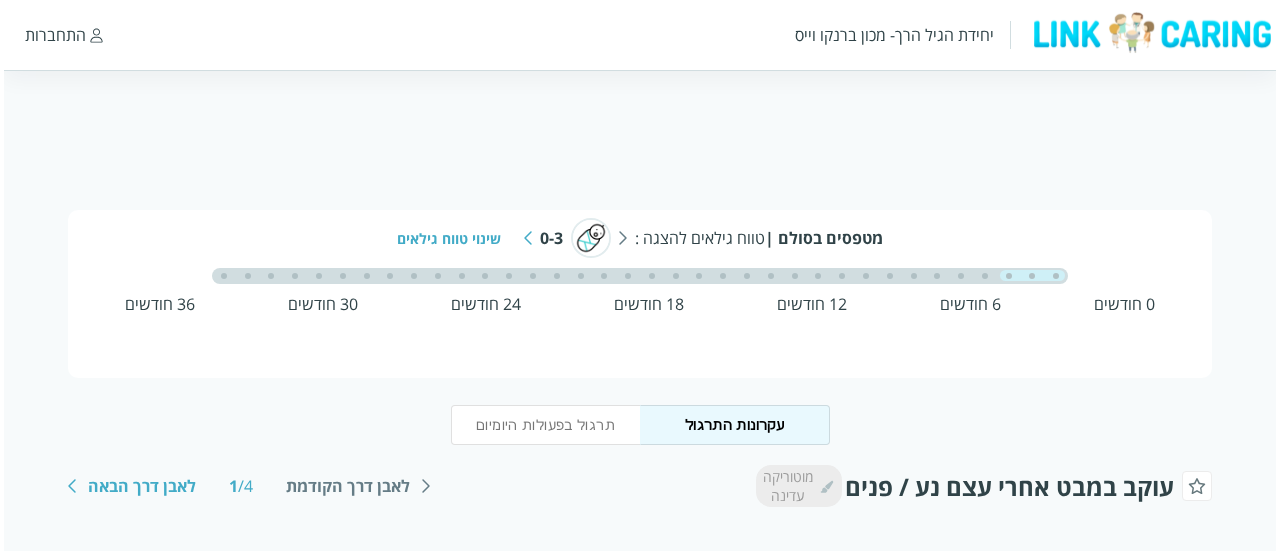 scroll, scrollTop: 150, scrollLeft: 0, axis: vertical 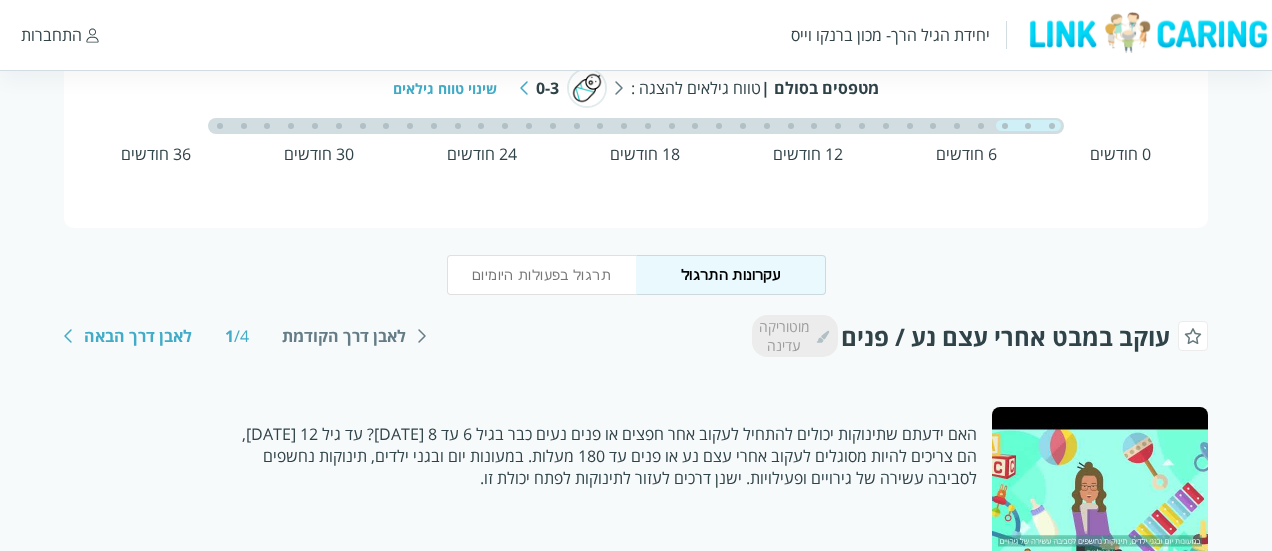 click on "שינוי טווח גילאים" at bounding box center (452, 88) 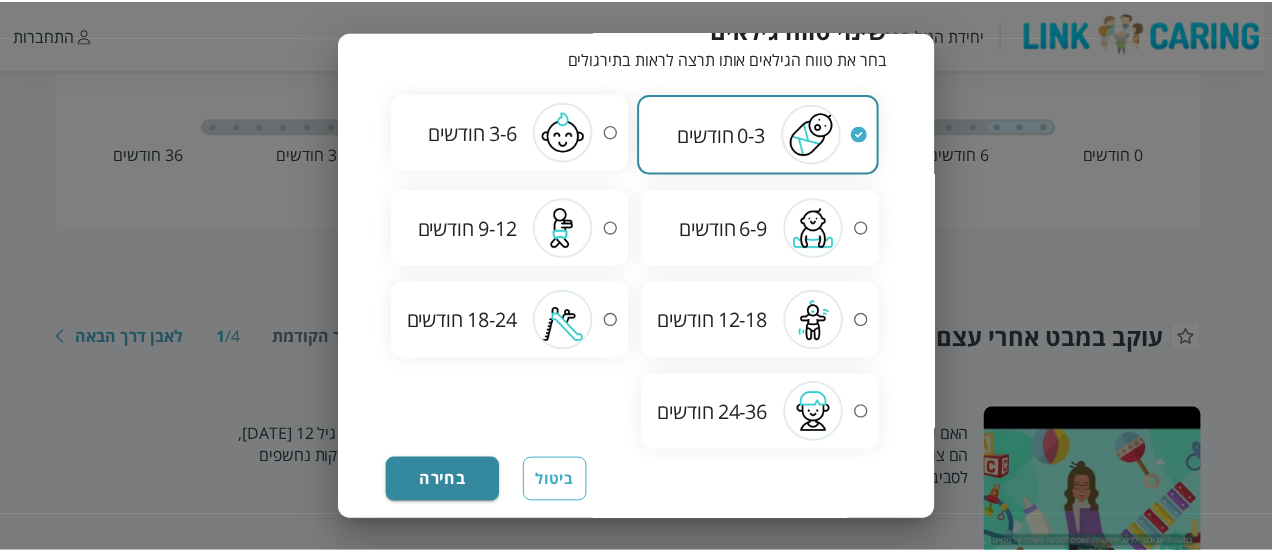scroll, scrollTop: 117, scrollLeft: 0, axis: vertical 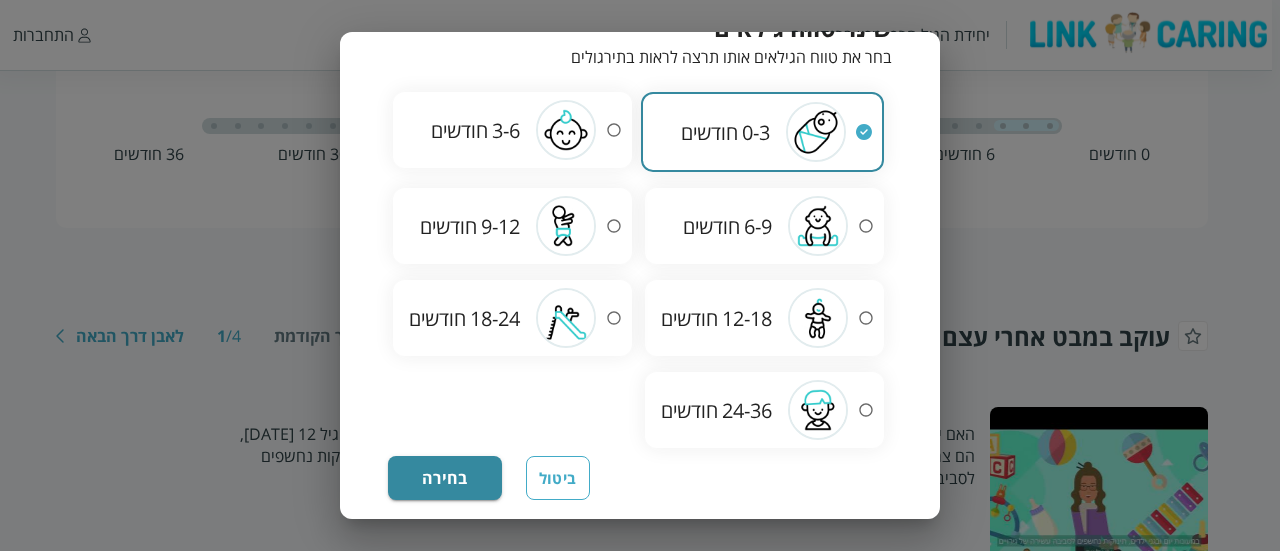 click at bounding box center (818, 410) 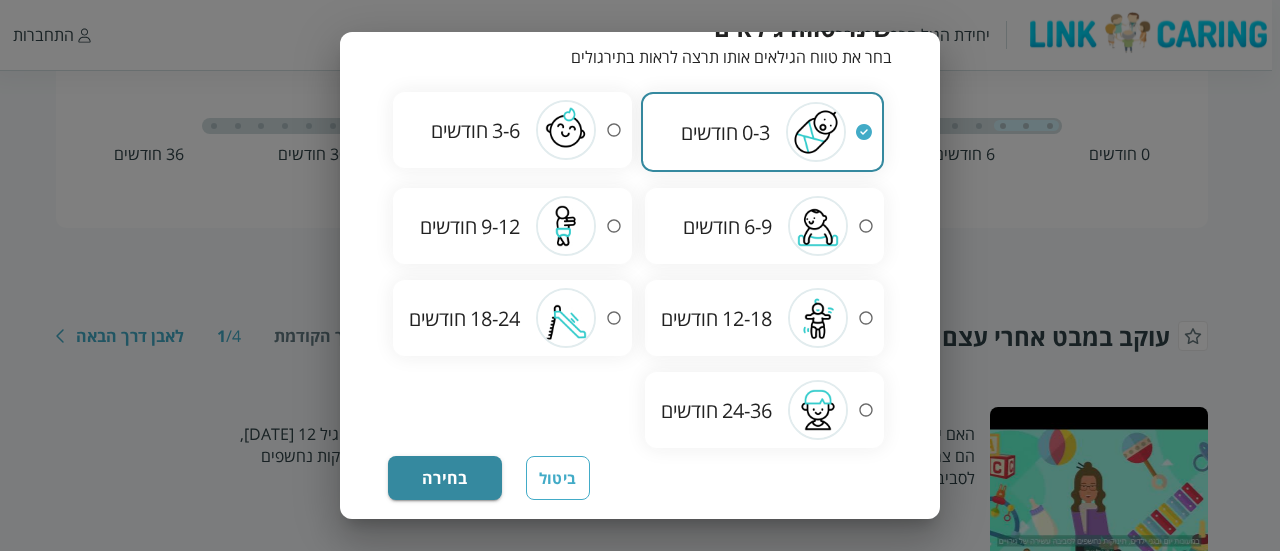 radio on "false" 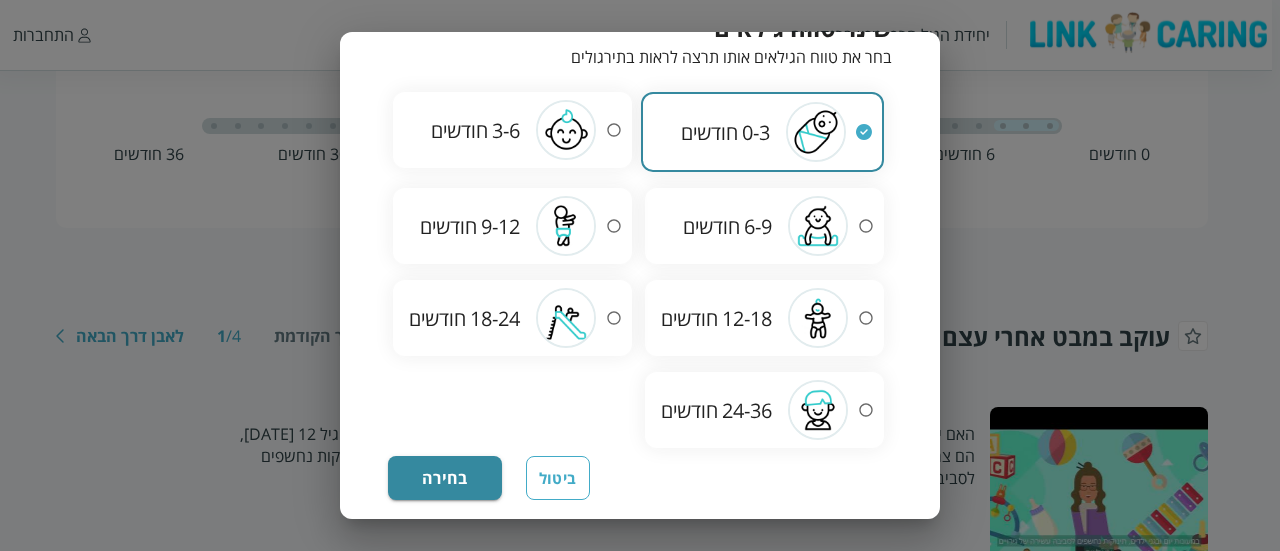 radio on "true" 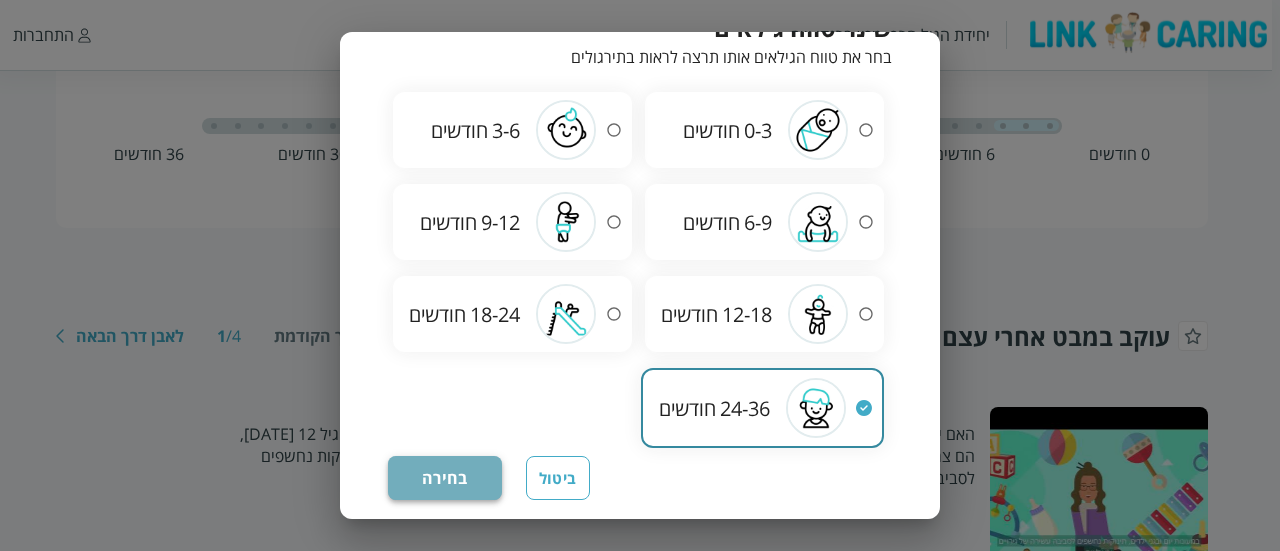 click on "בחירה" at bounding box center (445, 478) 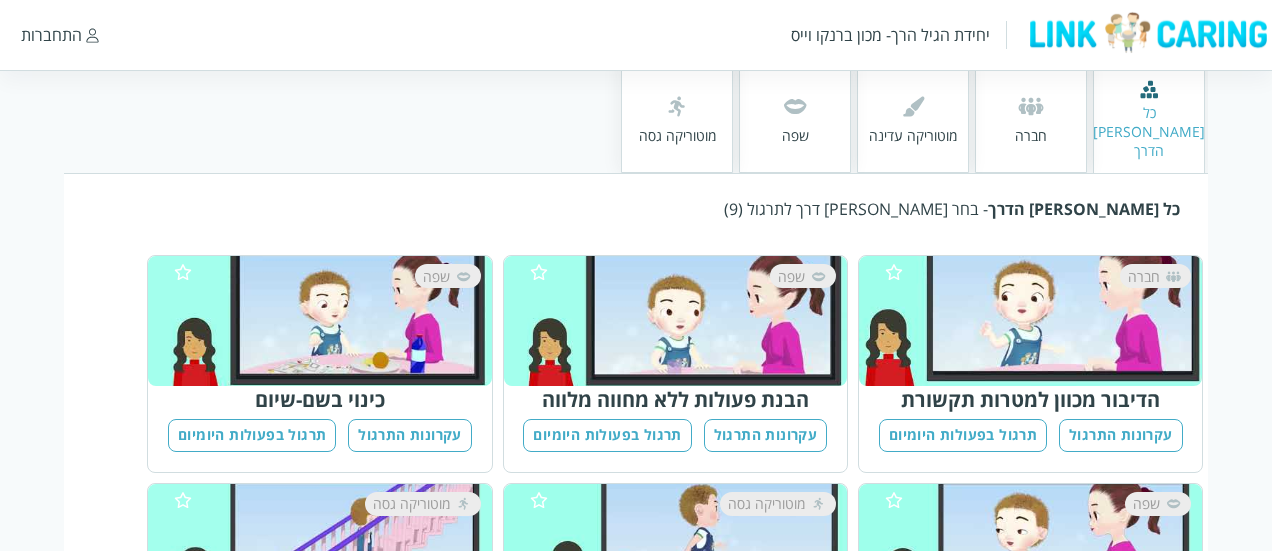 scroll, scrollTop: 300, scrollLeft: 0, axis: vertical 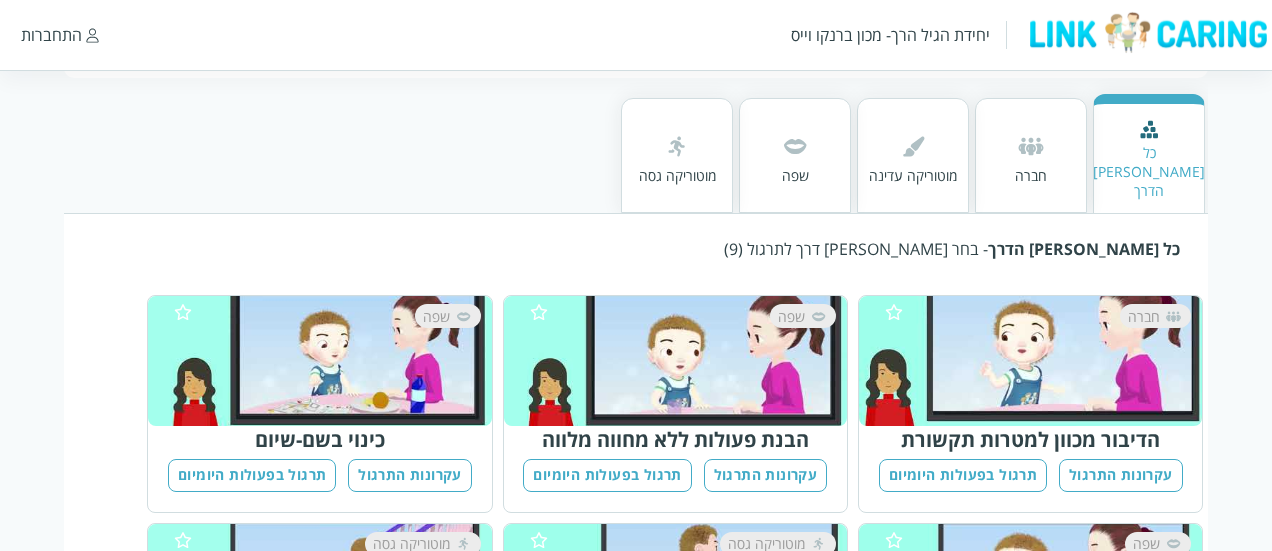 click on "חברה" at bounding box center [1039, 361] 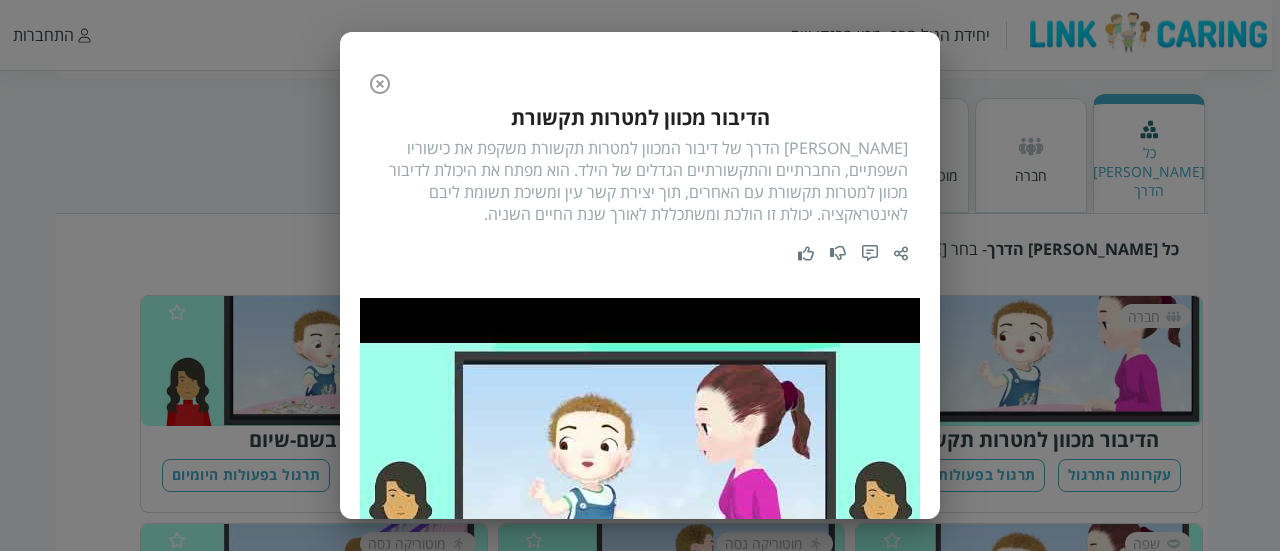 click 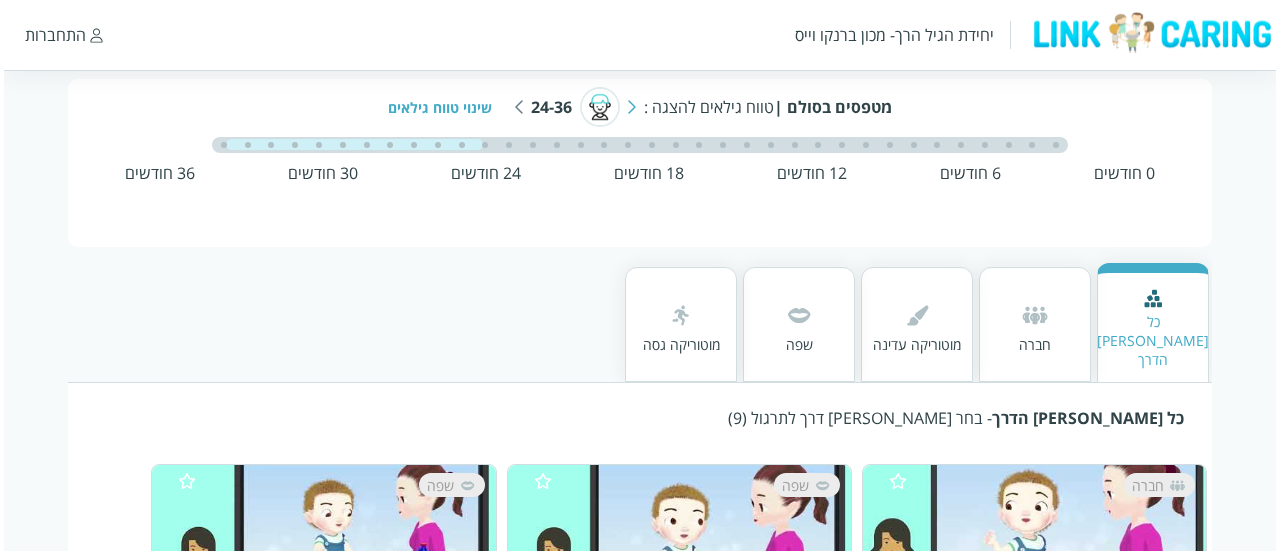scroll, scrollTop: 100, scrollLeft: 0, axis: vertical 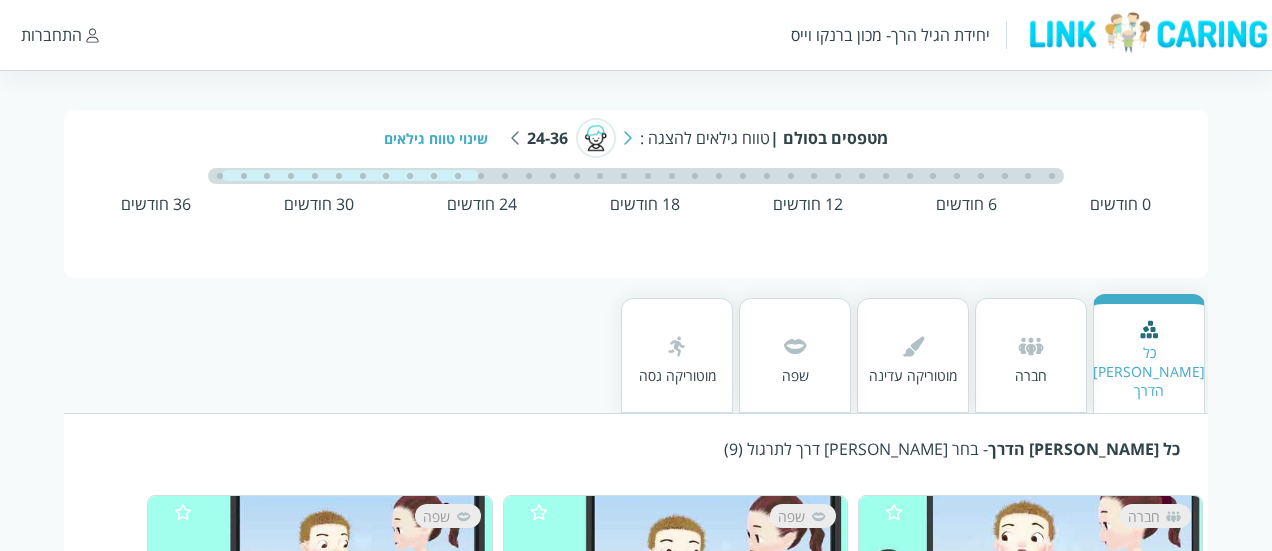 click on "שינוי טווח גילאים" at bounding box center (443, 138) 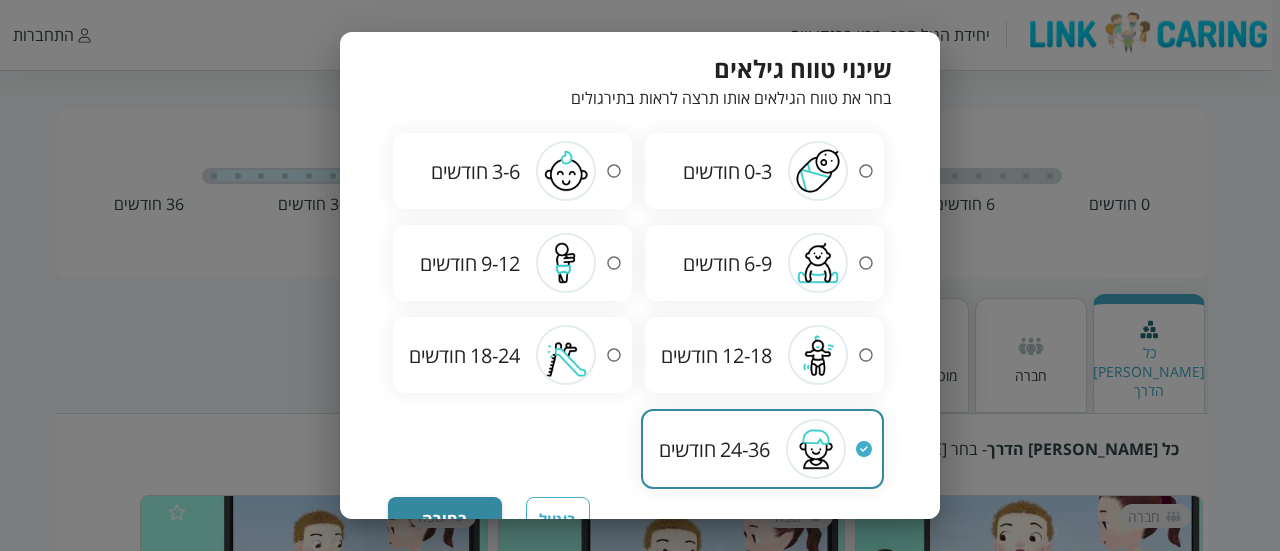 scroll, scrollTop: 117, scrollLeft: 0, axis: vertical 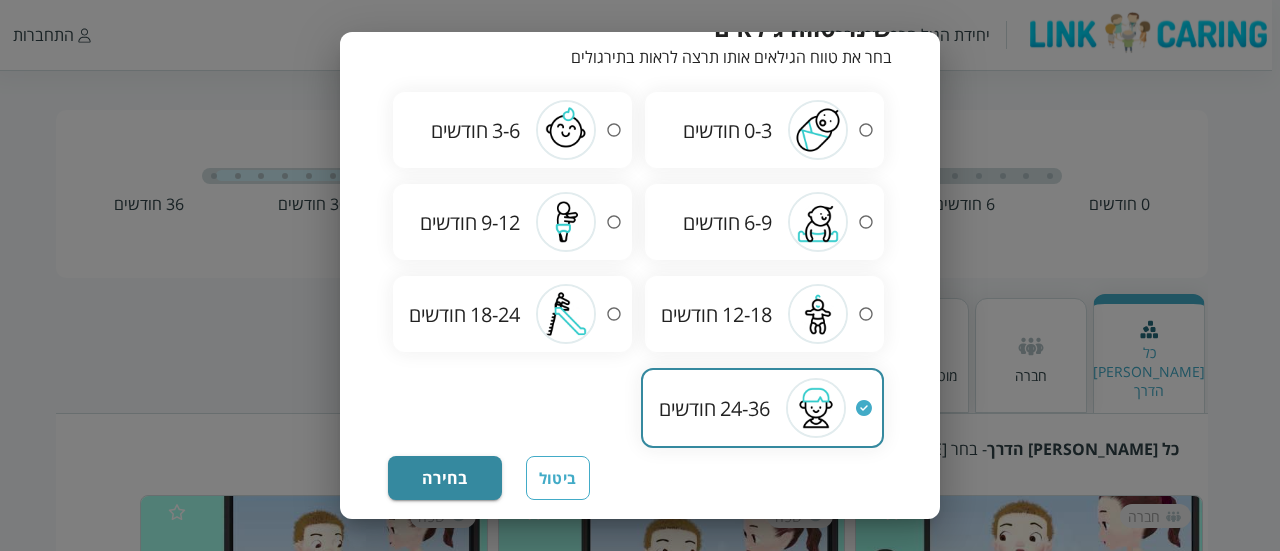 click on "18-24" at bounding box center [495, 314] 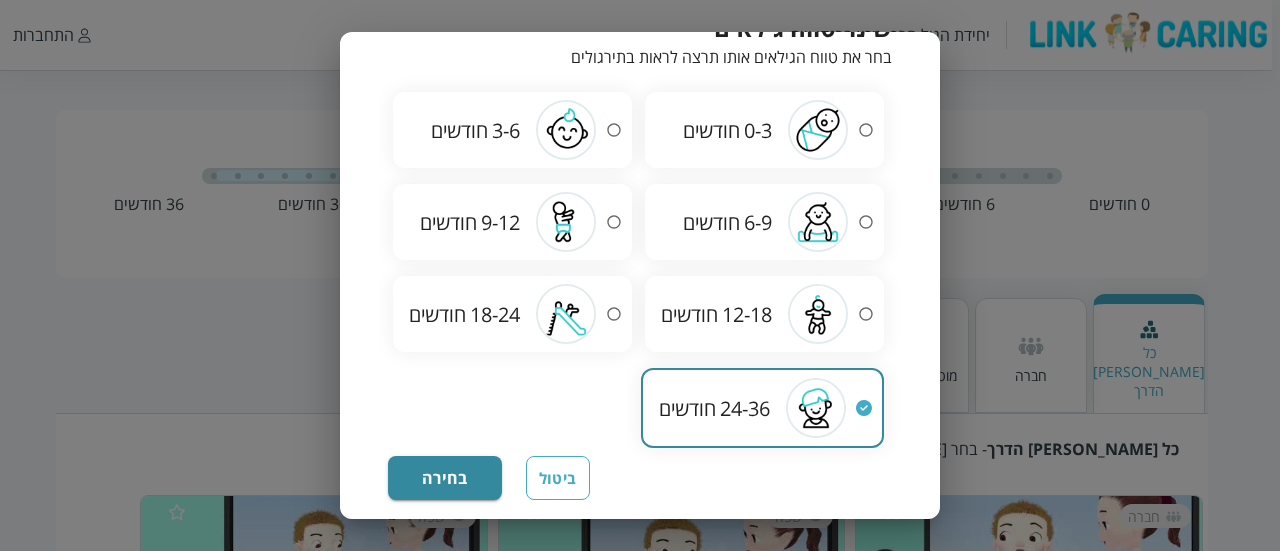 radio on "true" 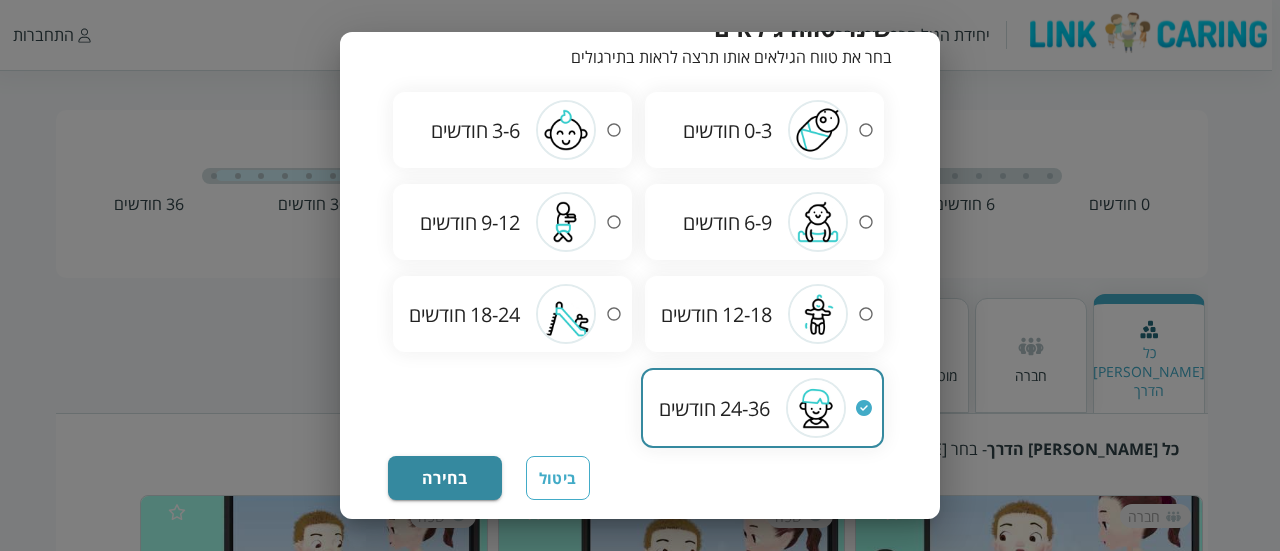 radio on "false" 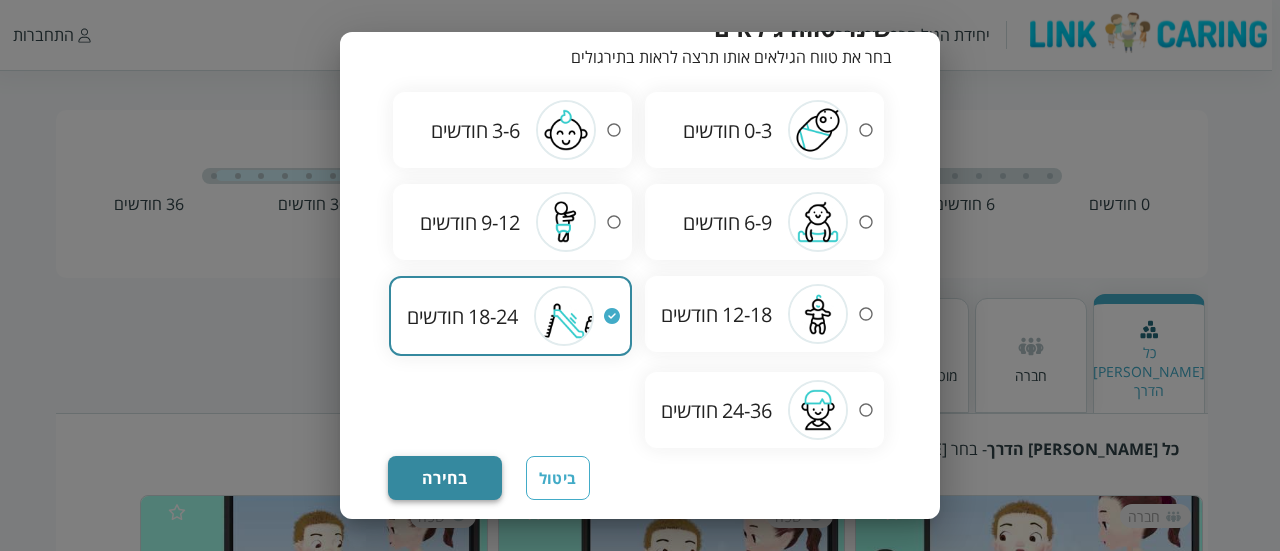 click on "בחירה" at bounding box center [445, 478] 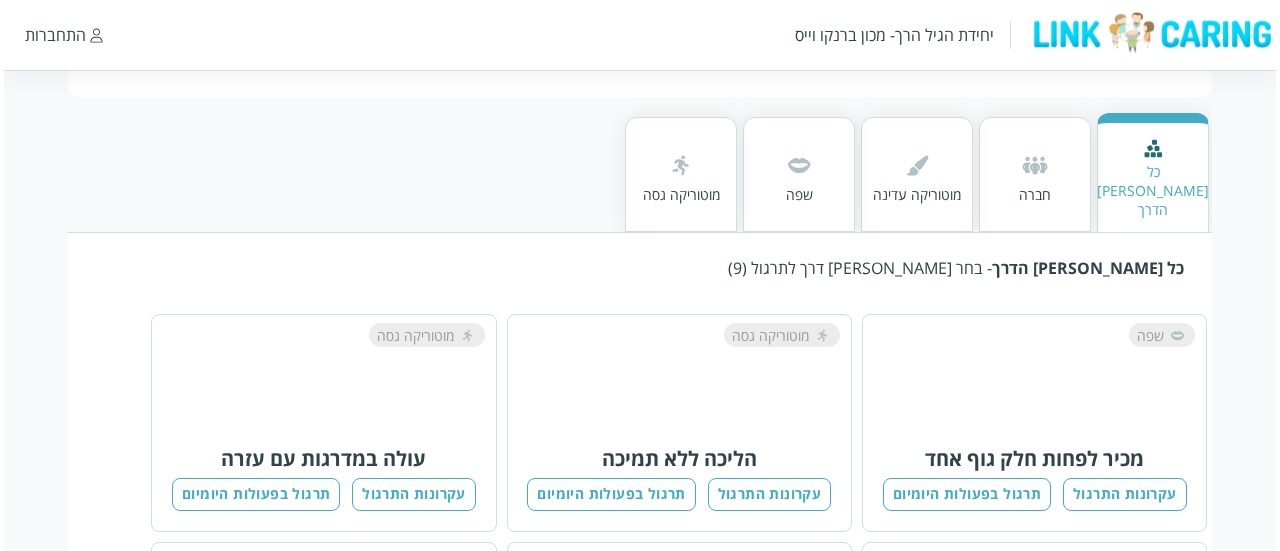 scroll, scrollTop: 400, scrollLeft: 0, axis: vertical 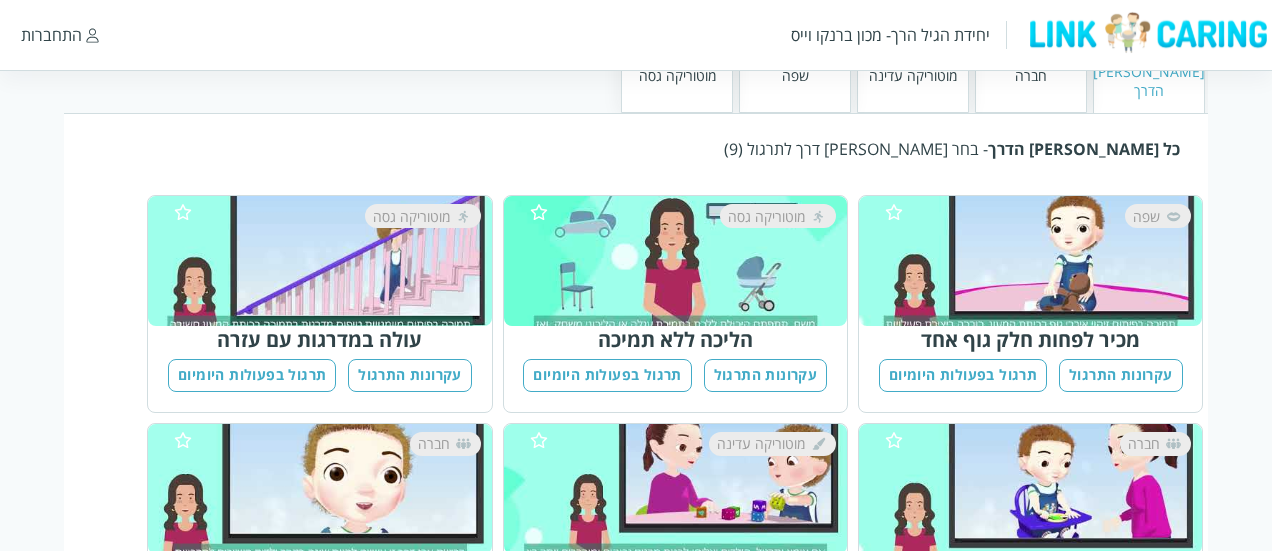 click on "שפה" at bounding box center (1039, 261) 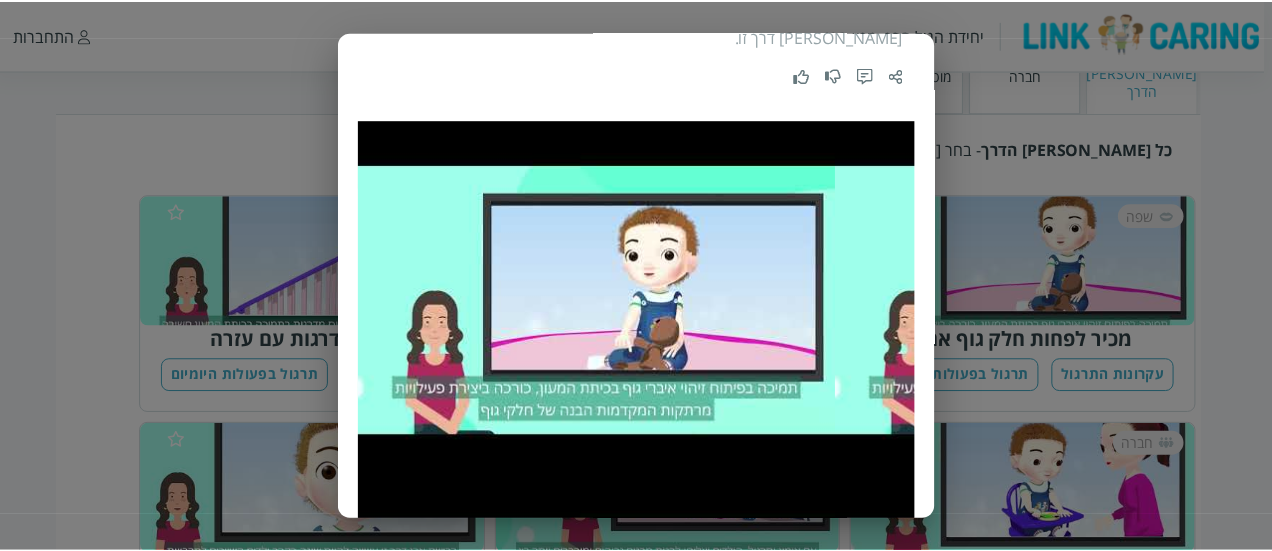 scroll, scrollTop: 300, scrollLeft: 0, axis: vertical 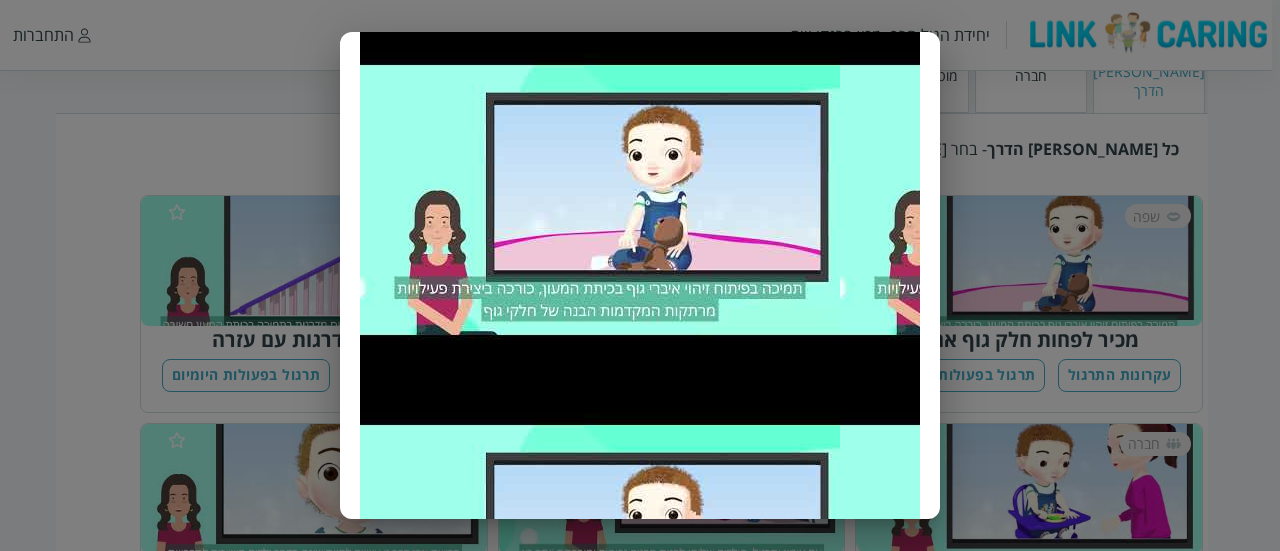 click on "מכיר לפחות חלק גוף אחד  [PERSON_NAME] הדרך של היכרות עם אברי הגוף היא צעד חיוני בהתפתחותם הקוגניטיבית והשפתית המוקדמת של הילדים. רוב הילדים יבצעו [PERSON_NAME] דרך התפתחותית זו סביב גיל שנה וחצי. תמיכה בפיתוח זיהוי אברי גוף בכיתת המעון כרוכה ביצירת פעילויות מרתקות המקדמות הבנה של חלקי גוף, כך תוכלו לטפח [PERSON_NAME] דרך זו." at bounding box center (640, 275) 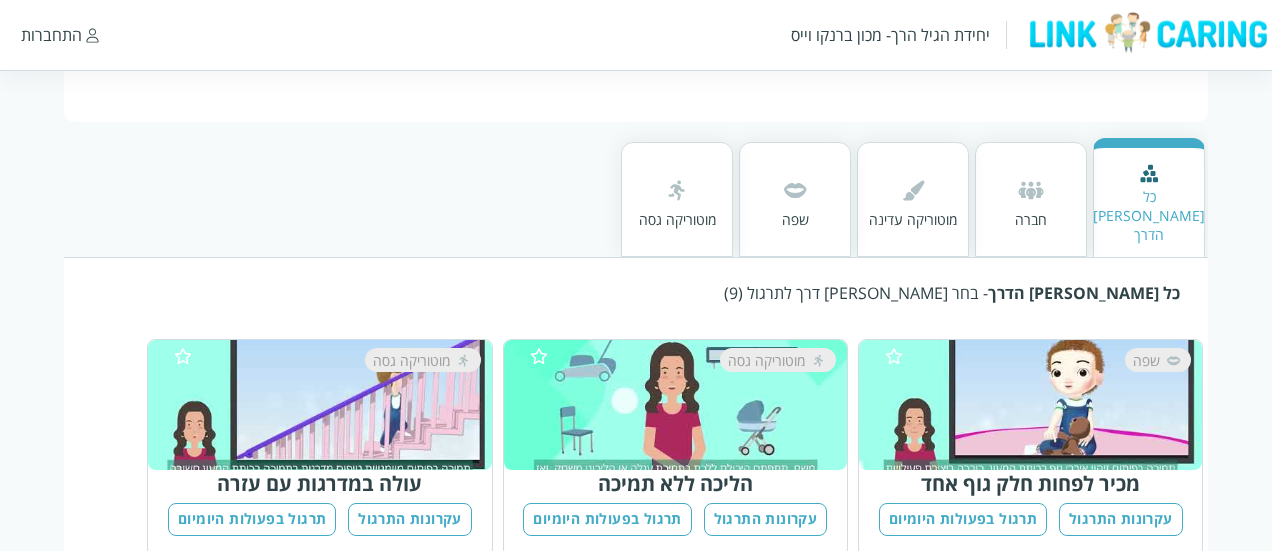 scroll, scrollTop: 300, scrollLeft: 0, axis: vertical 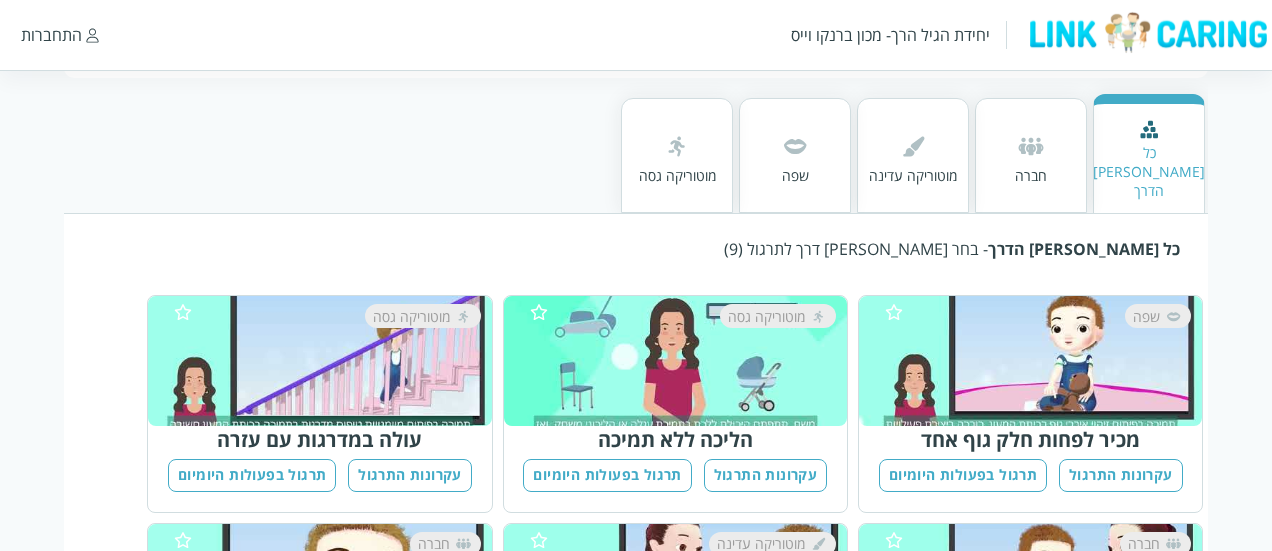 click on "שפה" at bounding box center [1039, 361] 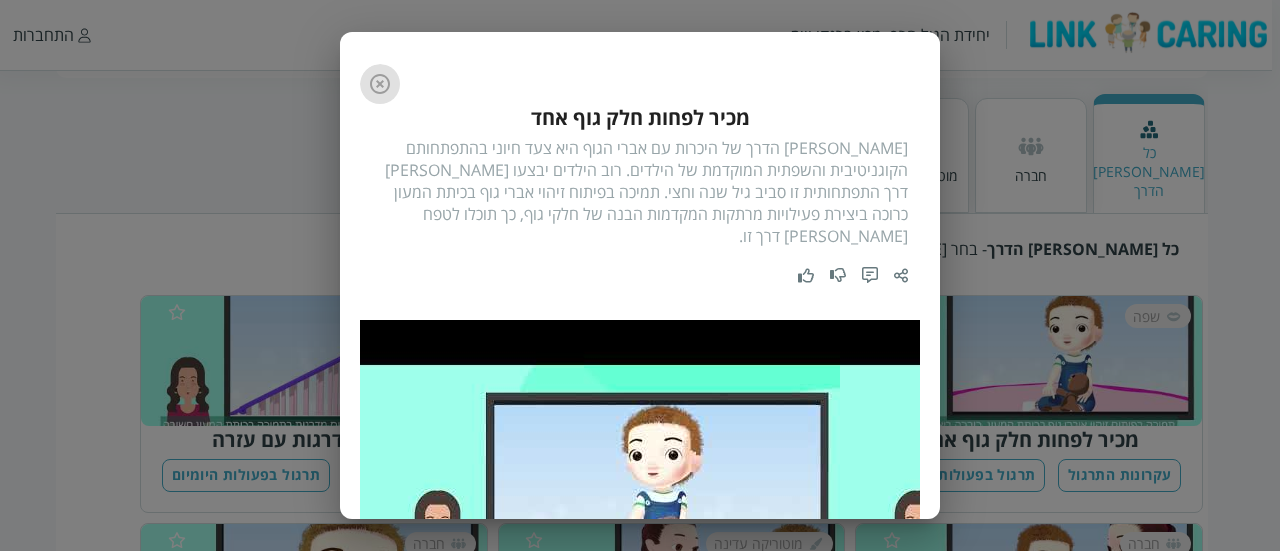 click 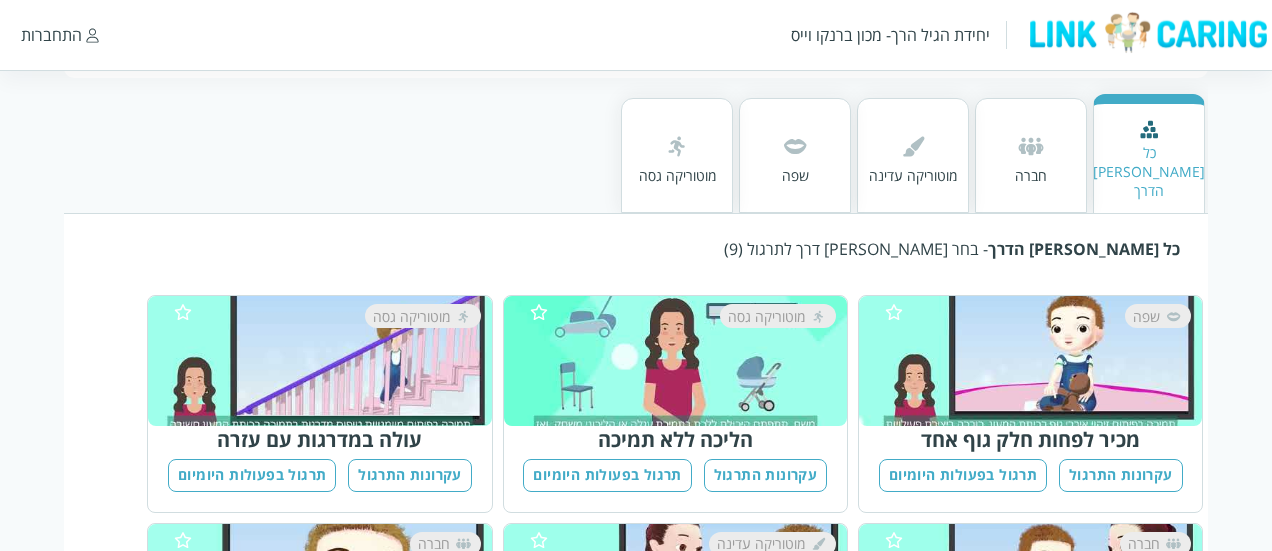 click on "עקרונות התרגול" at bounding box center (1121, 475) 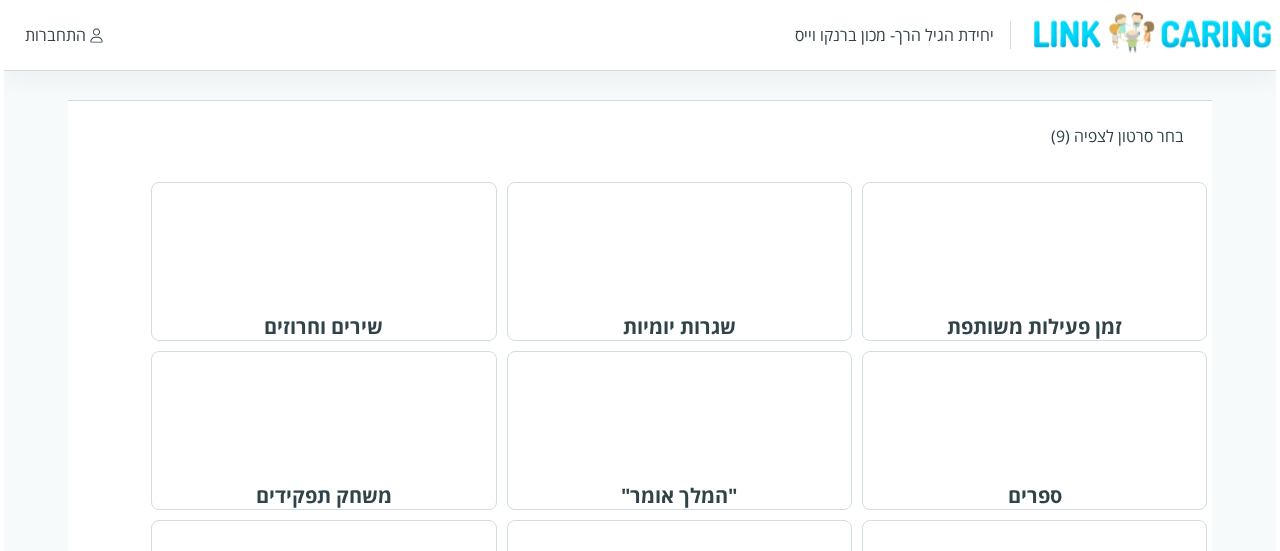 scroll, scrollTop: 700, scrollLeft: 0, axis: vertical 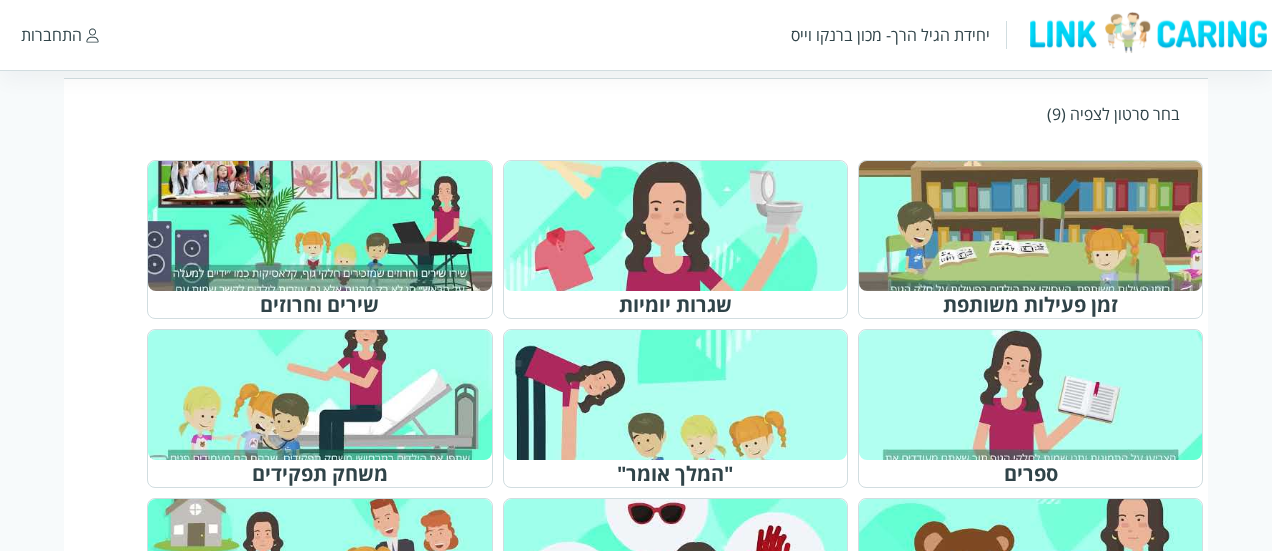 click at bounding box center (1039, 226) 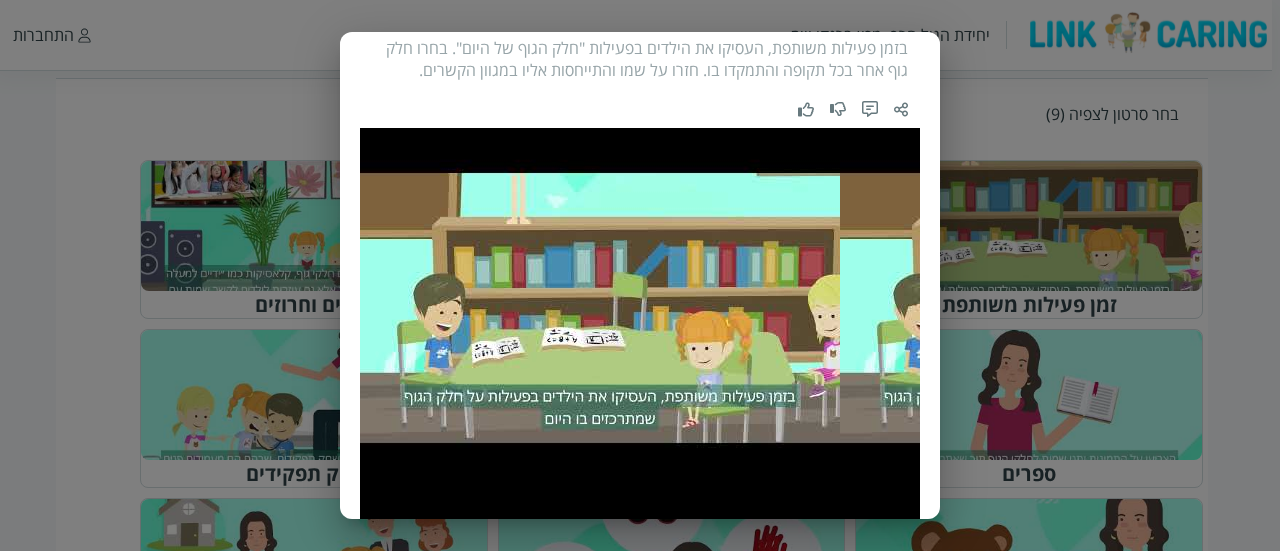 scroll, scrollTop: 0, scrollLeft: 0, axis: both 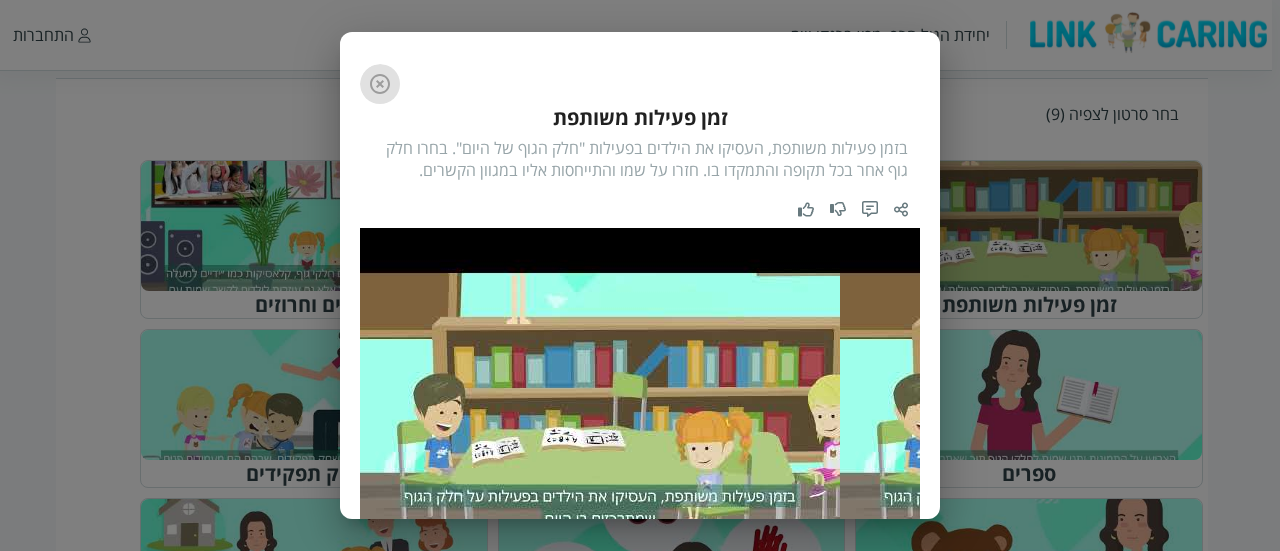 click 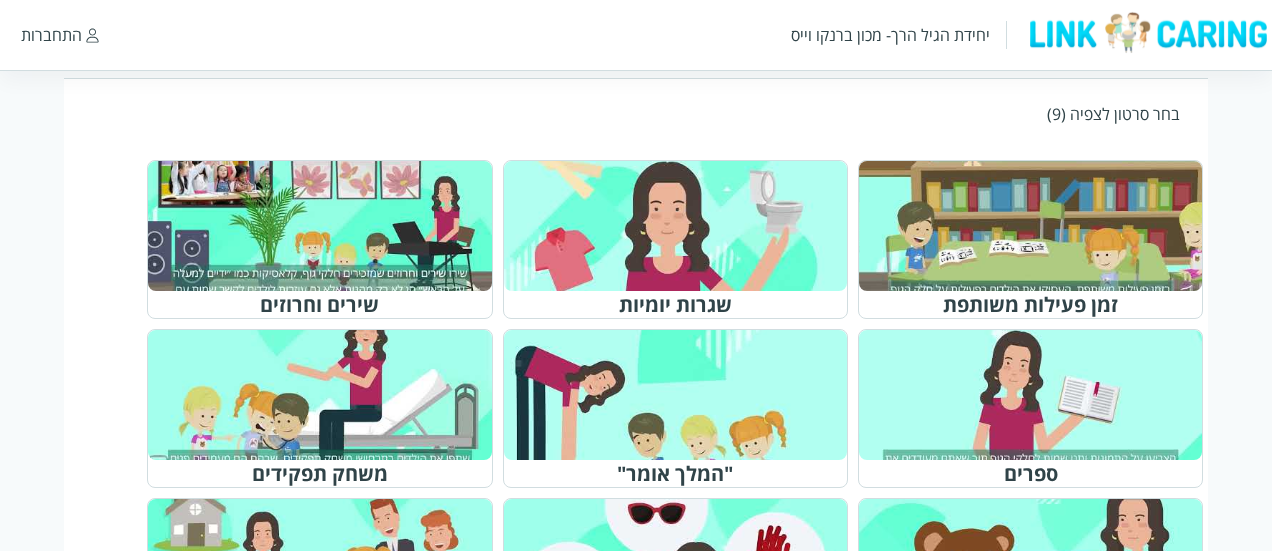 click at bounding box center (1039, 226) 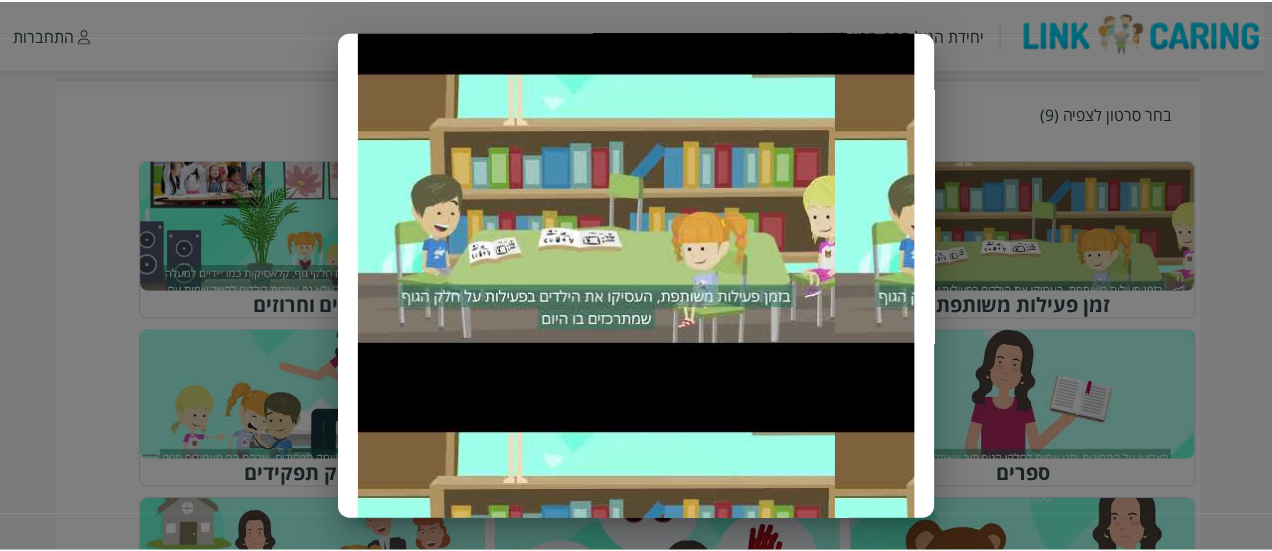 scroll, scrollTop: 272, scrollLeft: 0, axis: vertical 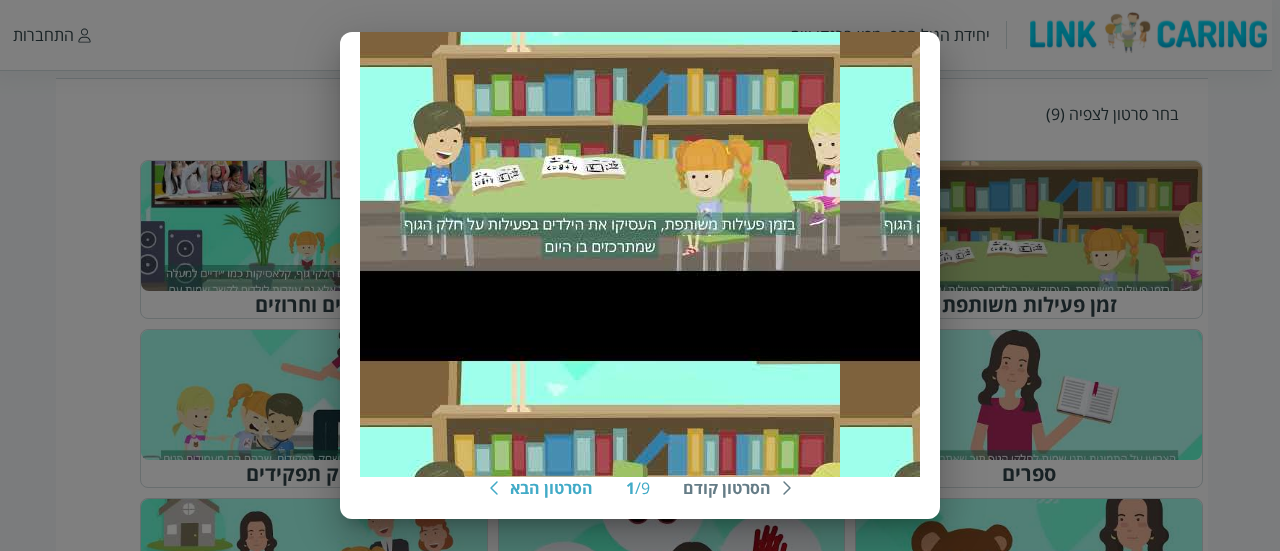 click on "הסרטון קודם 1 / 9 הסרטון הבא זמן פעילות משותפת בזמן פעילות משותפת, העסיקו את הילדים בפעילות "חלק הגוף של היום". בחרו חלק גוף אחר בכל תקופה והתמקדו בו. חזרו על שמו והתייחסות אליו במגוון הקשרים." at bounding box center [640, 275] 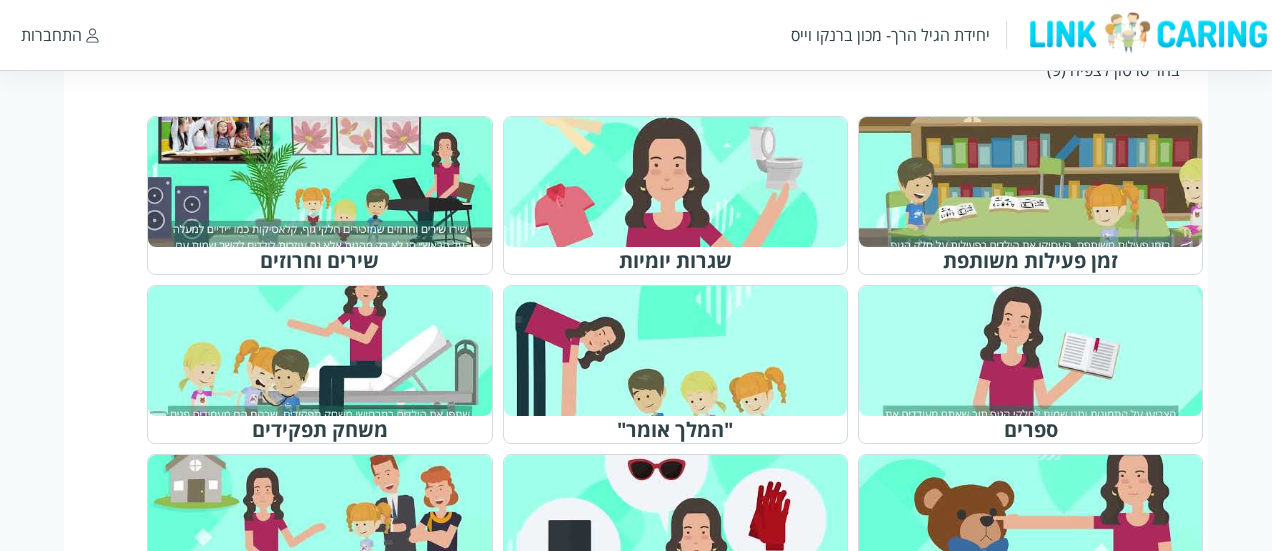 scroll, scrollTop: 700, scrollLeft: 0, axis: vertical 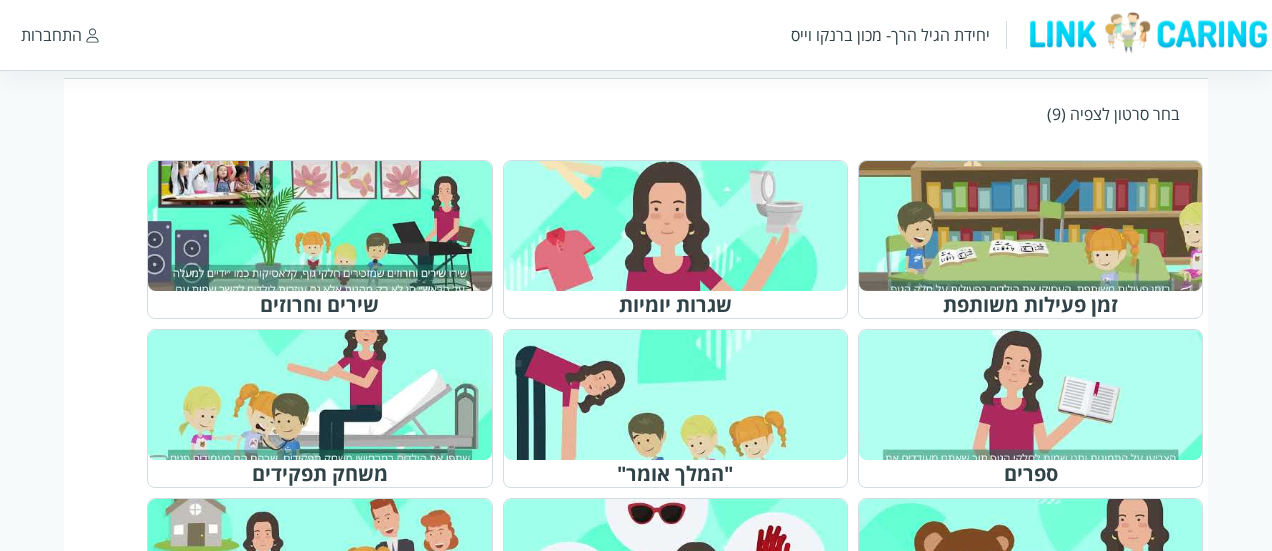 click at bounding box center [684, 226] 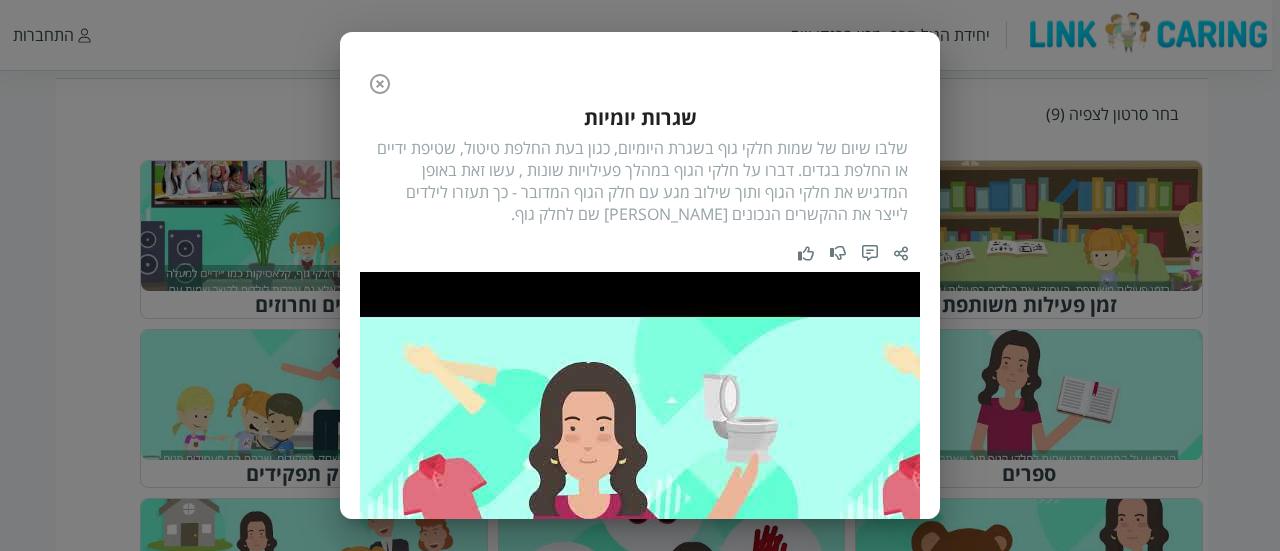 click 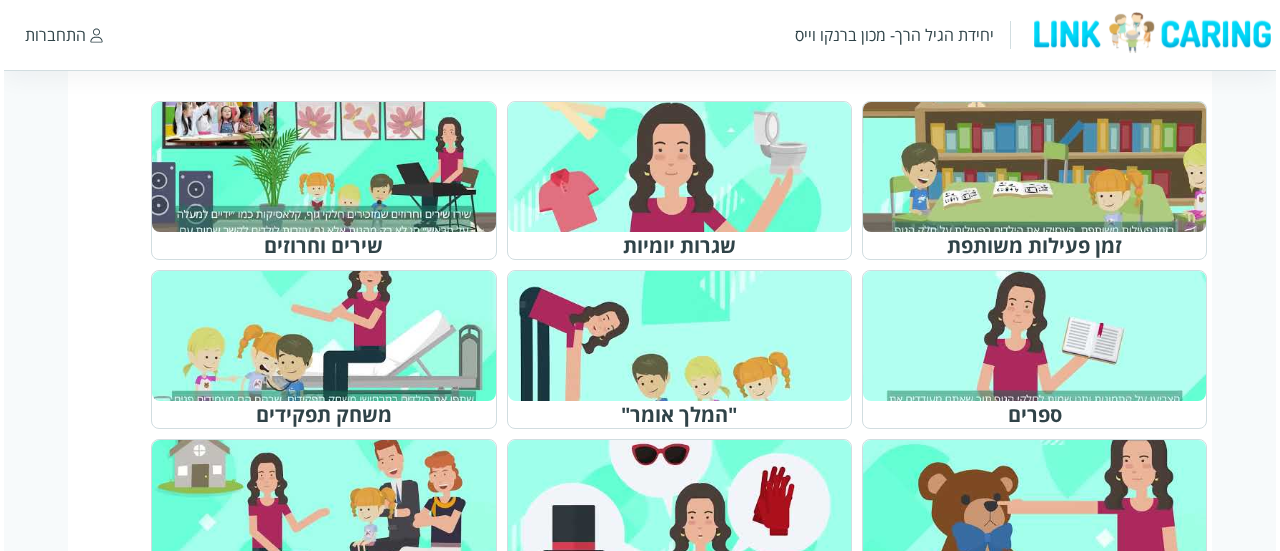 scroll, scrollTop: 800, scrollLeft: 0, axis: vertical 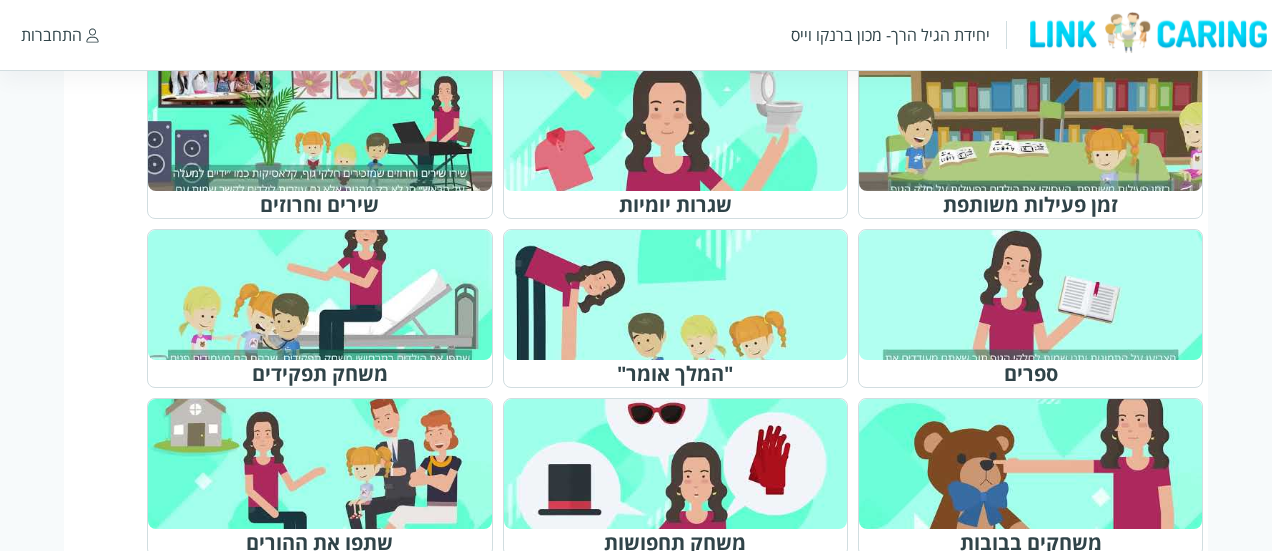 click at bounding box center (1039, 126) 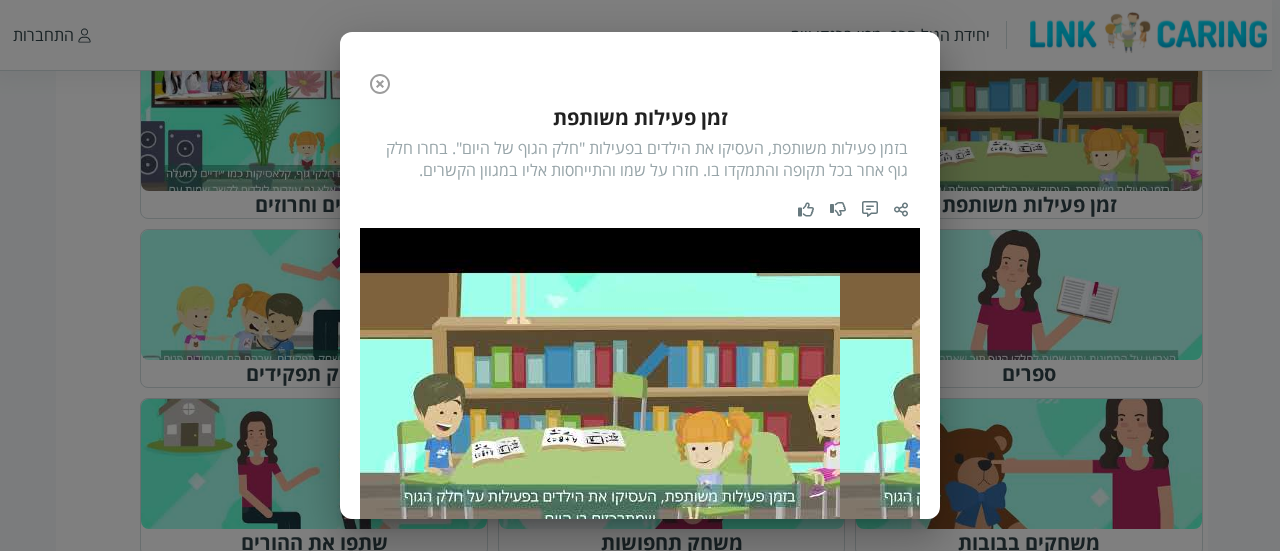 click on "הסרטון קודם 1 / 9 הסרטון הבא זמן פעילות משותפת בזמן פעילות משותפת, העסיקו את הילדים בפעילות "חלק הגוף של היום". בחרו חלק גוף אחר בכל תקופה והתמקדו בו. חזרו על שמו והתייחסות אליו במגוון הקשרים." at bounding box center (640, 437) 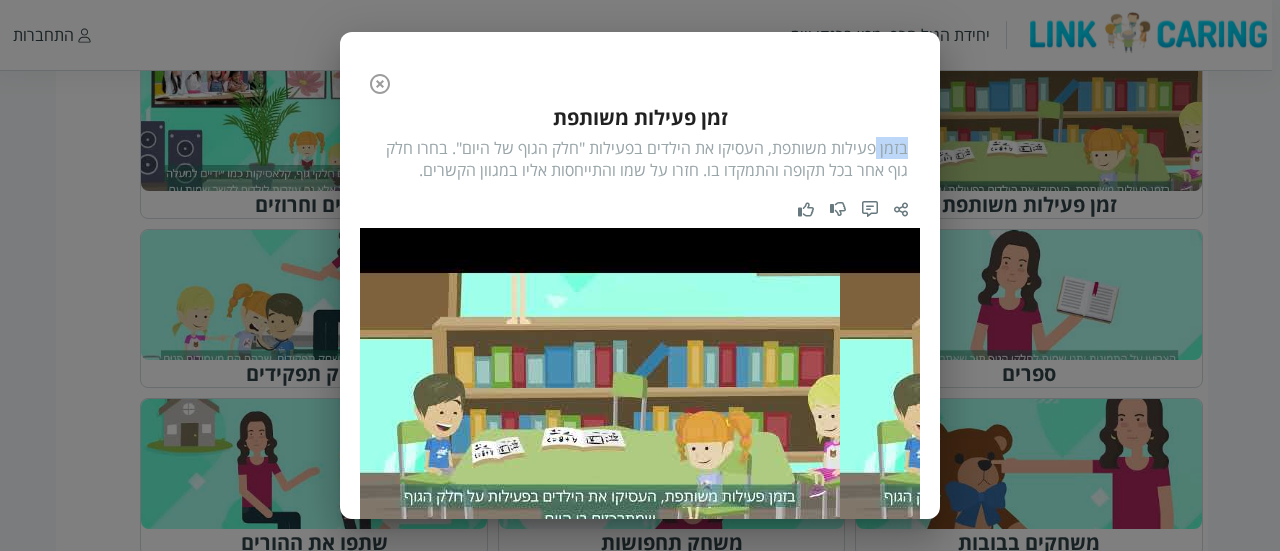 click on "הסרטון קודם 1 / 9 הסרטון הבא זמן פעילות משותפת בזמן פעילות משותפת, העסיקו את הילדים בפעילות "חלק הגוף של היום". בחרו חלק גוף אחר בכל תקופה והתמקדו בו. חזרו על שמו והתייחסות אליו במגוון הקשרים." at bounding box center [640, 437] 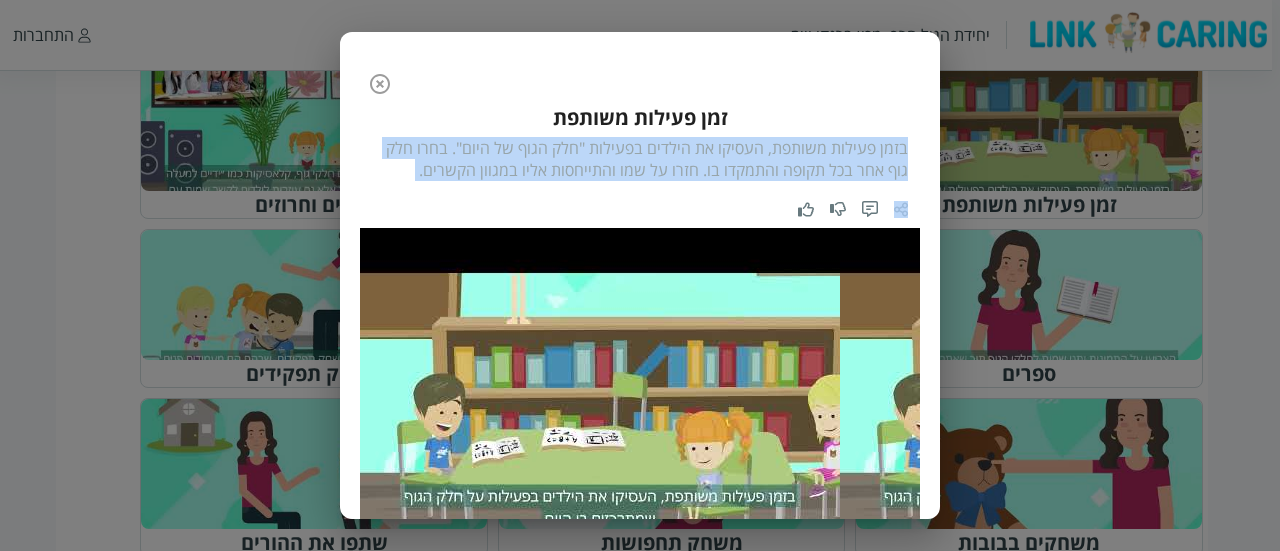 click on "הסרטון קודם 1 / 9 הסרטון הבא זמן פעילות משותפת בזמן פעילות משותפת, העסיקו את הילדים בפעילות "חלק הגוף של היום". בחרו חלק גוף אחר בכל תקופה והתמקדו בו. חזרו על שמו והתייחסות אליו במגוון הקשרים." at bounding box center [640, 437] 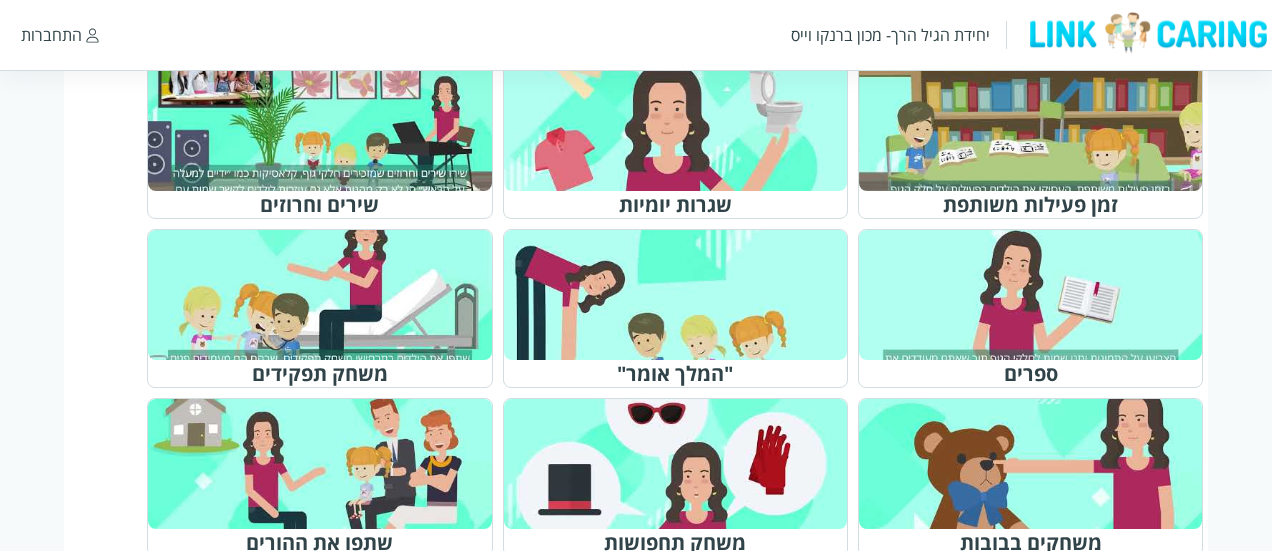 click at bounding box center (684, 126) 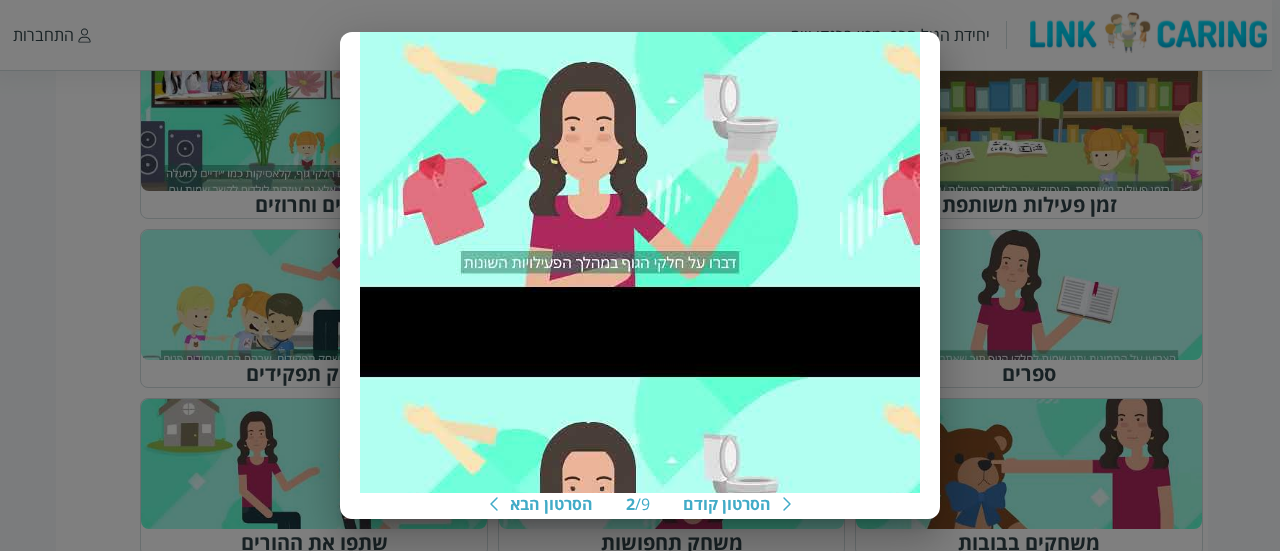 scroll, scrollTop: 200, scrollLeft: 0, axis: vertical 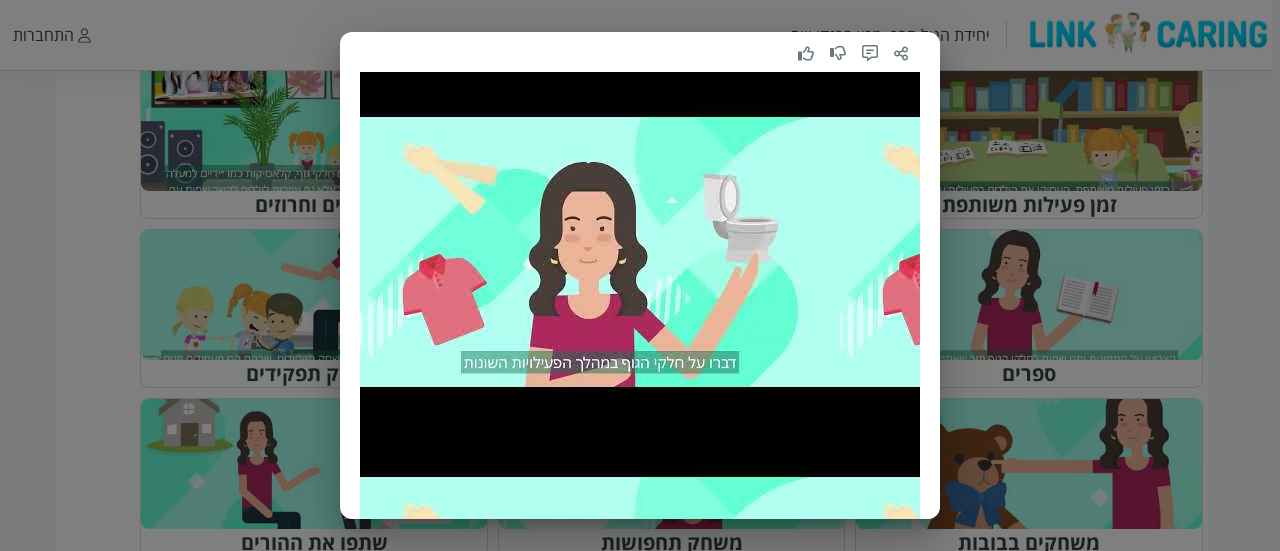click on "הסרטון קודם 2 / 9 הסרטון הבא שגרות יומיות שלבו שיום של שמות חלקי גוף בשגרת היומיום, כגון בעת החלפת טיטול, שטיפת ידיים או החלפת בגדים. דברו על חלקי הגוף במהלך פעילויות שונות , עשו זאת באופן המדגיש את חלקי הגוף ותוך שילוב מגע עם חלק הגוף המדובר - כך תעזרו לילדים לייצר את ההקשרים הנכונים [PERSON_NAME] שם לחלק גוף." at bounding box center (640, 275) 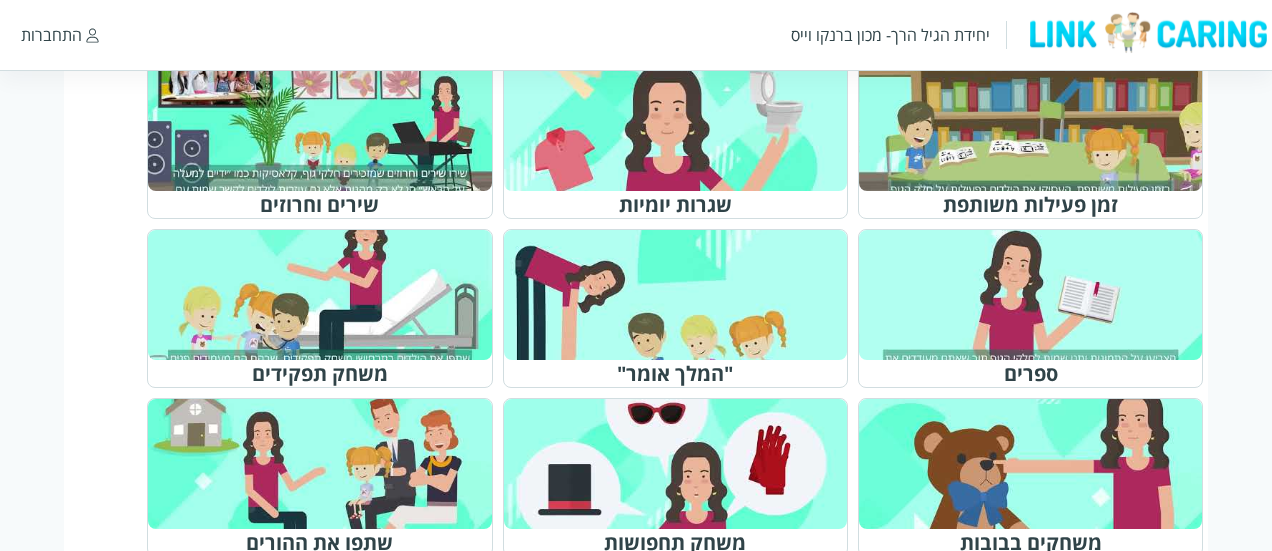 click on "יחידת הגיל הרך- מכון ברנקו וייס התחברות" at bounding box center [636, 35] 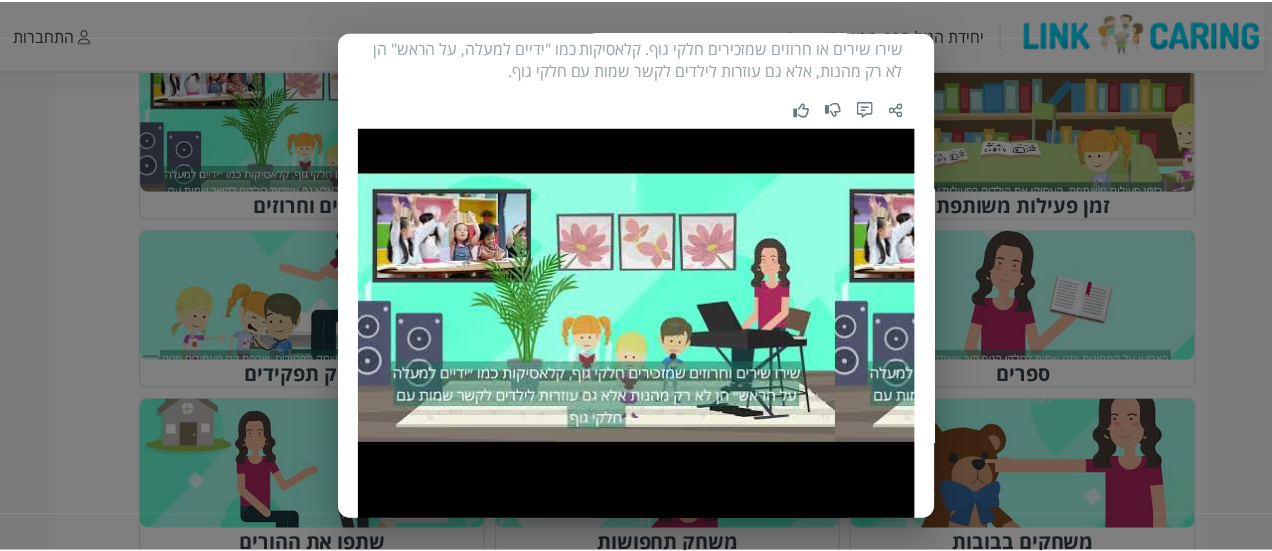 scroll, scrollTop: 200, scrollLeft: 0, axis: vertical 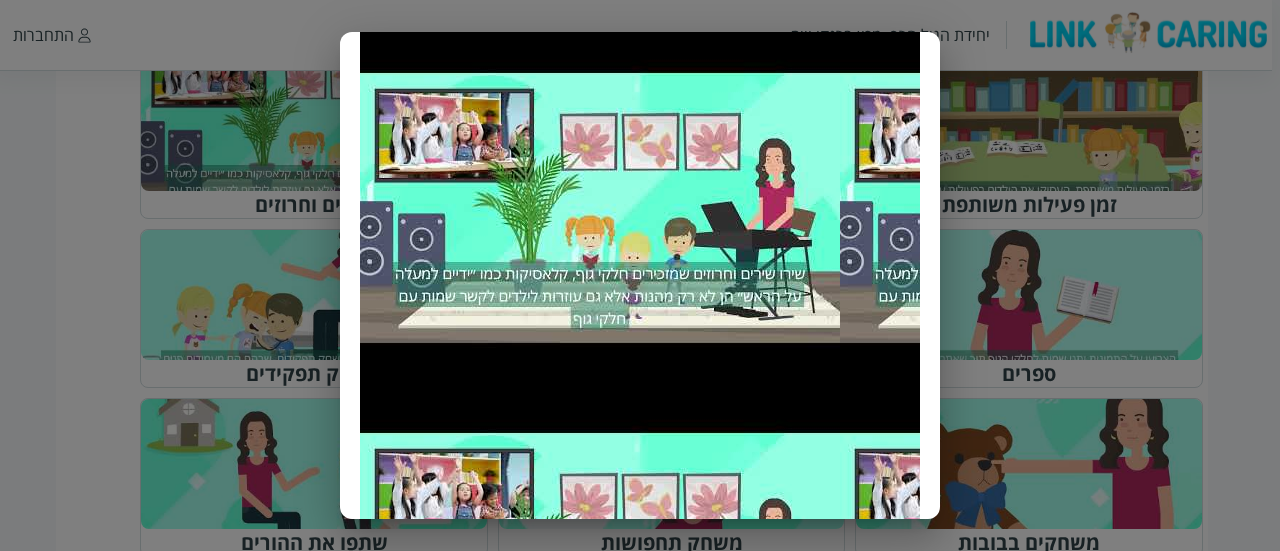 click on "הסרטון קודם 3 / 9 הסרטון הבא שירים וחרוזים שירו שירים או חרוזים שמזכירים חלקי גוף. קלאסיקות כמו "ידיים למעלה, על הראש" הן לא רק מהנות, אלא גם עוזרות לילדים לקשר שמות עם חלקי  גוף." at bounding box center (640, 275) 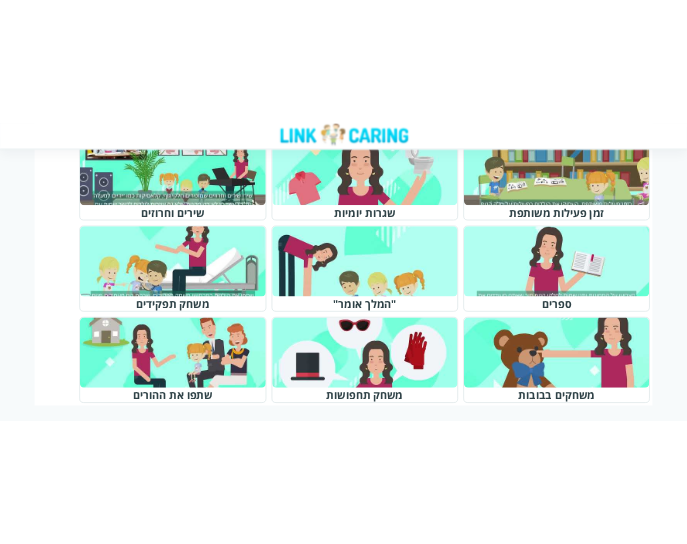 scroll, scrollTop: 760, scrollLeft: 0, axis: vertical 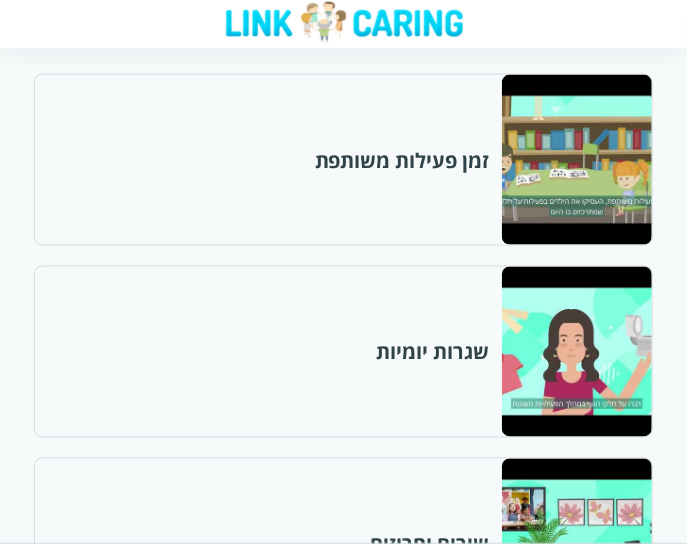 click at bounding box center [576, 352] 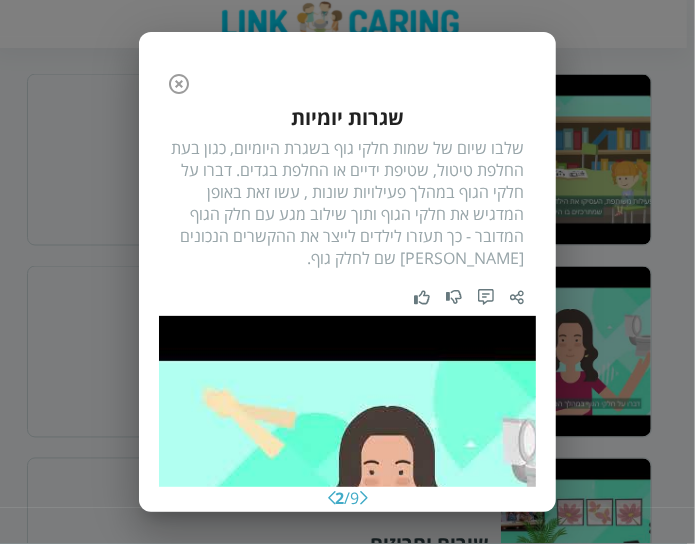 click on "שלבו שיום של שמות חלקי גוף בשגרת היומיום, כגון בעת החלפת טיטול, שטיפת ידיים או החלפת בגדים. דברו על חלקי הגוף במהלך פעילויות שונות , עשו זאת באופן המדגיש את חלקי הגוף ותוך שילוב מגע עם חלק הגוף המדובר - כך תעזרו לילדים לייצר את ההקשרים הנכונים [PERSON_NAME] שם לחלק גוף." at bounding box center (347, 203) 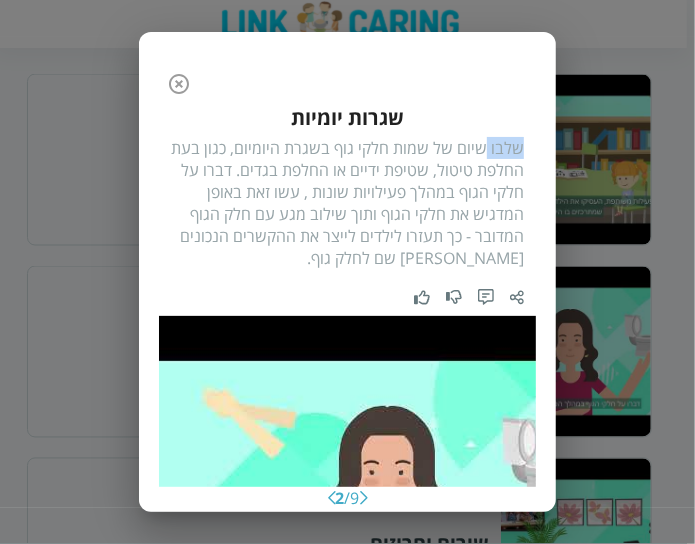 click on "שלבו שיום של שמות חלקי גוף בשגרת היומיום, כגון בעת החלפת טיטול, שטיפת ידיים או החלפת בגדים. דברו על חלקי הגוף במהלך פעילויות שונות , עשו זאת באופן המדגיש את חלקי הגוף ותוך שילוב מגע עם חלק הגוף המדובר - כך תעזרו לילדים לייצר את ההקשרים הנכונים [PERSON_NAME] שם לחלק גוף." at bounding box center (347, 203) 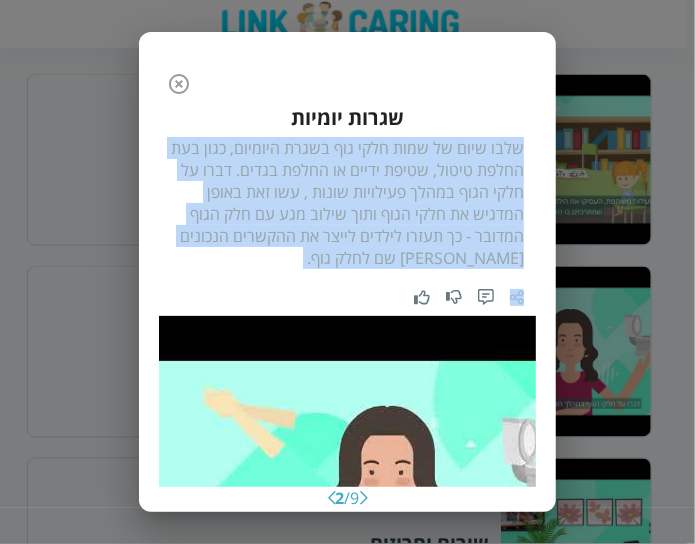 copy on "שלבו שיום של שמות חלקי גוף בשגרת היומיום, כגון בעת החלפת טיטול, שטיפת ידיים או החלפת בגדים. דברו על חלקי הגוף במהלך פעילויות שונות , עשו זאת באופן המדגיש את חלקי הגוף ותוך שילוב מגע עם חלק הגוף המדובר - כך תעזרו לילדים לייצר את ההקשרים הנכונים [PERSON_NAME] שם לחלק גוף." 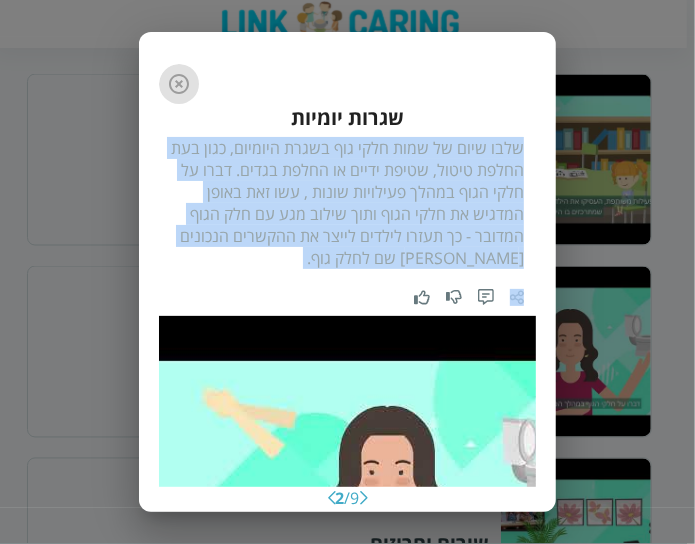 click 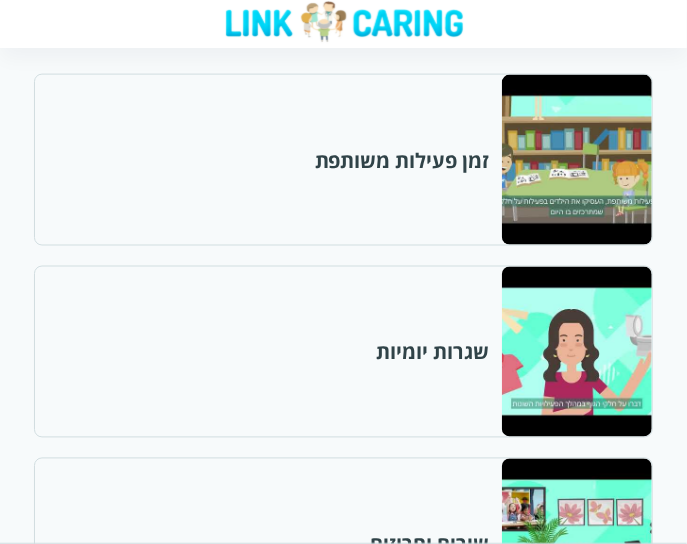 scroll, scrollTop: 960, scrollLeft: 0, axis: vertical 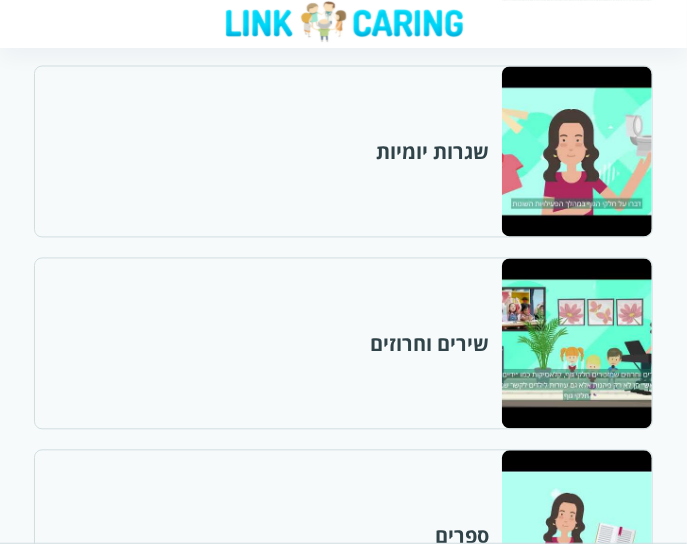 click at bounding box center [576, 344] 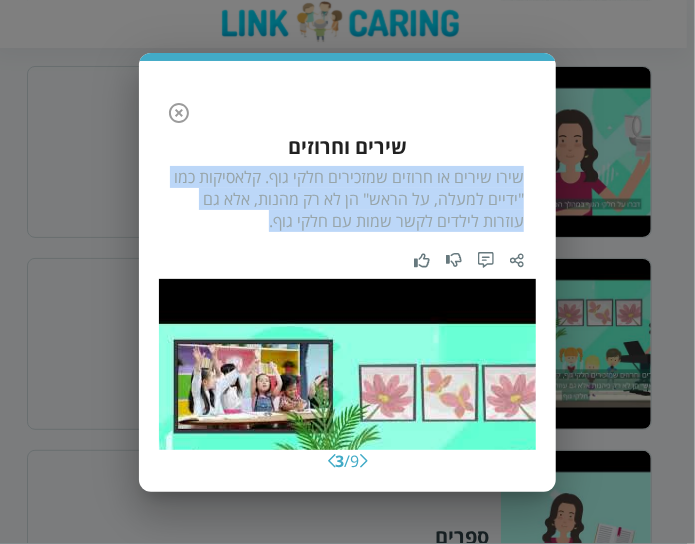 drag, startPoint x: 522, startPoint y: 172, endPoint x: 268, endPoint y: 226, distance: 259.67673 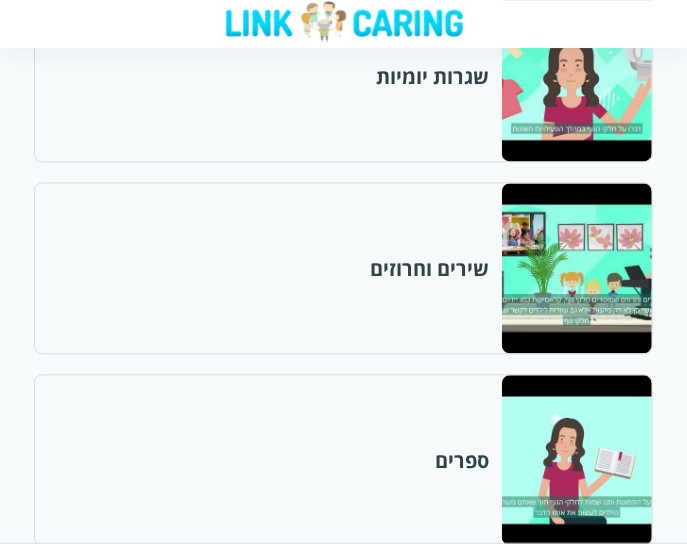 scroll, scrollTop: 1160, scrollLeft: 0, axis: vertical 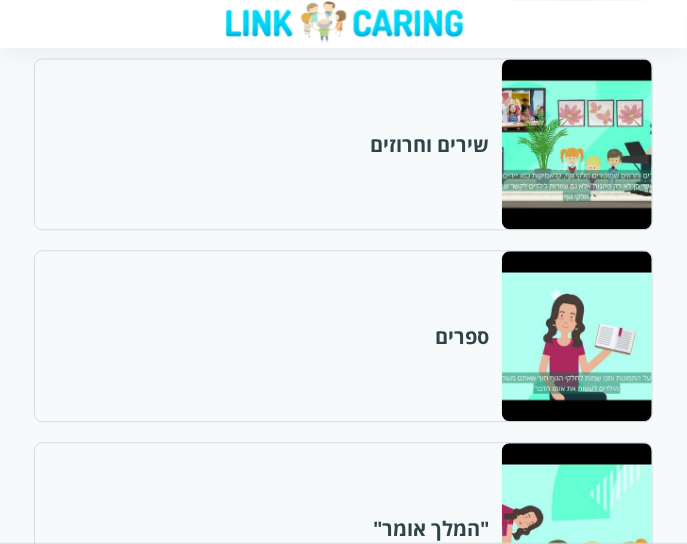 click at bounding box center (576, 336) 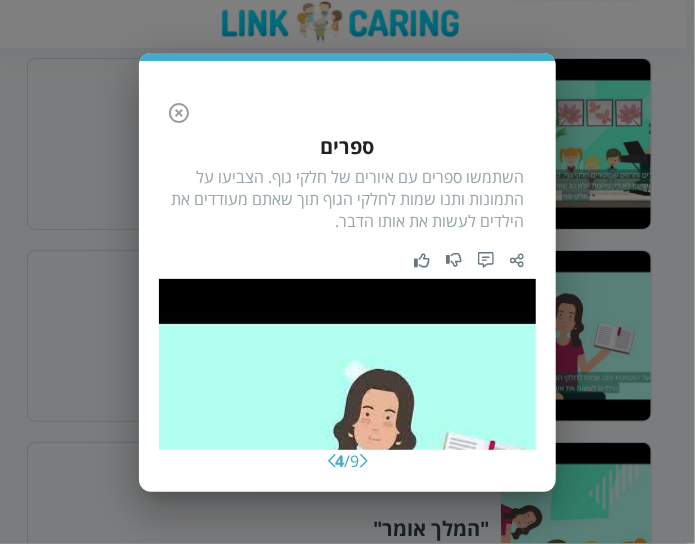 click on "השתמשו ספרים עם איורים של חלקי גוף. הצביעו על התמונות ותנו שמות לחלקי הגוף תוך שאתם מעודדים את הילדים לעשות את אותו הדבר." at bounding box center [347, 199] 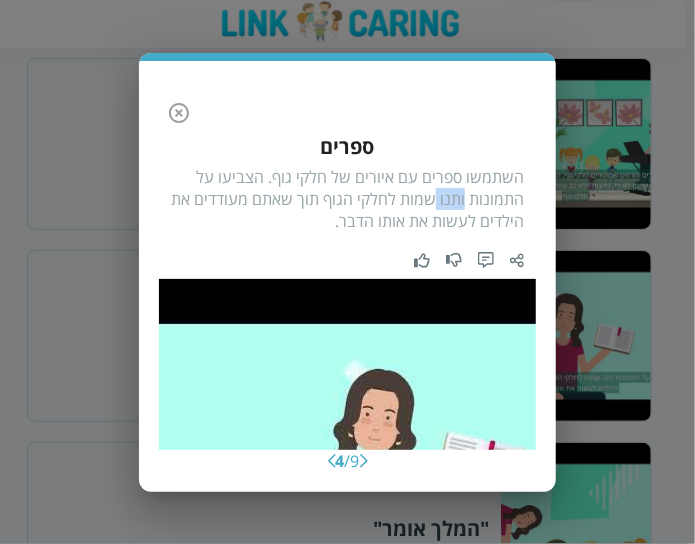 click on "השתמשו ספרים עם איורים של חלקי גוף. הצביעו על התמונות ותנו שמות לחלקי הגוף תוך שאתם מעודדים את הילדים לעשות את אותו הדבר." at bounding box center (347, 199) 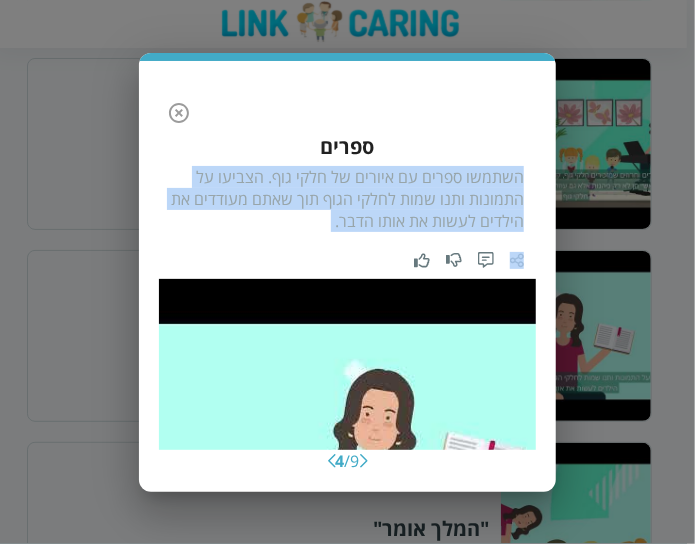 click on "השתמשו ספרים עם איורים של חלקי גוף. הצביעו על התמונות ותנו שמות לחלקי הגוף תוך שאתם מעודדים את הילדים לעשות את אותו הדבר." at bounding box center [347, 199] 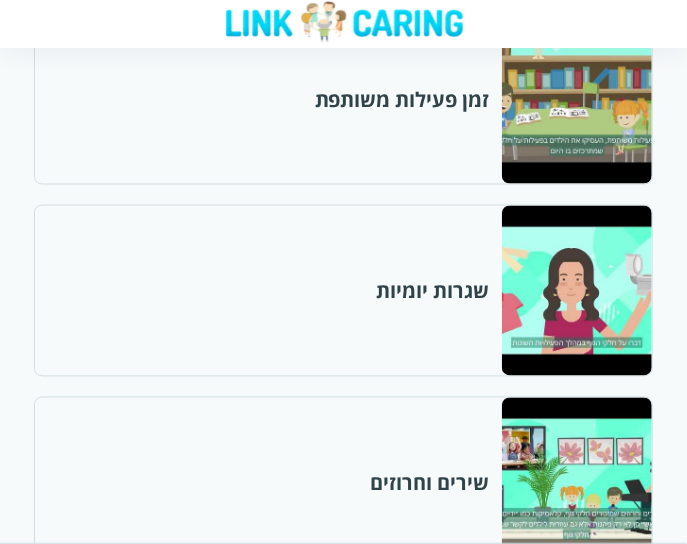 scroll, scrollTop: 860, scrollLeft: 0, axis: vertical 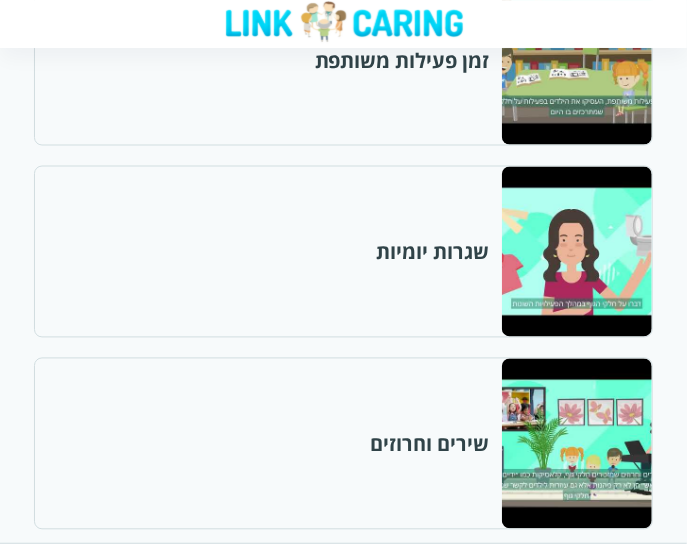 click at bounding box center (576, 444) 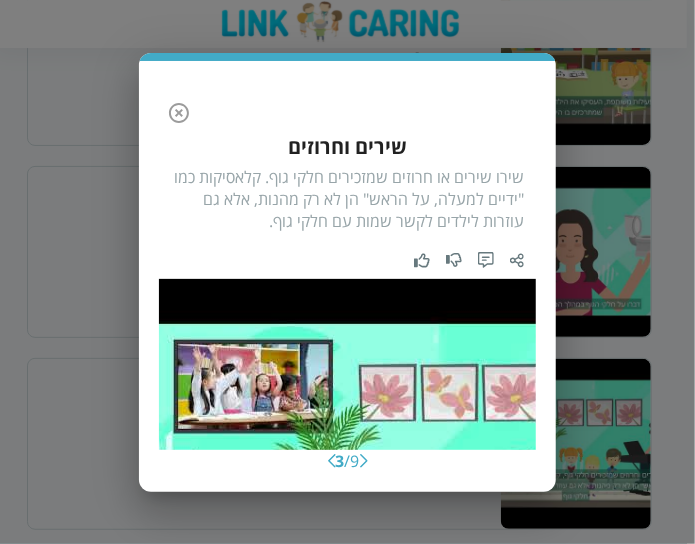 click 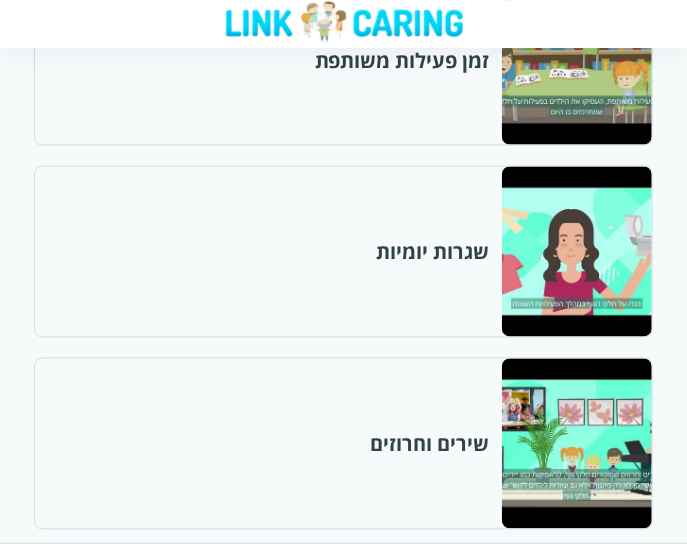 click at bounding box center [576, 252] 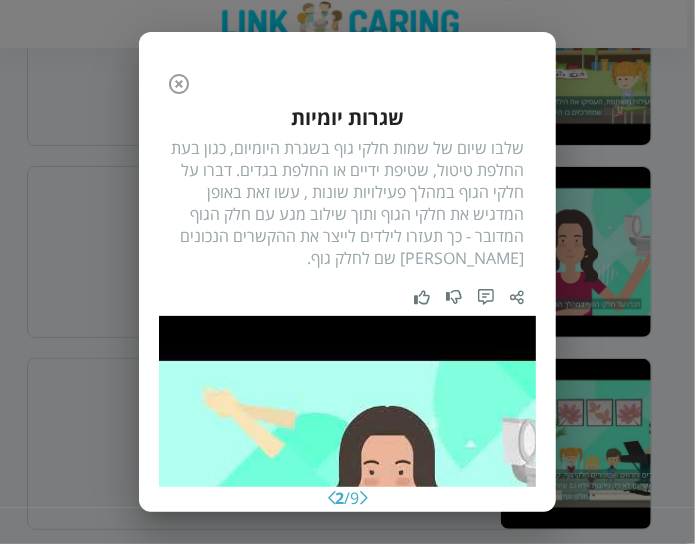 click 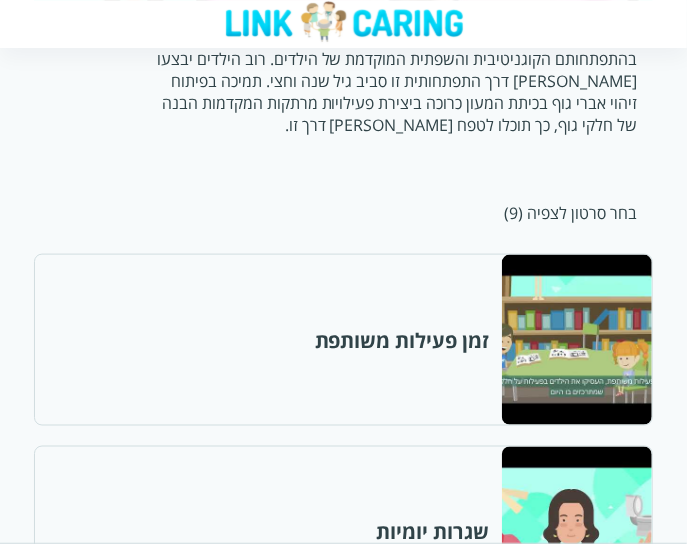 scroll, scrollTop: 560, scrollLeft: 0, axis: vertical 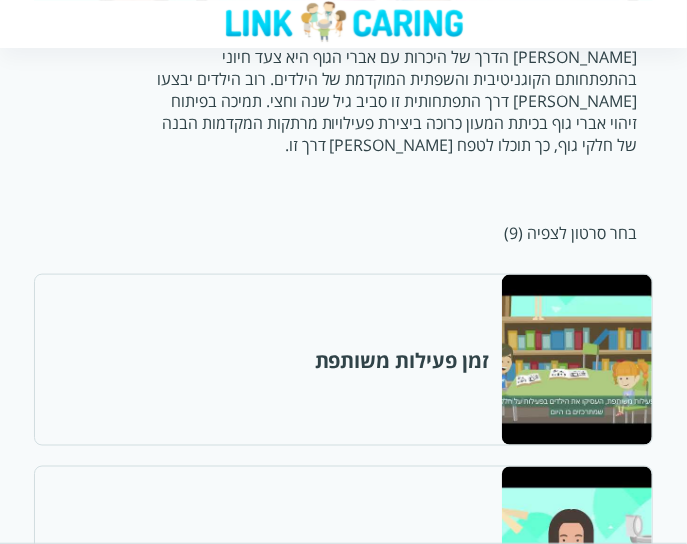 click at bounding box center (576, 360) 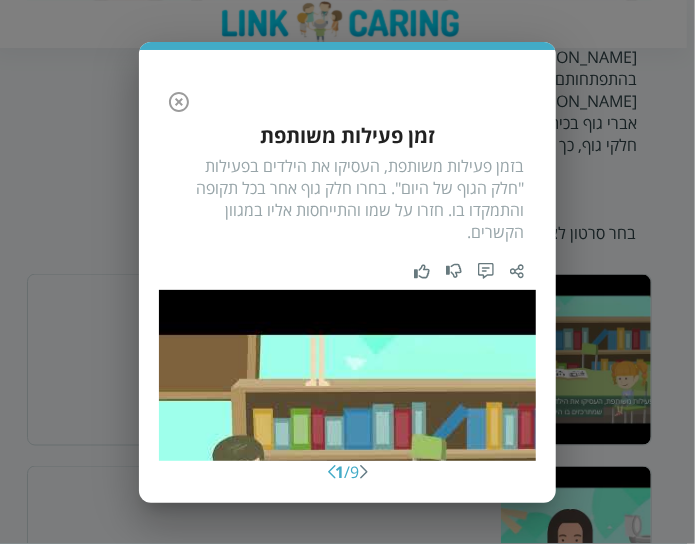 click 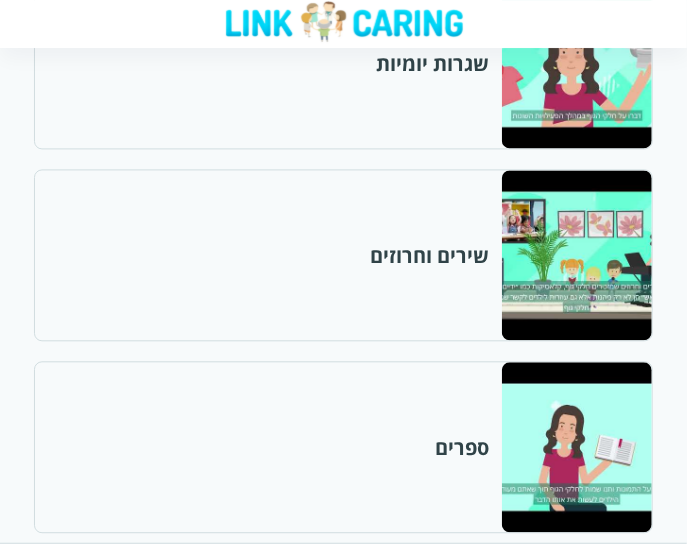 scroll, scrollTop: 1260, scrollLeft: 0, axis: vertical 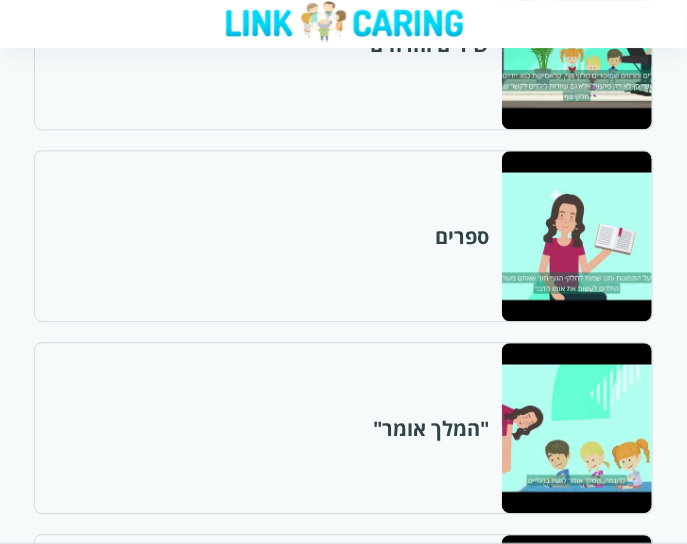 click at bounding box center (576, 428) 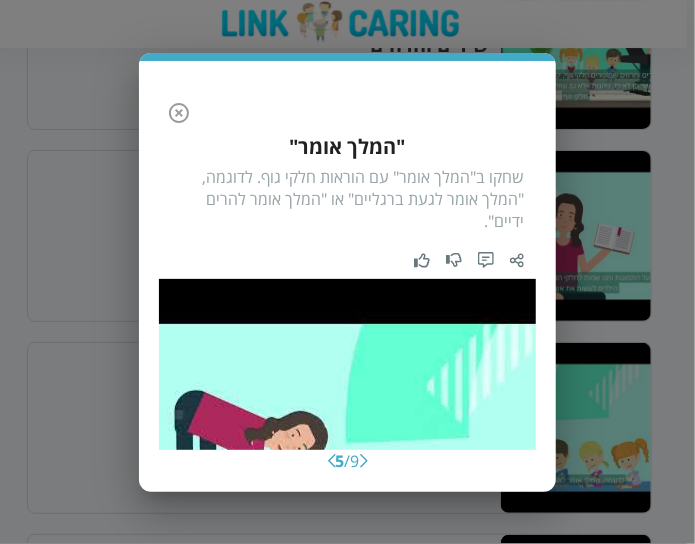 drag, startPoint x: 178, startPoint y: 115, endPoint x: 222, endPoint y: 177, distance: 76.02631 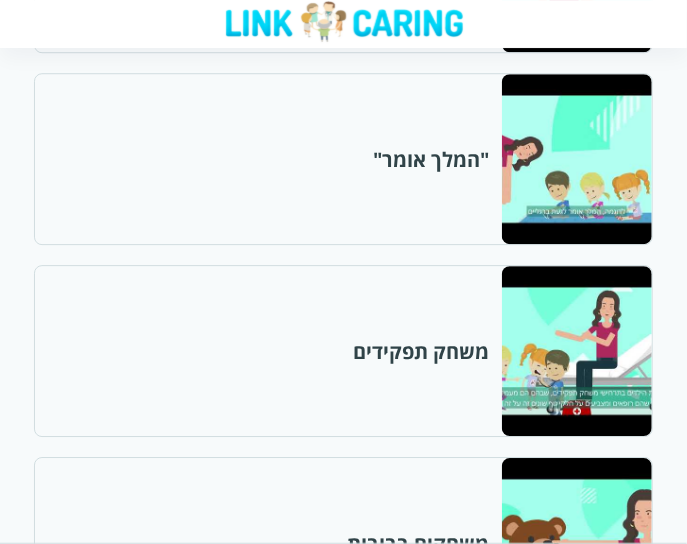 scroll, scrollTop: 1560, scrollLeft: 0, axis: vertical 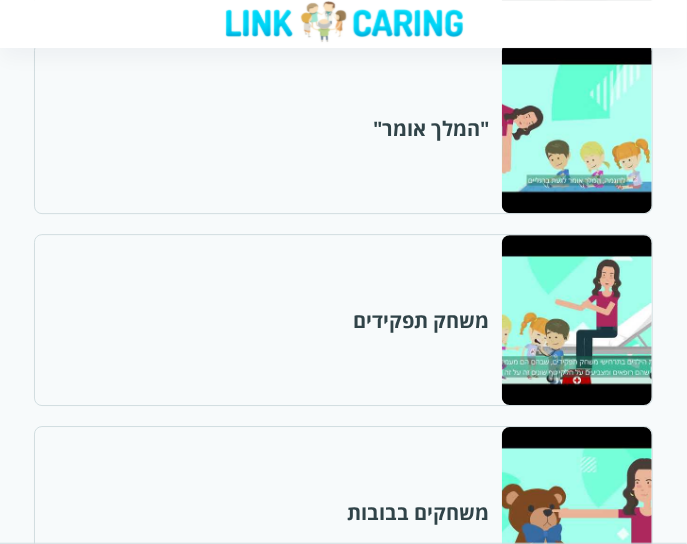 click at bounding box center (576, 320) 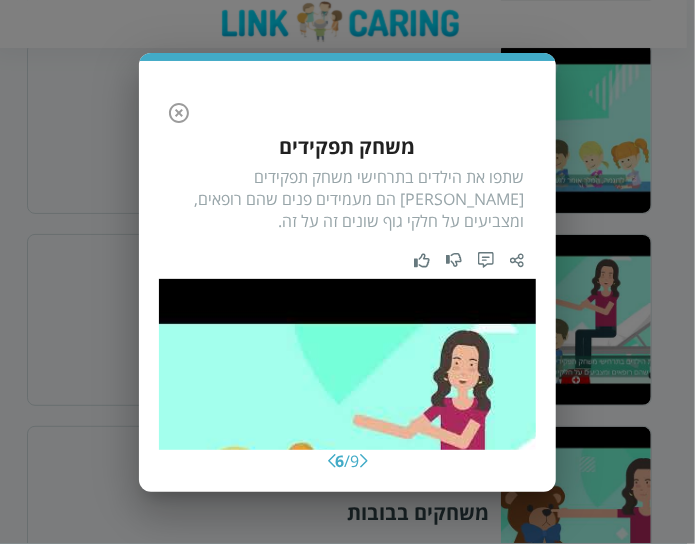 click on "הסרטון קודם 6 / 9 הסרטון הבא משחק תפקידים  שתפו את הילדים בתרחישי משחק תפקידים [PERSON_NAME] הם מעמידים פנים שהם רופאים, ומצביעים על חלקי גוף שונים זה על זה." at bounding box center (347, 272) 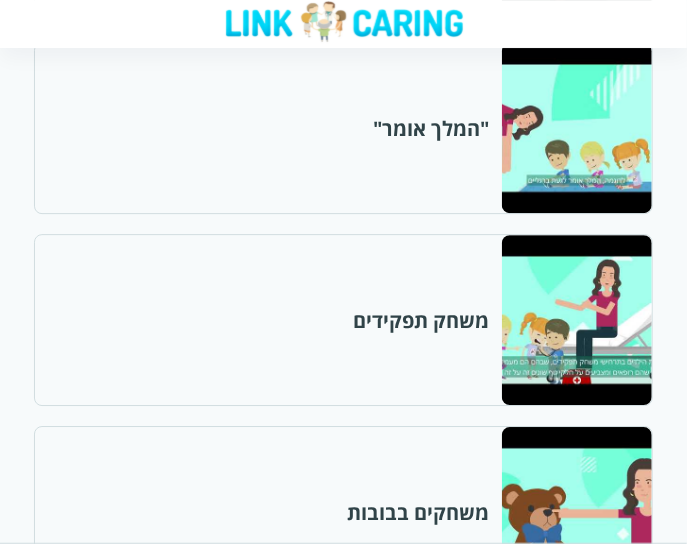 click at bounding box center [576, 320] 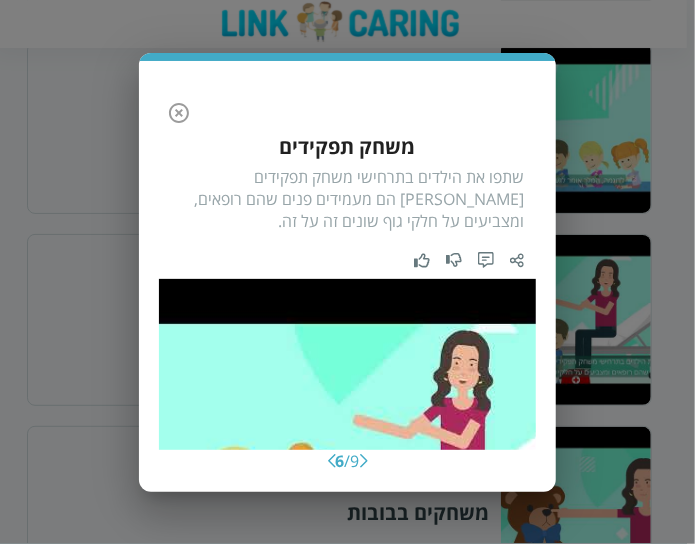 click on "שתפו את הילדים בתרחישי משחק תפקידים [PERSON_NAME] הם מעמידים פנים שהם רופאים, ומצביעים על חלקי גוף שונים זה על זה." at bounding box center (347, 199) 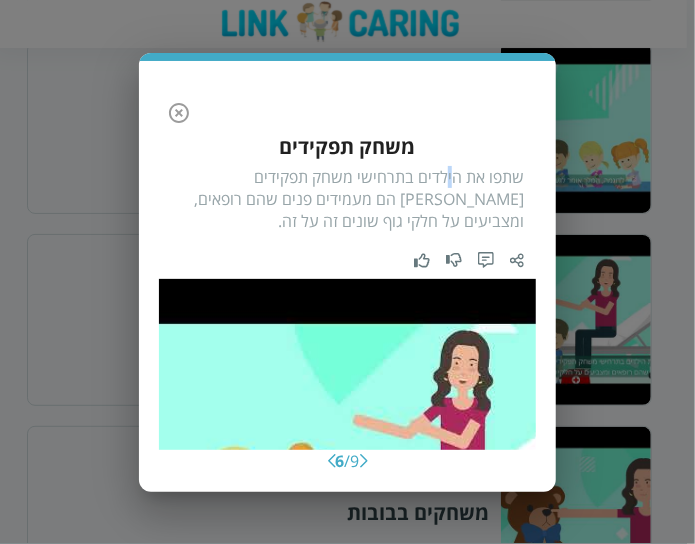 click on "שתפו את הילדים בתרחישי משחק תפקידים [PERSON_NAME] הם מעמידים פנים שהם רופאים, ומצביעים על חלקי גוף שונים זה על זה." at bounding box center [347, 199] 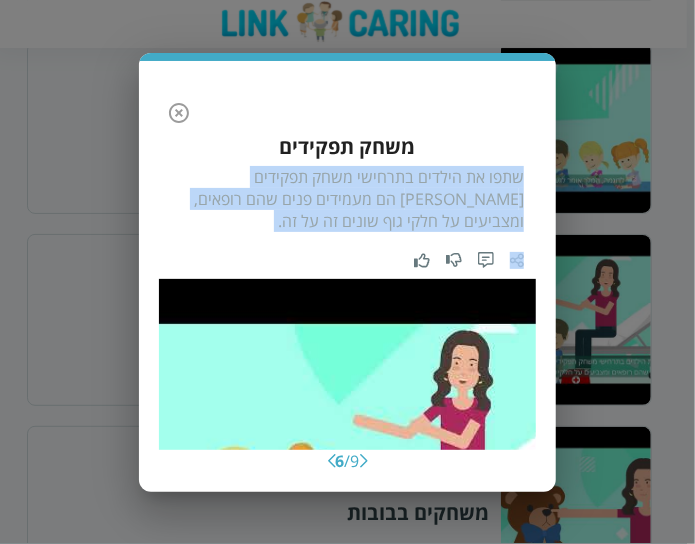 click on "שתפו את הילדים בתרחישי משחק תפקידים [PERSON_NAME] הם מעמידים פנים שהם רופאים, ומצביעים על חלקי גוף שונים זה על זה." at bounding box center [347, 199] 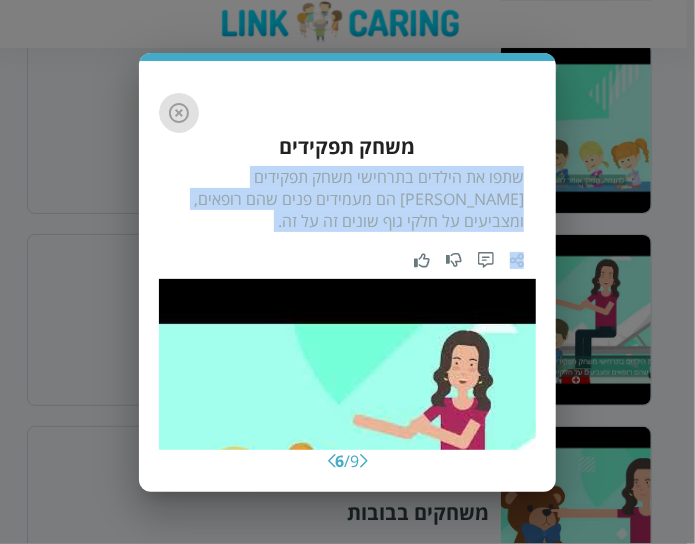 click 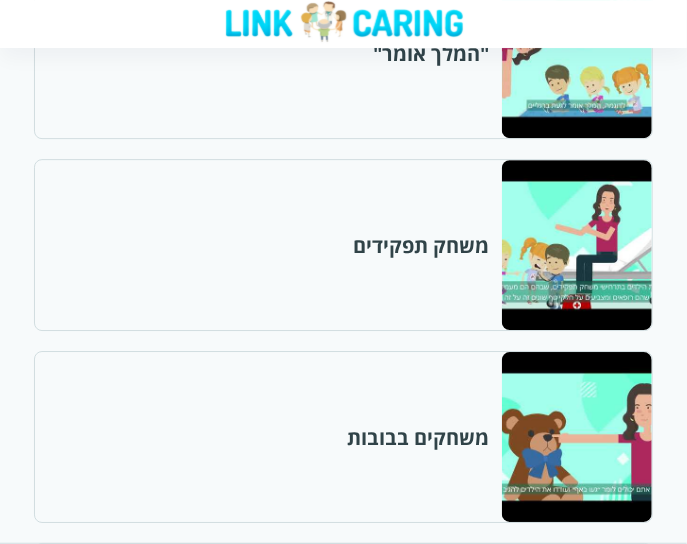 scroll, scrollTop: 1760, scrollLeft: 0, axis: vertical 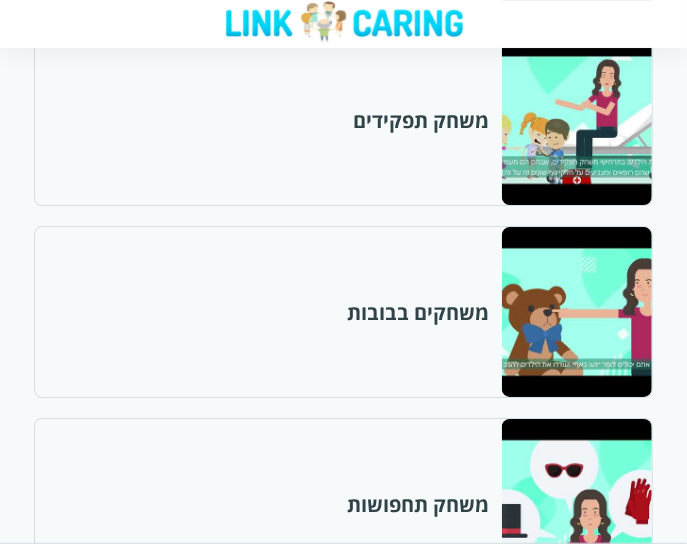 click at bounding box center [576, 312] 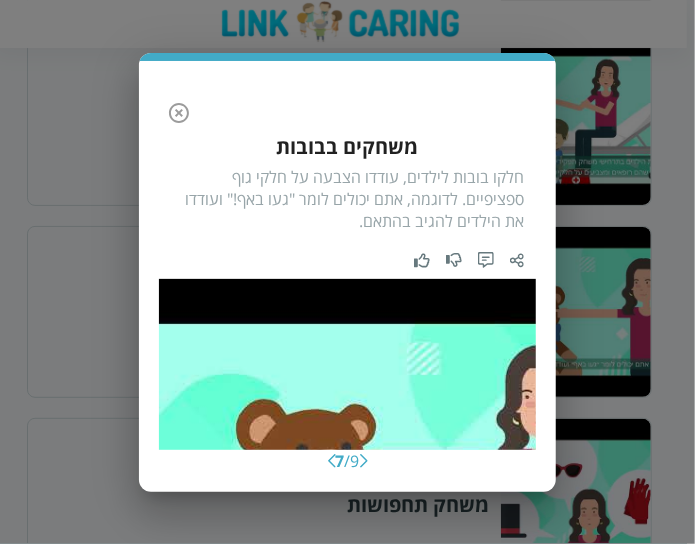 click on "חלקו בובות לילדים, עודדו הצבעה על חלקי גוף ספציפיים. לדוגמה, אתם יכולים לומר "געו באף!" ועודדו את הילדים להגיב בהתאם." at bounding box center (347, 199) 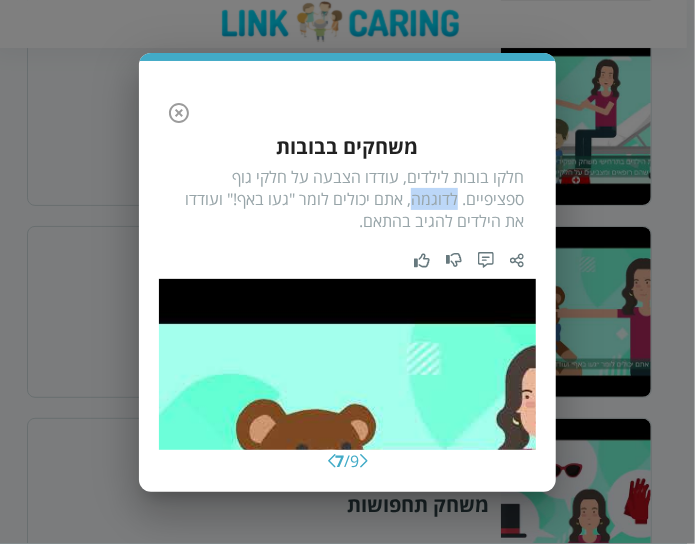 click on "חלקו בובות לילדים, עודדו הצבעה על חלקי גוף ספציפיים. לדוגמה, אתם יכולים לומר "געו באף!" ועודדו את הילדים להגיב בהתאם." at bounding box center [347, 199] 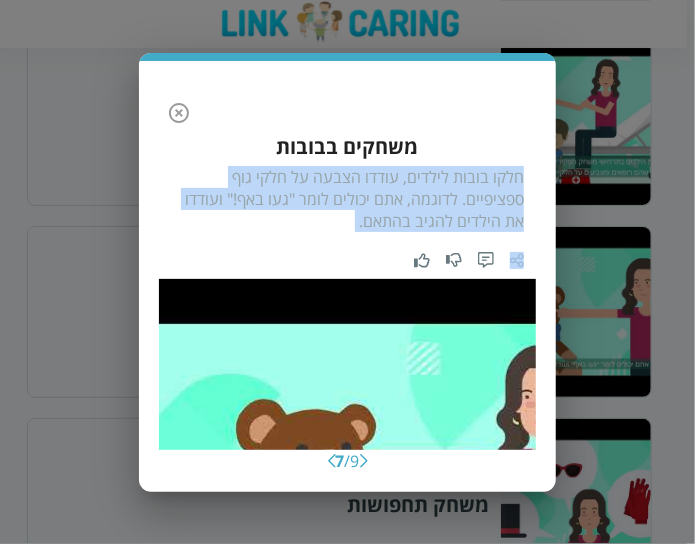 click on "חלקו בובות לילדים, עודדו הצבעה על חלקי גוף ספציפיים. לדוגמה, אתם יכולים לומר "געו באף!" ועודדו את הילדים להגיב בהתאם." at bounding box center (347, 199) 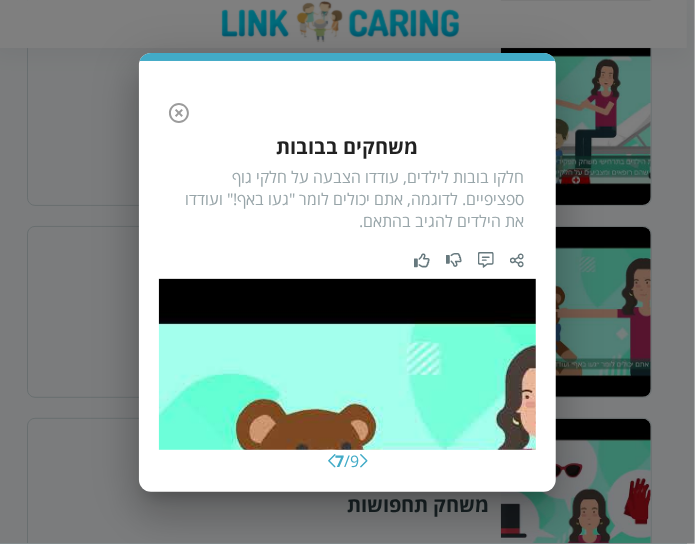 click on "הסרטון קודם 7 / 9 הסרטון הבא משחקים בבובות  חלקו בובות לילדים, עודדו הצבעה על חלקי גוף ספציפיים. לדוגמה, אתם יכולים לומר "געו באף!" ועודדו את הילדים להגיב בהתאם." at bounding box center (347, 272) 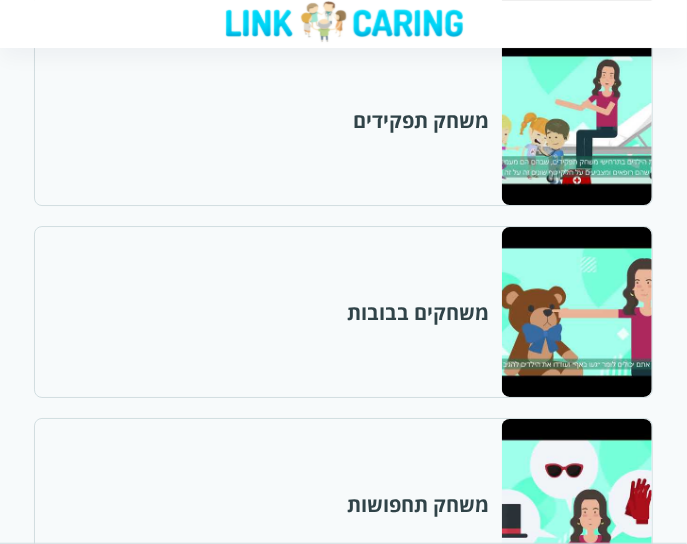 click at bounding box center (576, 312) 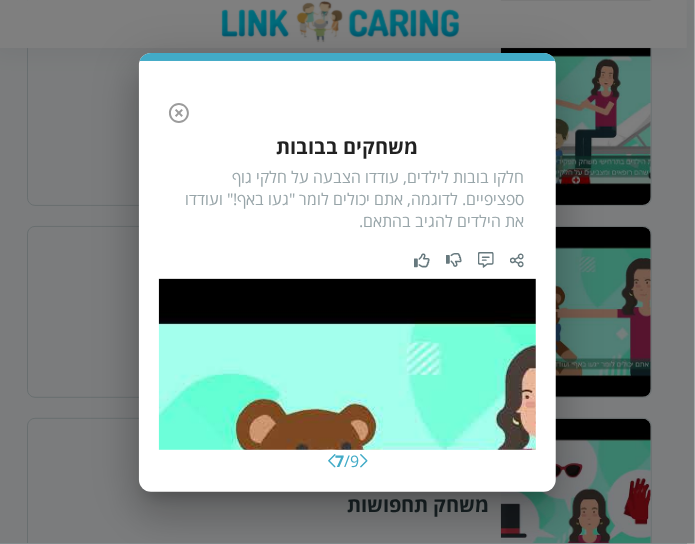 click 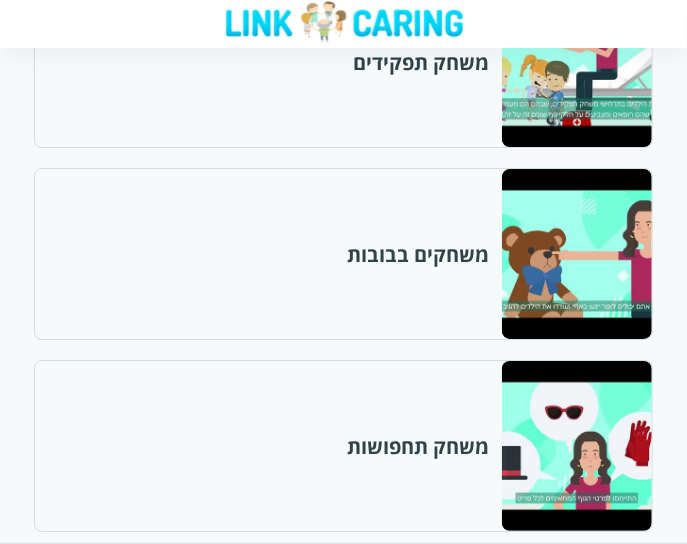 scroll, scrollTop: 1860, scrollLeft: 0, axis: vertical 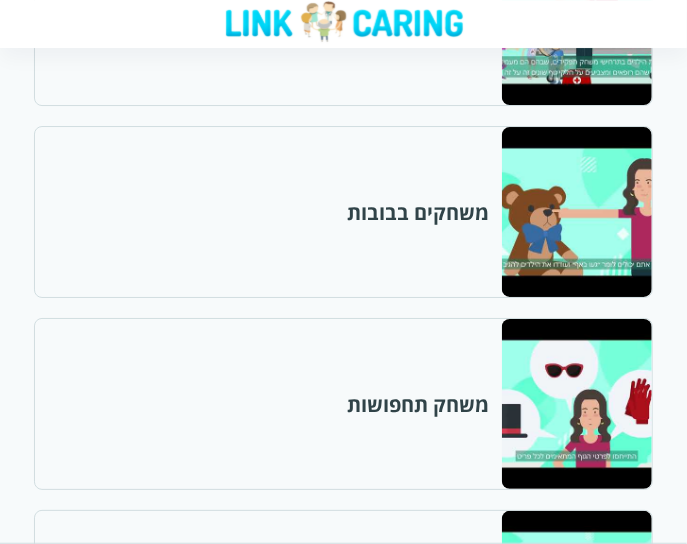 click at bounding box center (576, 404) 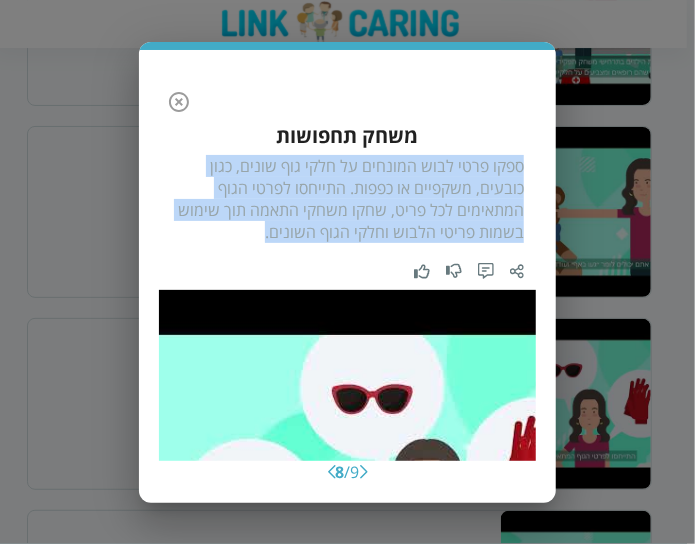 drag, startPoint x: 523, startPoint y: 159, endPoint x: 273, endPoint y: 242, distance: 263.4179 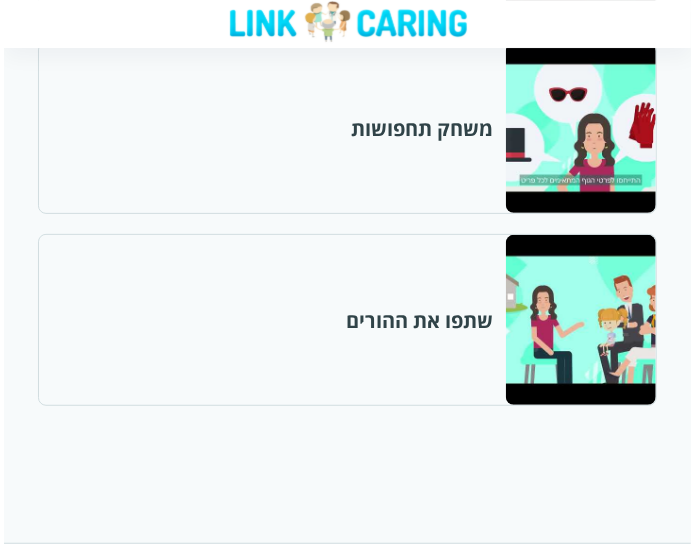 scroll, scrollTop: 2160, scrollLeft: 0, axis: vertical 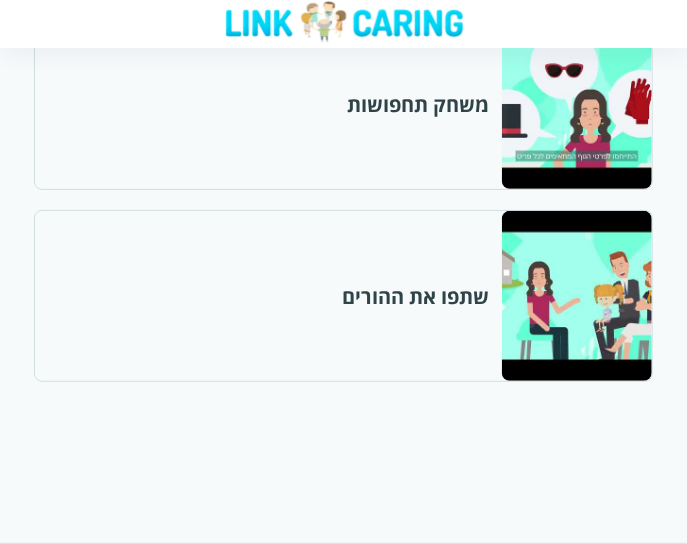 click at bounding box center [576, 296] 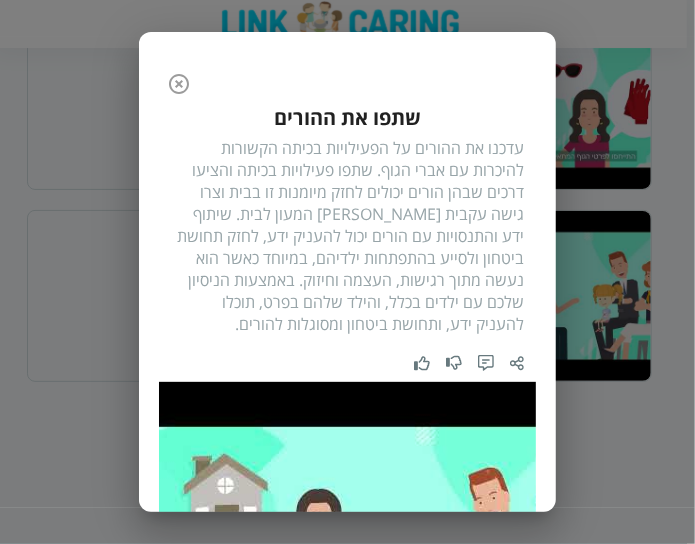 click 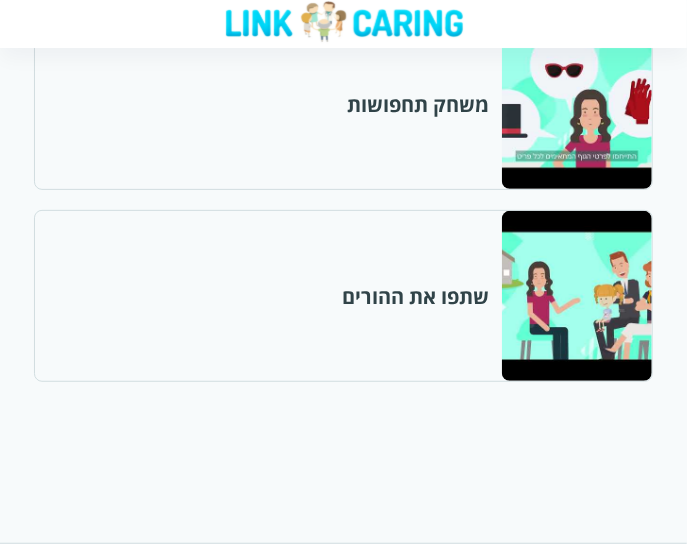 click at bounding box center (576, 296) 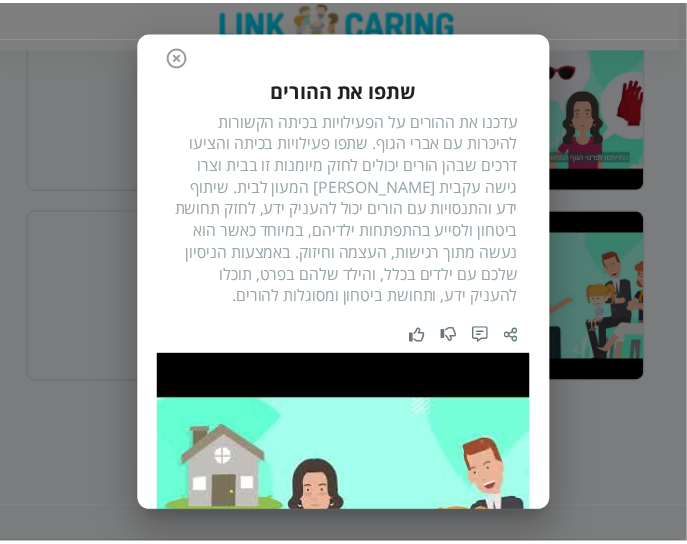 scroll, scrollTop: 0, scrollLeft: 0, axis: both 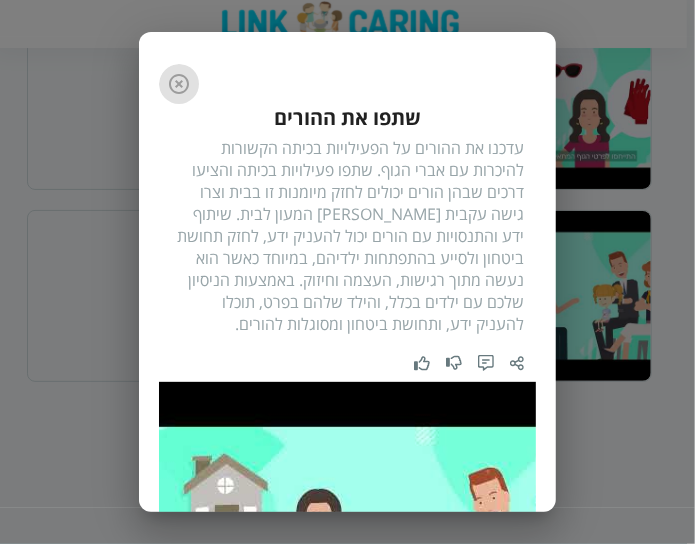 click 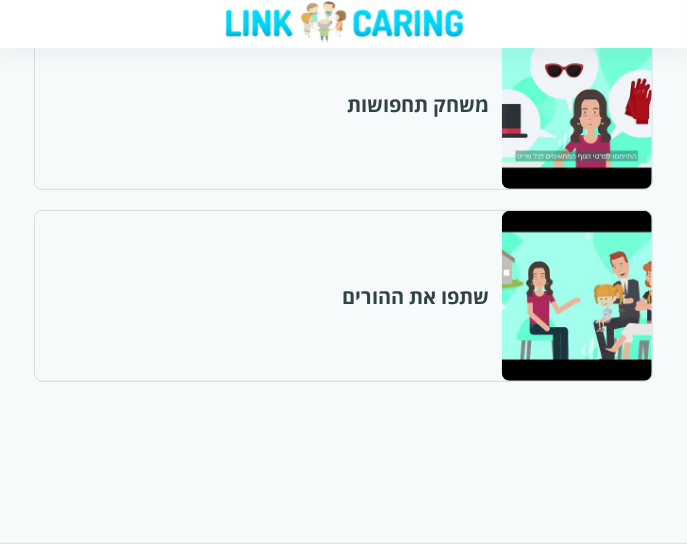 click at bounding box center (576, 296) 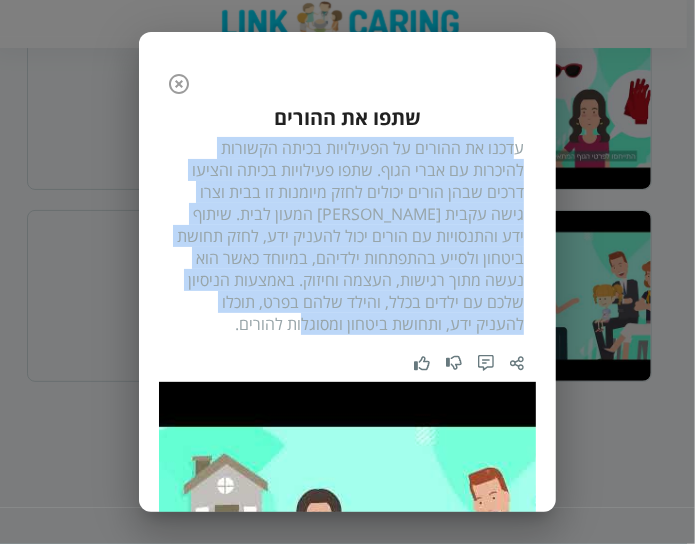 drag, startPoint x: 514, startPoint y: 141, endPoint x: 287, endPoint y: 322, distance: 290.3274 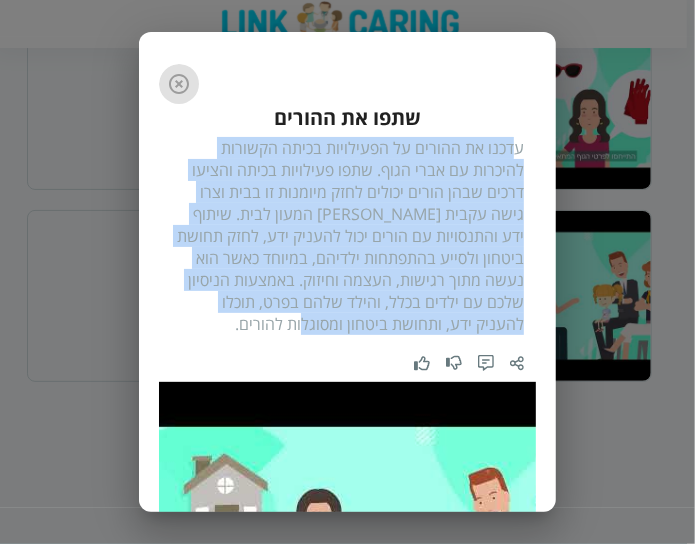 click 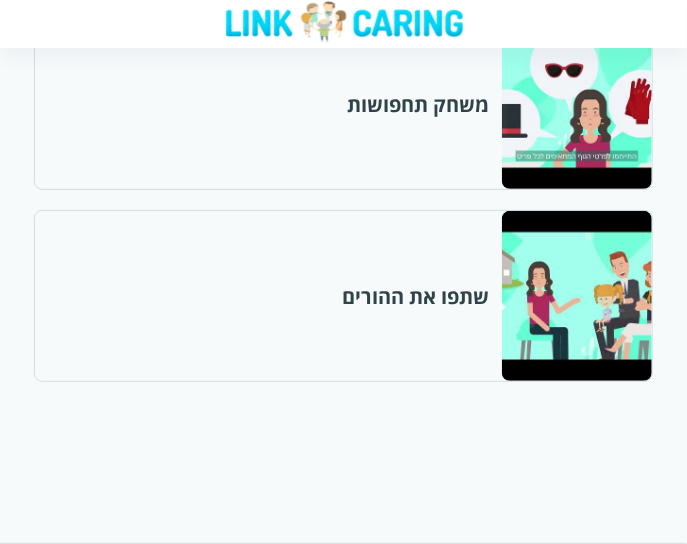 click at bounding box center [576, 296] 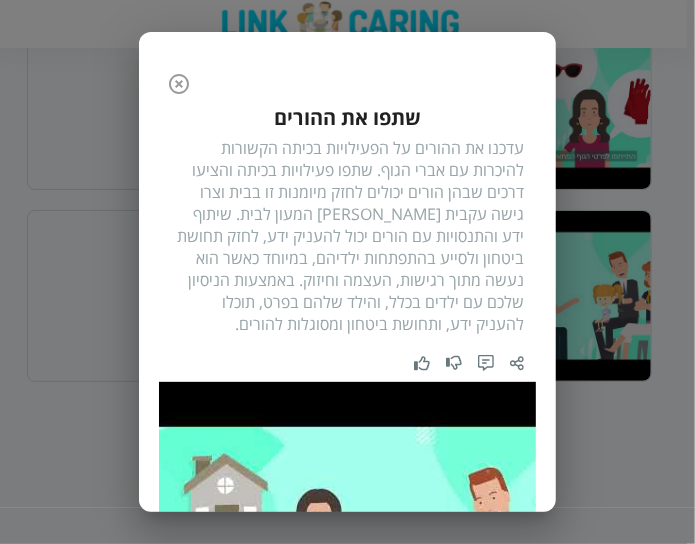 click 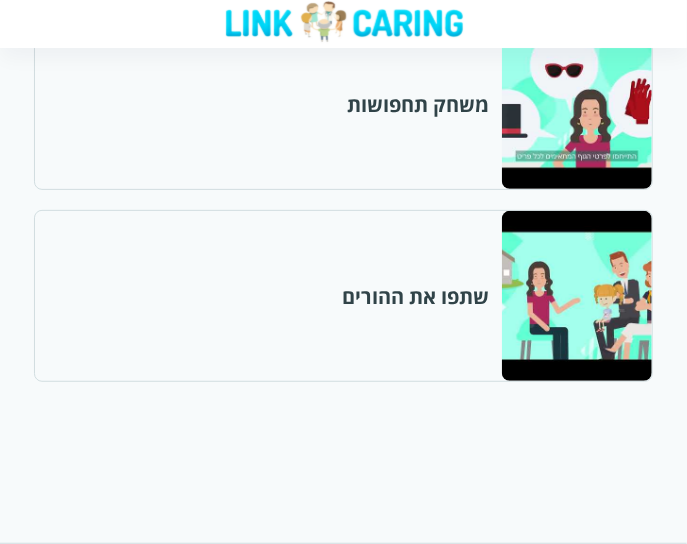 click on "משחק תחפושות" at bounding box center [343, 104] 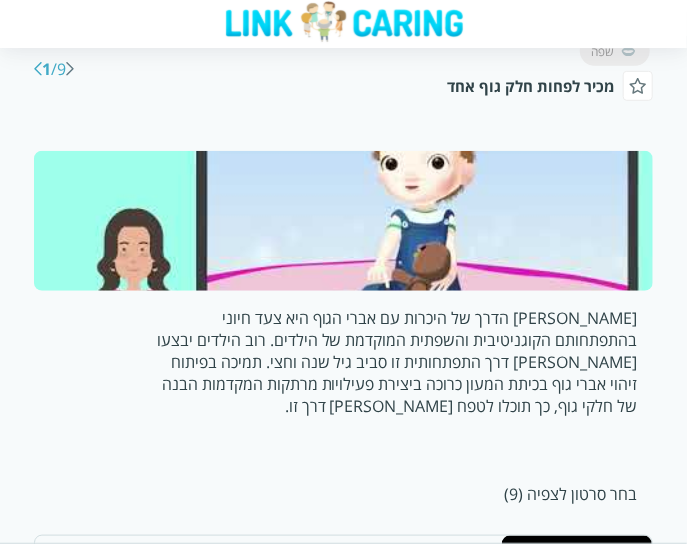 scroll, scrollTop: 300, scrollLeft: 0, axis: vertical 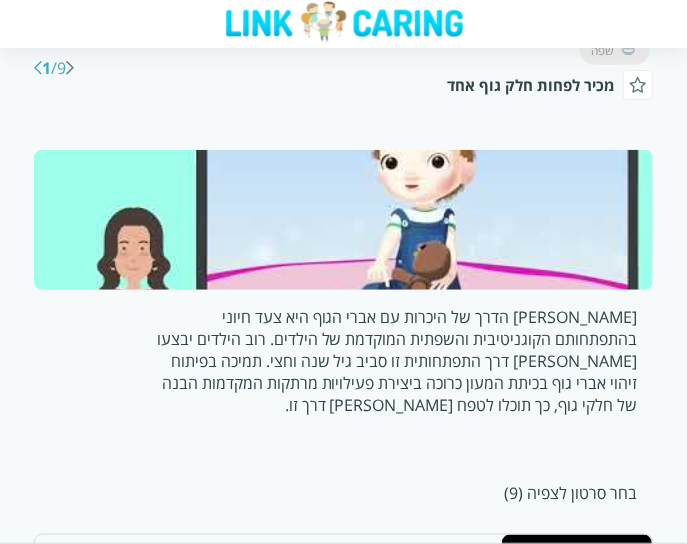 click at bounding box center [343, 220] 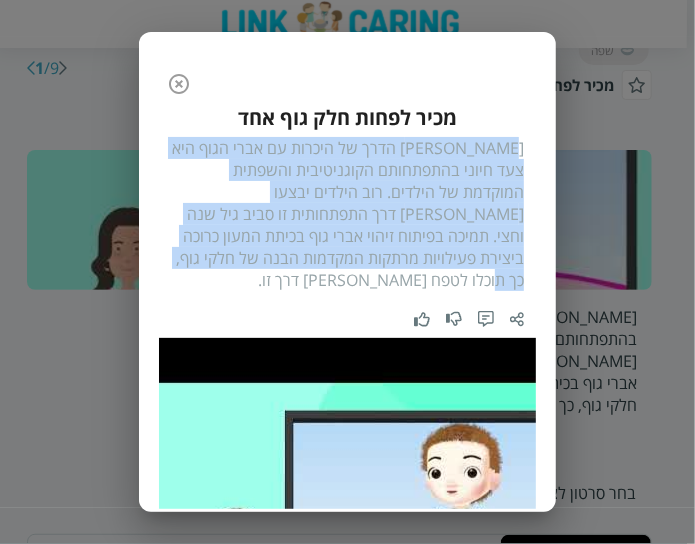 drag, startPoint x: 519, startPoint y: 148, endPoint x: 282, endPoint y: 251, distance: 258.4144 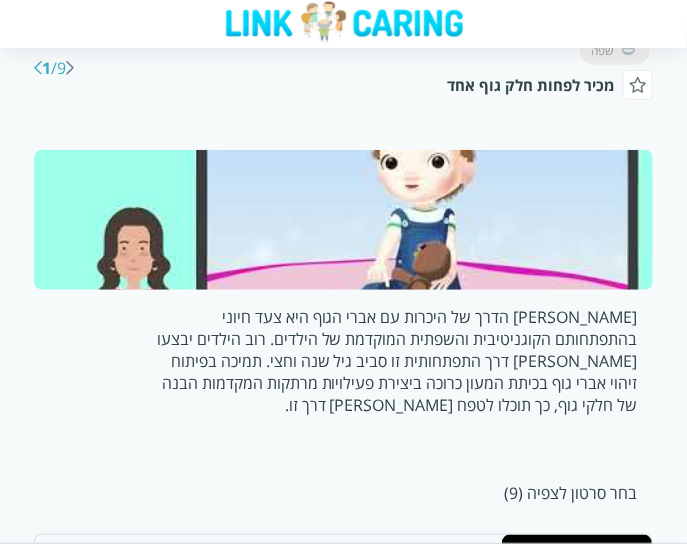 click at bounding box center [38, 68] 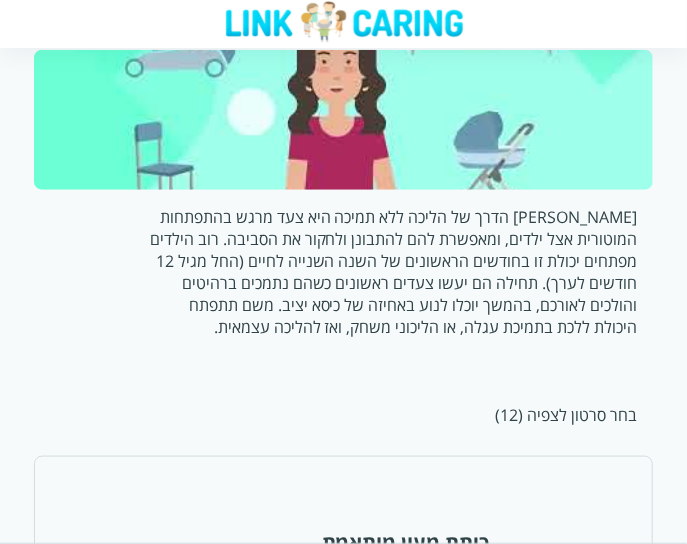 scroll, scrollTop: 300, scrollLeft: 0, axis: vertical 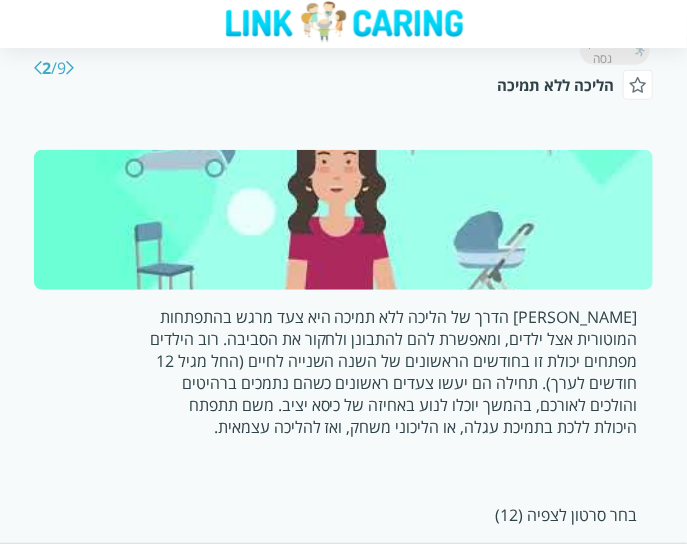 click at bounding box center (343, 220) 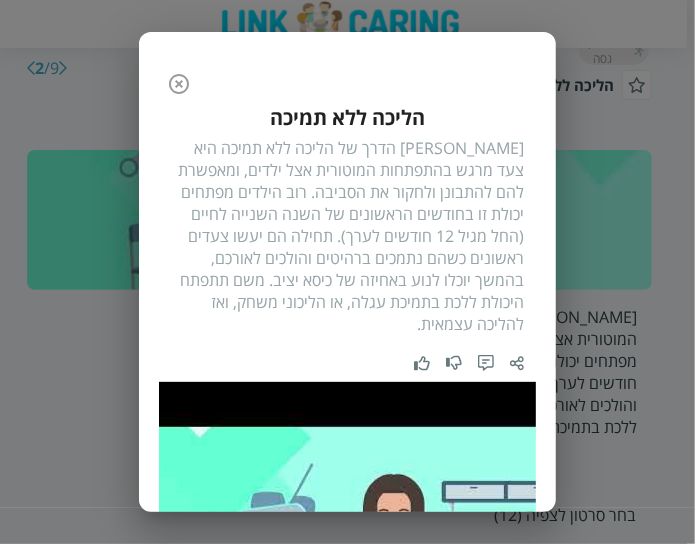 click 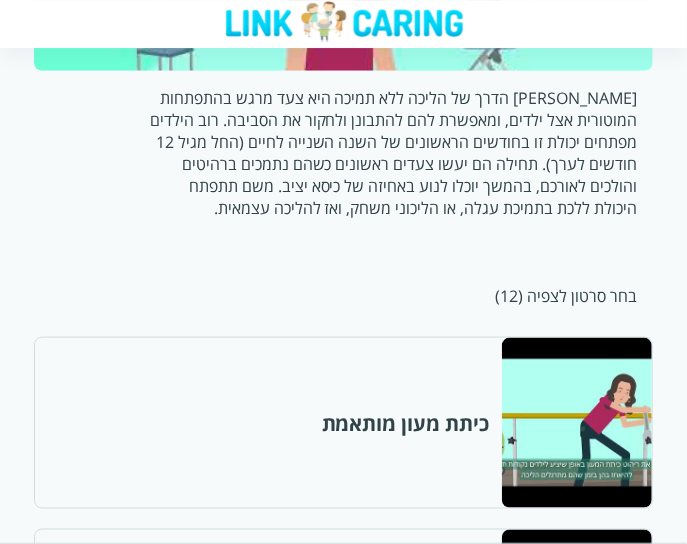 scroll, scrollTop: 600, scrollLeft: 0, axis: vertical 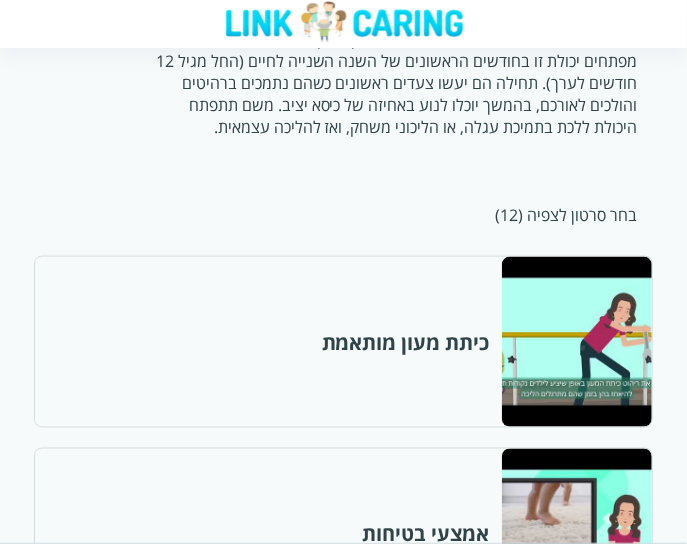 click at bounding box center (576, 342) 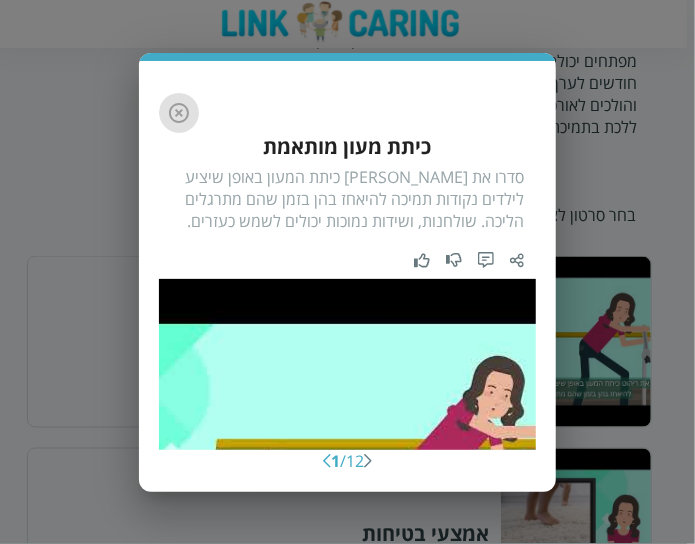 click 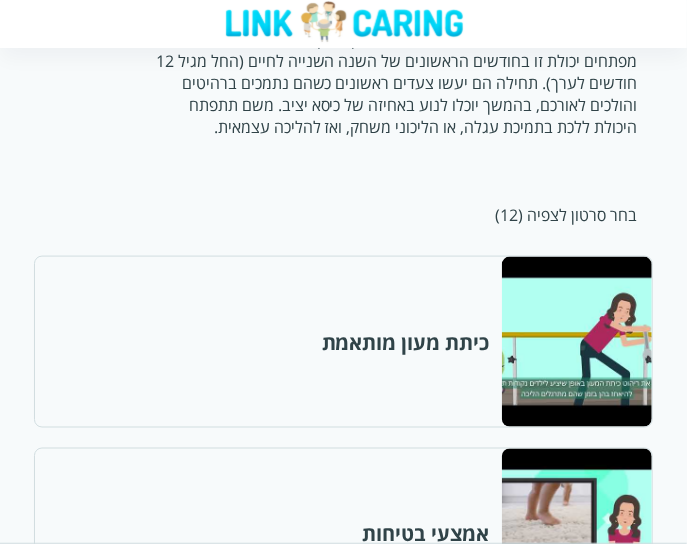 click at bounding box center [576, 342] 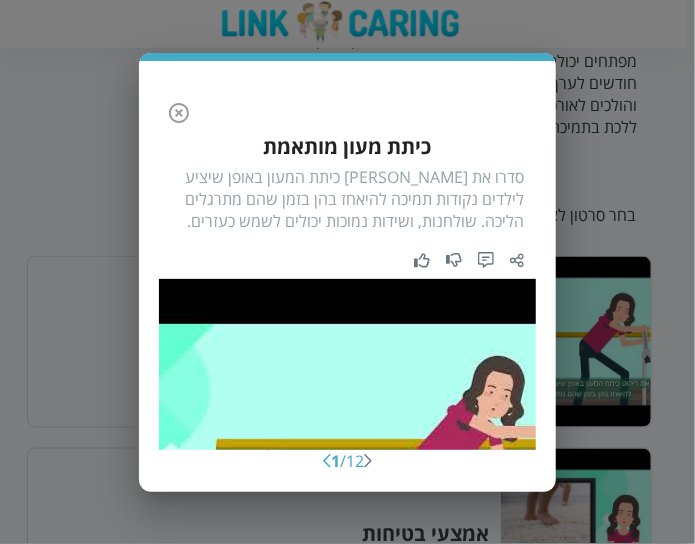 click on "סדרו את [PERSON_NAME] כיתת המעון באופן שיציע לילדים נקודות תמיכה להיאחז בהן בזמן שהם מתרגלים הליכה. שולחנות, ושידות נמוכות יכולים לשמש כעזרים." at bounding box center (347, 199) 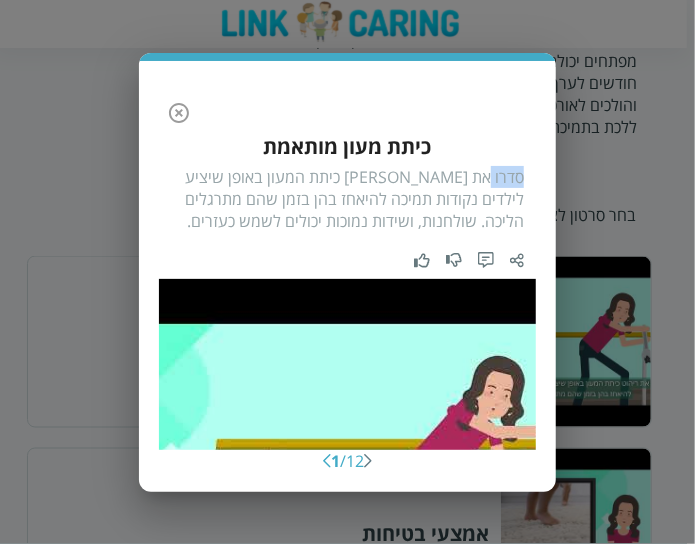 click on "סדרו את [PERSON_NAME] כיתת המעון באופן שיציע לילדים נקודות תמיכה להיאחז בהן בזמן שהם מתרגלים הליכה. שולחנות, ושידות נמוכות יכולים לשמש כעזרים." at bounding box center [347, 199] 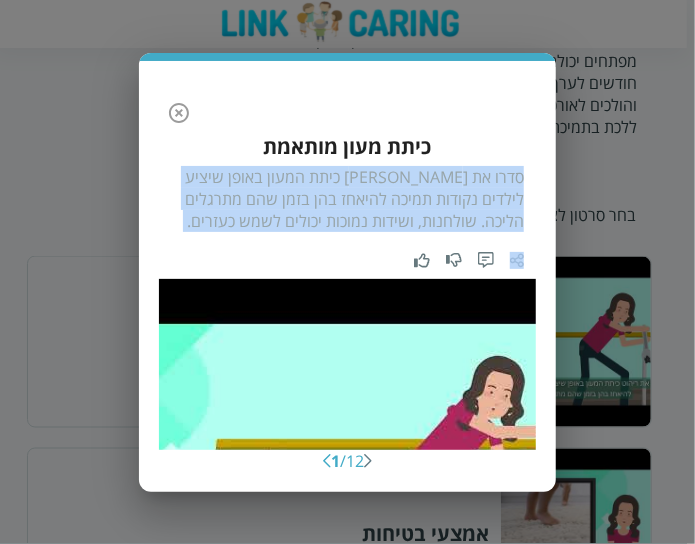 click on "סדרו את [PERSON_NAME] כיתת המעון באופן שיציע לילדים נקודות תמיכה להיאחז בהן בזמן שהם מתרגלים הליכה. שולחנות, ושידות נמוכות יכולים לשמש כעזרים." at bounding box center (347, 199) 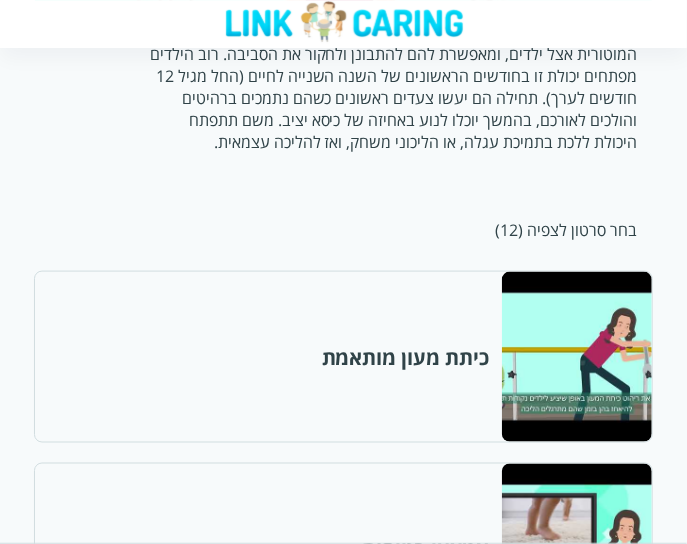 scroll, scrollTop: 800, scrollLeft: 0, axis: vertical 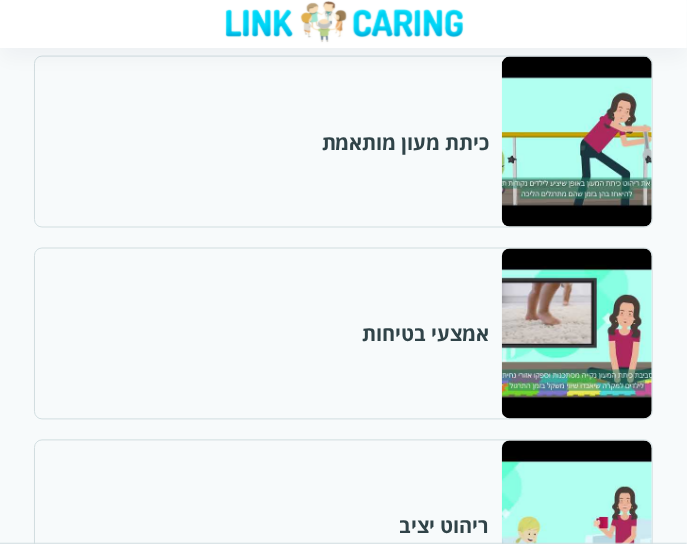 click at bounding box center [576, 334] 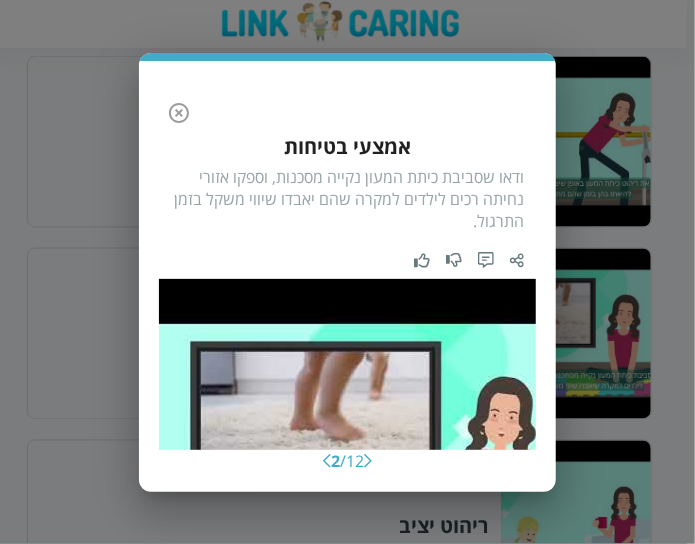 click on "ודאו שסביבת כיתת המעון נקייה מסכנות, וספקו אזורי נחיתה רכים לילדים למקרה שהם יאבדו שיווי משקל בזמן התרגול." at bounding box center (347, 199) 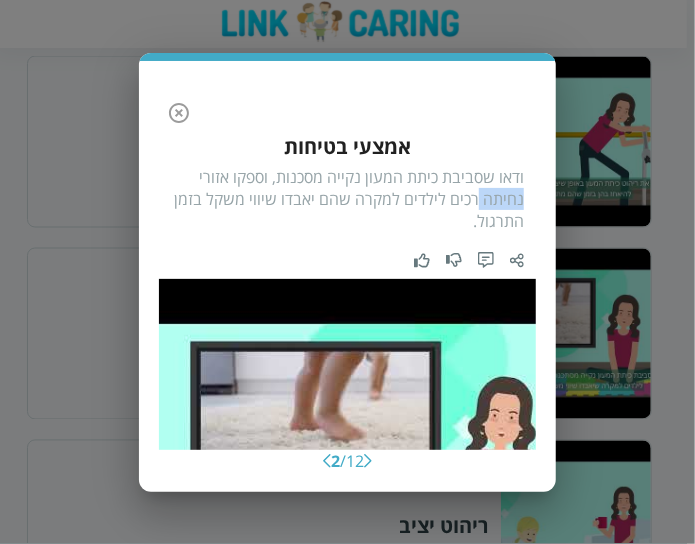 click on "ודאו שסביבת כיתת המעון נקייה מסכנות, וספקו אזורי נחיתה רכים לילדים למקרה שהם יאבדו שיווי משקל בזמן התרגול." at bounding box center [347, 199] 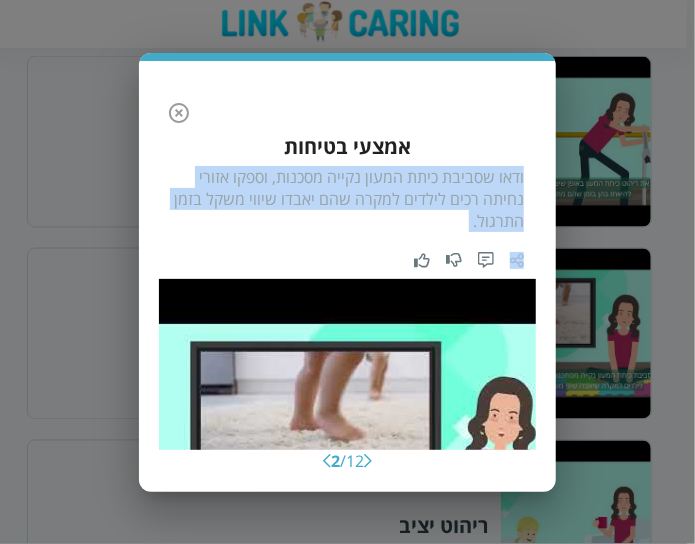 click on "ודאו שסביבת כיתת המעון נקייה מסכנות, וספקו אזורי נחיתה רכים לילדים למקרה שהם יאבדו שיווי משקל בזמן התרגול." at bounding box center (347, 199) 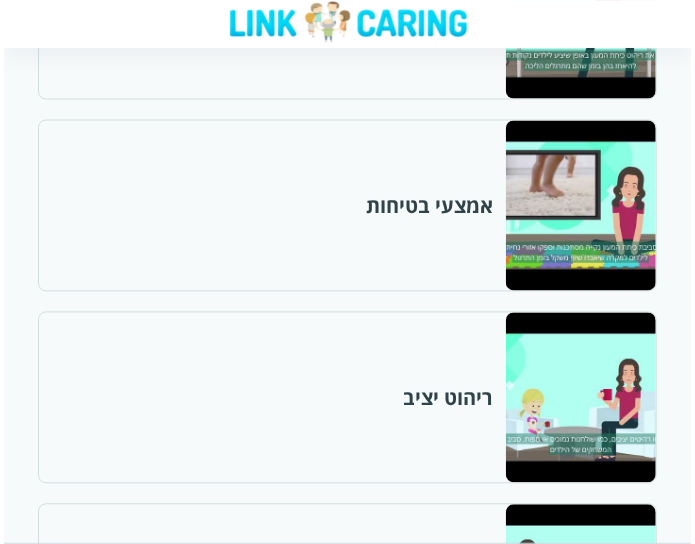 scroll, scrollTop: 1000, scrollLeft: 0, axis: vertical 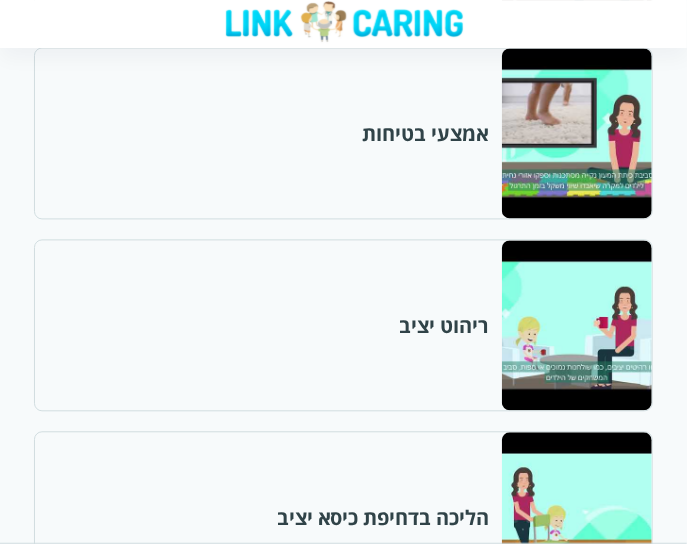 click at bounding box center (576, 326) 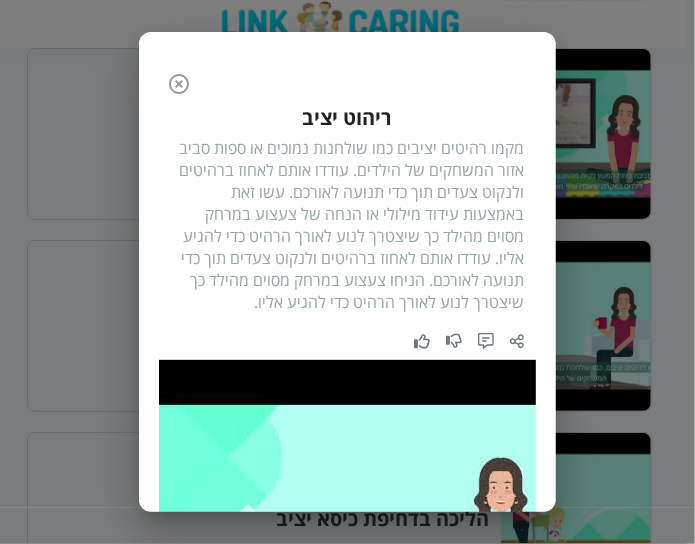 scroll, scrollTop: 61, scrollLeft: 0, axis: vertical 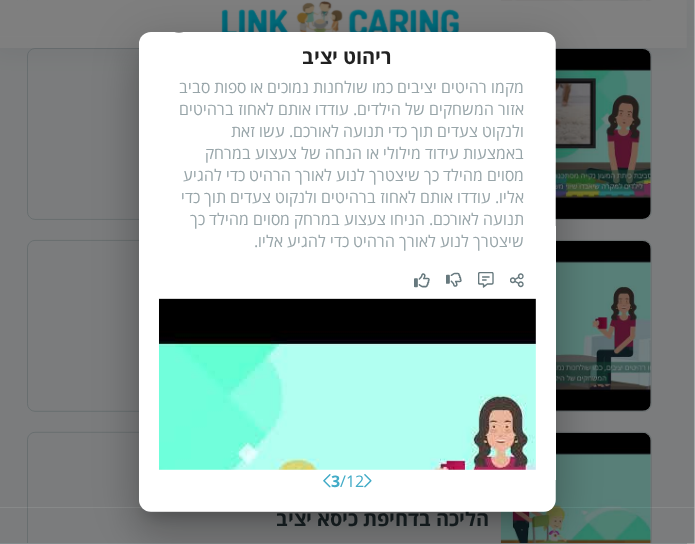 click on "מקמו רהיטים יציבים כמו שולחנות נמוכים או ספות סביב אזור המשחקים של הילדים. עודדו אותם לאחוז ברהיטים ולנקוט צעדים תוך כדי תנועה לאורכם. עשו זאת באמצעות עידוד מילולי או הנחה של צעצוע במרחק מסוים מהילד כך שיצטרך לנוע לאורך הרהיט כדי להגיע אליו. עודדו אותם לאחוז ברהיטים ולנקוט צעדים תוך כדי תנועה לאורכם. הניחו צעצוע במרחק מסוים מהילד כך שיצטרך לנוע לאורך הרהיט כדי להגיע אליו." at bounding box center [347, 164] 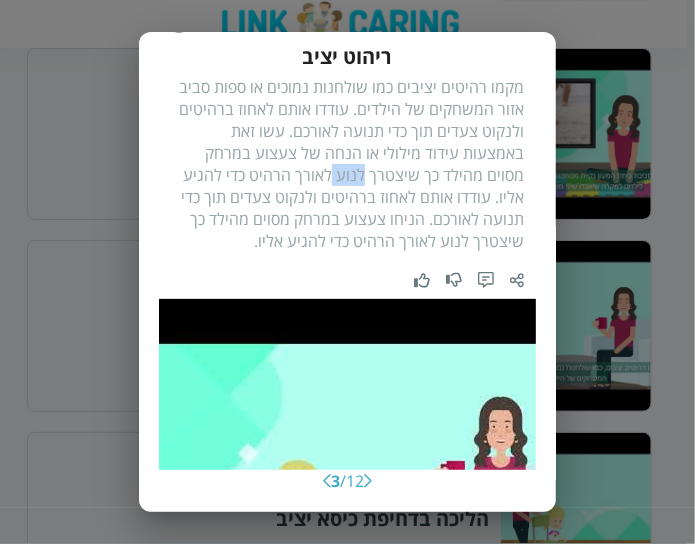 click on "מקמו רהיטים יציבים כמו שולחנות נמוכים או ספות סביב אזור המשחקים של הילדים. עודדו אותם לאחוז ברהיטים ולנקוט צעדים תוך כדי תנועה לאורכם. עשו זאת באמצעות עידוד מילולי או הנחה של צעצוע במרחק מסוים מהילד כך שיצטרך לנוע לאורך הרהיט כדי להגיע אליו. עודדו אותם לאחוז ברהיטים ולנקוט צעדים תוך כדי תנועה לאורכם. הניחו צעצוע במרחק מסוים מהילד כך שיצטרך לנוע לאורך הרהיט כדי להגיע אליו." at bounding box center [347, 164] 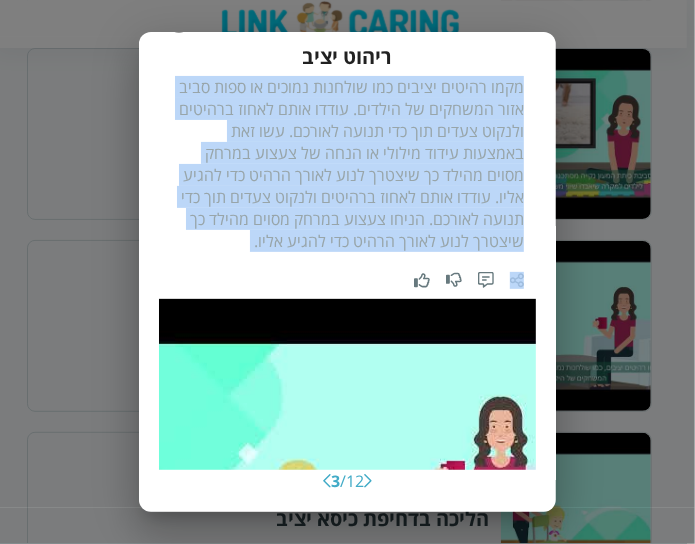 click on "מקמו רהיטים יציבים כמו שולחנות נמוכים או ספות סביב אזור המשחקים של הילדים. עודדו אותם לאחוז ברהיטים ולנקוט צעדים תוך כדי תנועה לאורכם. עשו זאת באמצעות עידוד מילולי או הנחה של צעצוע במרחק מסוים מהילד כך שיצטרך לנוע לאורך הרהיט כדי להגיע אליו. עודדו אותם לאחוז ברהיטים ולנקוט צעדים תוך כדי תנועה לאורכם. הניחו צעצוע במרחק מסוים מהילד כך שיצטרך לנוע לאורך הרהיט כדי להגיע אליו." at bounding box center (347, 164) 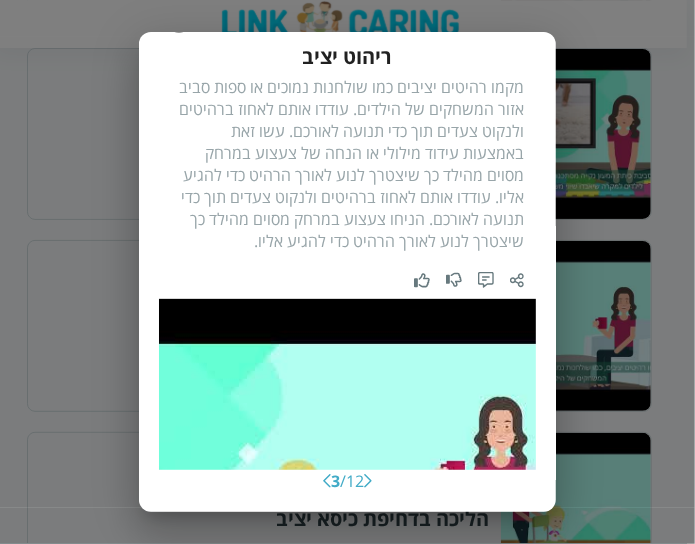 click on "הסרטון קודם 3 / 12 הסרטון הבא ריהוט יציב  מקמו רהיטים יציבים כמו שולחנות נמוכים או ספות סביב אזור המשחקים של הילדים. עודדו אותם לאחוז ברהיטים ולנקוט צעדים תוך כדי תנועה לאורכם. עשו זאת באמצעות עידוד מילולי או הנחה של צעצוע במרחק מסוים מהילד כך שיצטרך לנוע לאורך הרהיט כדי להגיע אליו. עודדו אותם לאחוז ברהיטים ולנקוט צעדים תוך כדי תנועה לאורכם. הניחו צעצוע במרחק מסוים מהילד כך שיצטרך לנוע לאורך הרהיט כדי להגיע אליו." at bounding box center (347, 267) 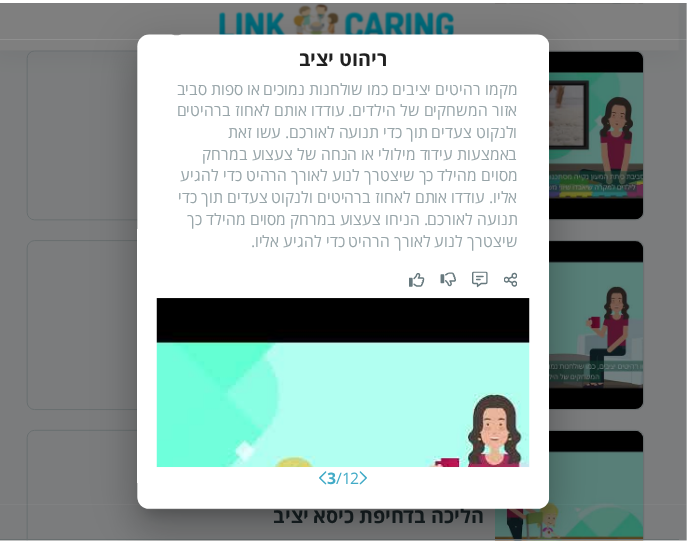 scroll, scrollTop: 0, scrollLeft: 0, axis: both 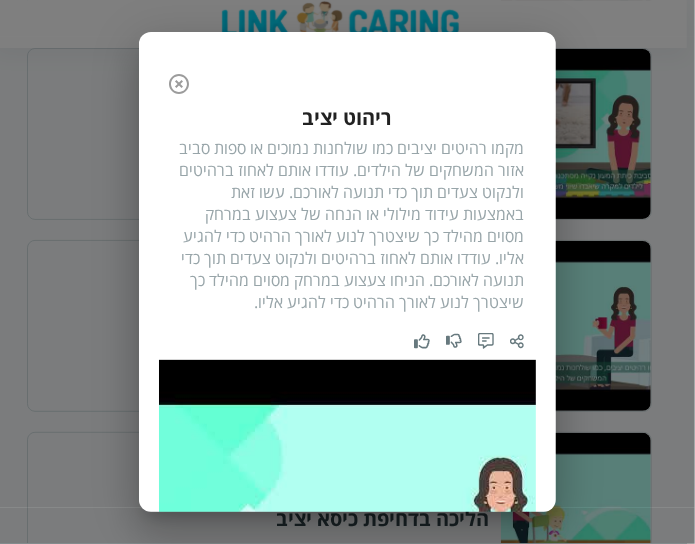 click 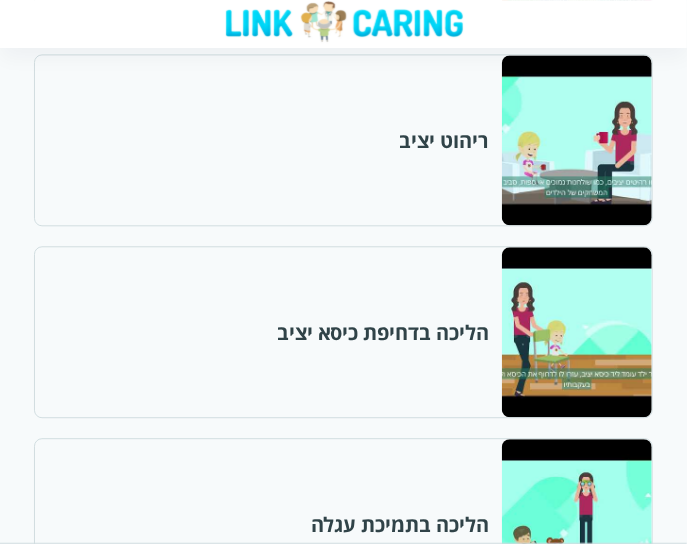 scroll, scrollTop: 1200, scrollLeft: 0, axis: vertical 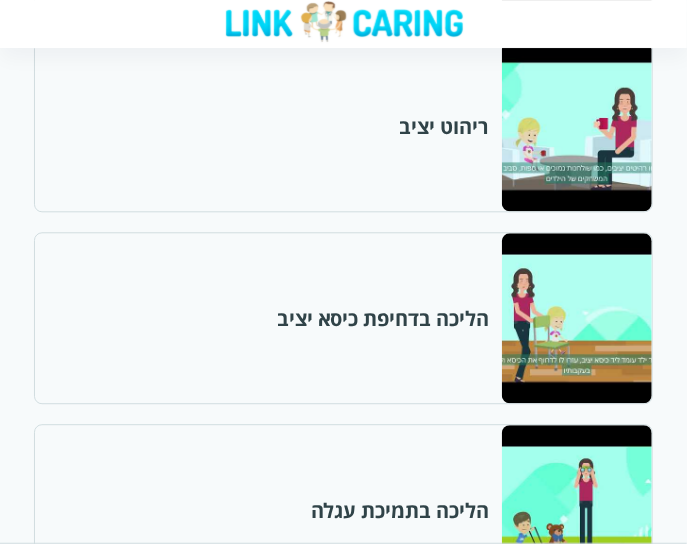 click at bounding box center [576, 318] 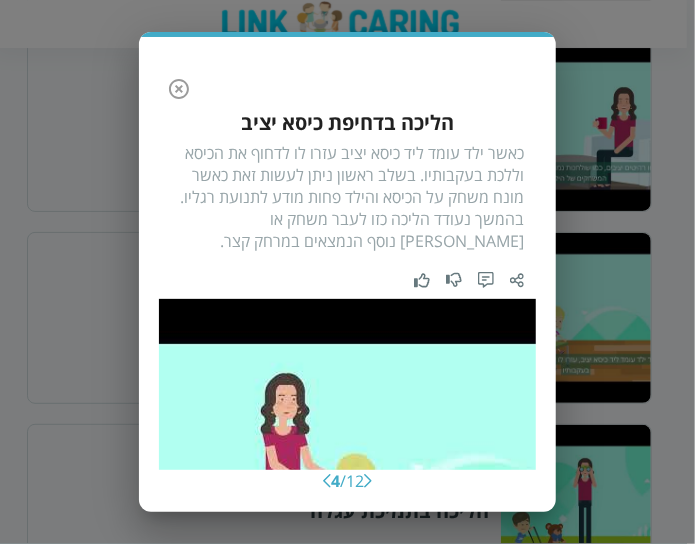 click on "כאשר ילד עומד ליד כיסא יציב עזרו לו לדחוף את הכיסא וללכת בעקבותיו. בשלב ראשון ניתן לעשות זאת כאשר מונח משחק על הכיסא והילד פחות מודע לתנועת רגליו. בהמשך נעודד הליכה כזו לעבר משחק או [PERSON_NAME] נוסף הנמצאים במרחק קצר." at bounding box center [347, 197] 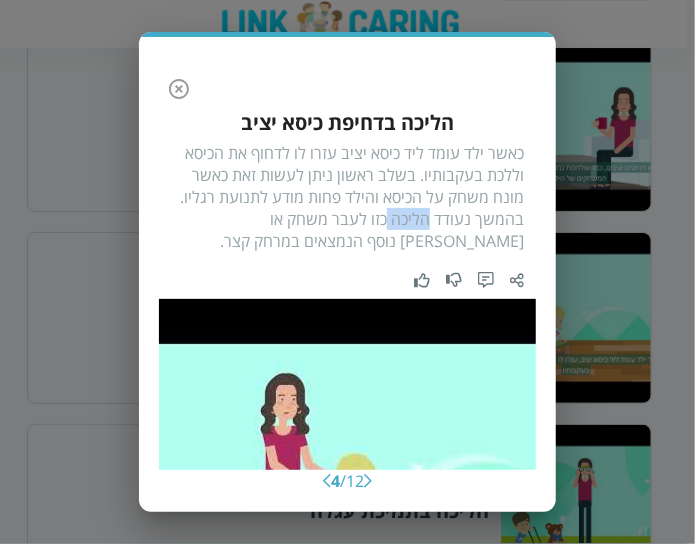 click on "כאשר ילד עומד ליד כיסא יציב עזרו לו לדחוף את הכיסא וללכת בעקבותיו. בשלב ראשון ניתן לעשות זאת כאשר מונח משחק על הכיסא והילד פחות מודע לתנועת רגליו. בהמשך נעודד הליכה כזו לעבר משחק או [PERSON_NAME] נוסף הנמצאים במרחק קצר." at bounding box center [347, 197] 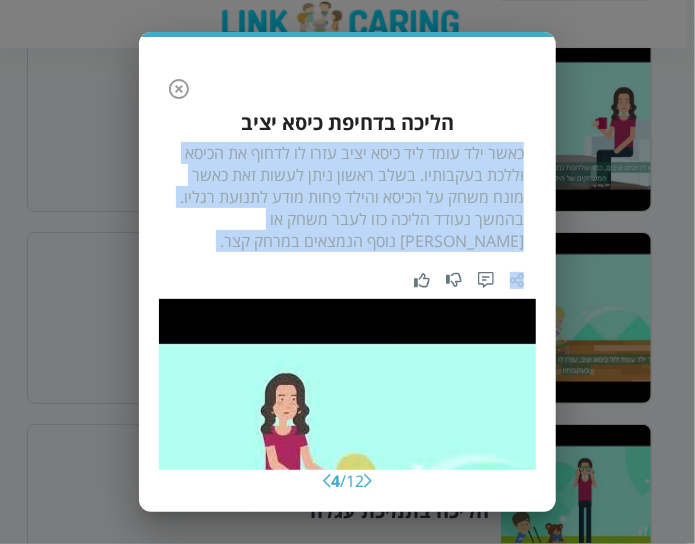 click on "כאשר ילד עומד ליד כיסא יציב עזרו לו לדחוף את הכיסא וללכת בעקבותיו. בשלב ראשון ניתן לעשות זאת כאשר מונח משחק על הכיסא והילד פחות מודע לתנועת רגליו. בהמשך נעודד הליכה כזו לעבר משחק או [PERSON_NAME] נוסף הנמצאים במרחק קצר." at bounding box center (347, 197) 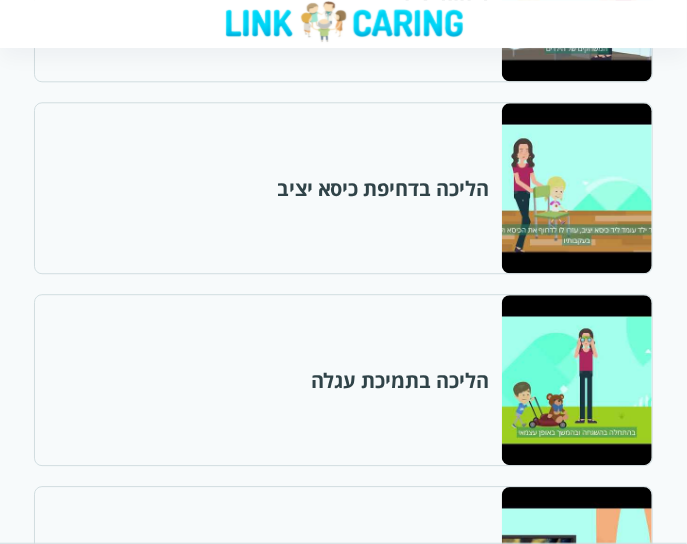 scroll, scrollTop: 1400, scrollLeft: 0, axis: vertical 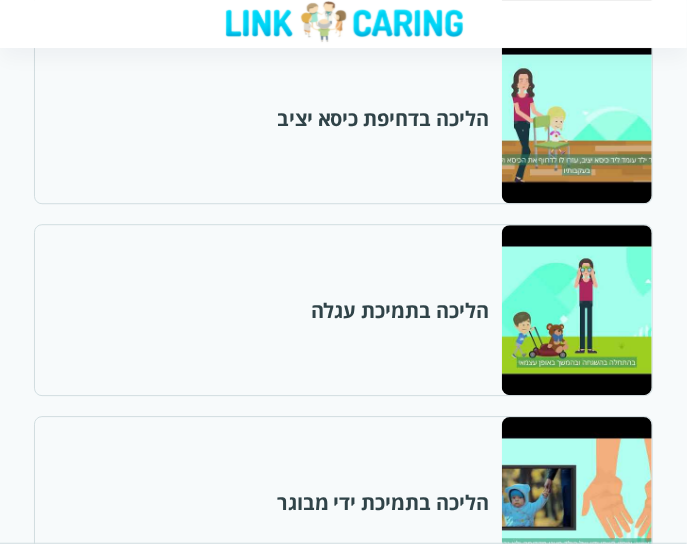 click at bounding box center (576, 310) 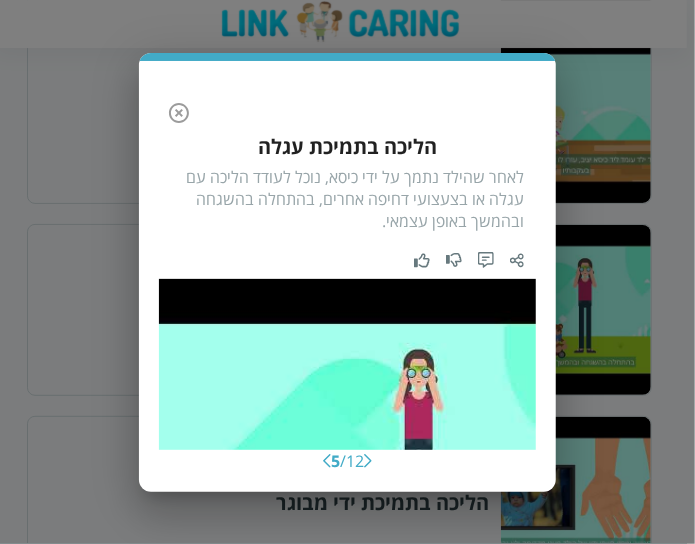 click on "לאחר שהילד נתמך על ידי כיסא, נוכל לעודד הליכה עם עגלה או בצעצועי דחיפה אחרים, בהתחלה בהשגחה ובהמשך באופן עצמאי." at bounding box center (347, 199) 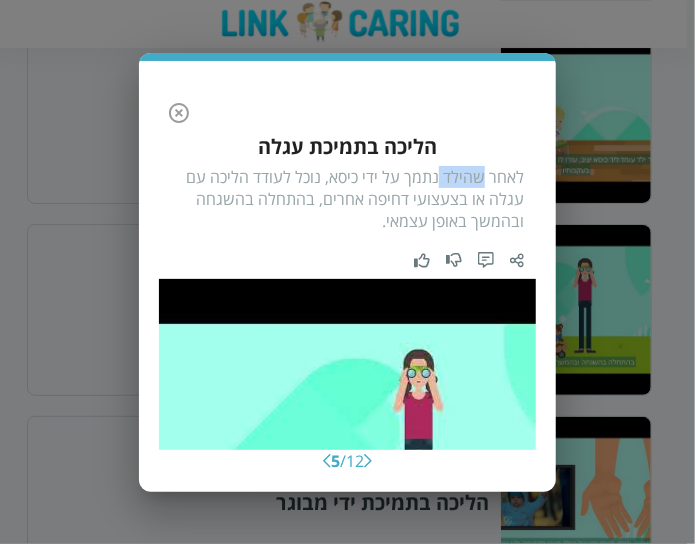 click on "לאחר שהילד נתמך על ידי כיסא, נוכל לעודד הליכה עם עגלה או בצעצועי דחיפה אחרים, בהתחלה בהשגחה ובהמשך באופן עצמאי." at bounding box center [347, 199] 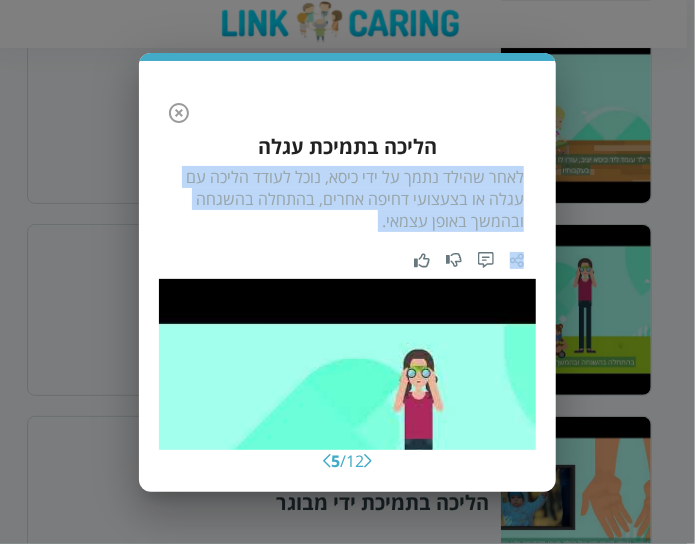 click on "לאחר שהילד נתמך על ידי כיסא, נוכל לעודד הליכה עם עגלה או בצעצועי דחיפה אחרים, בהתחלה בהשגחה ובהמשך באופן עצמאי." at bounding box center [347, 199] 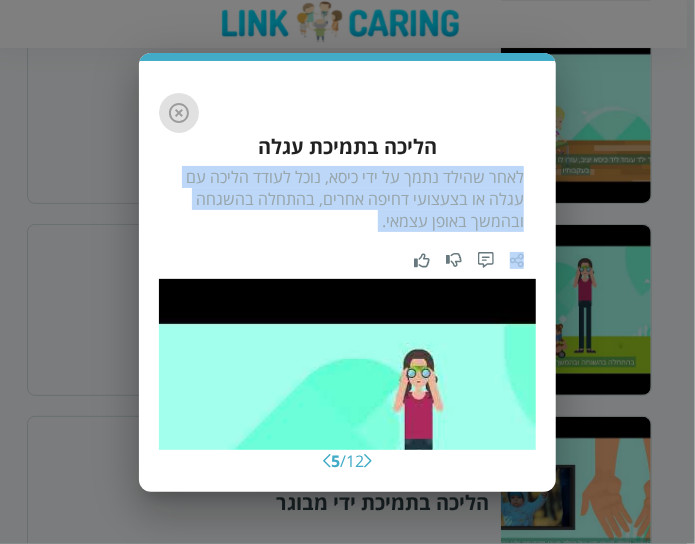 click 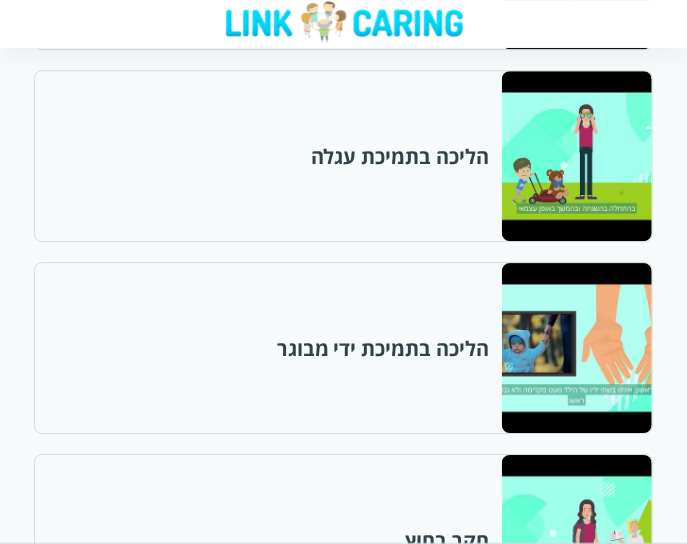 scroll, scrollTop: 1600, scrollLeft: 0, axis: vertical 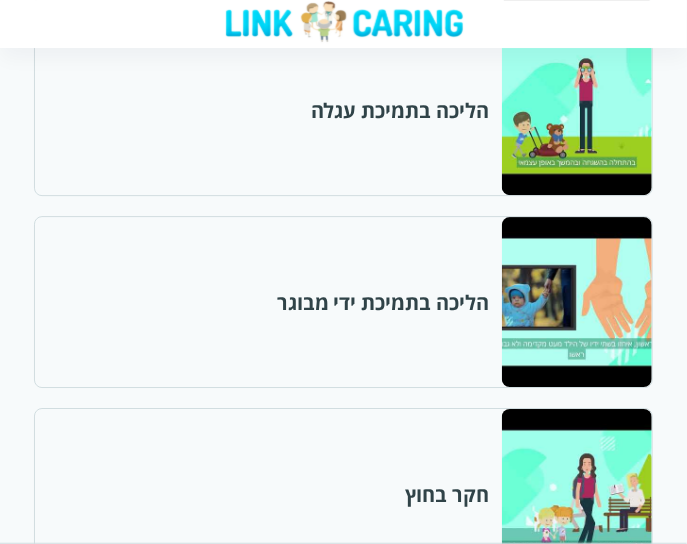 click at bounding box center (576, 302) 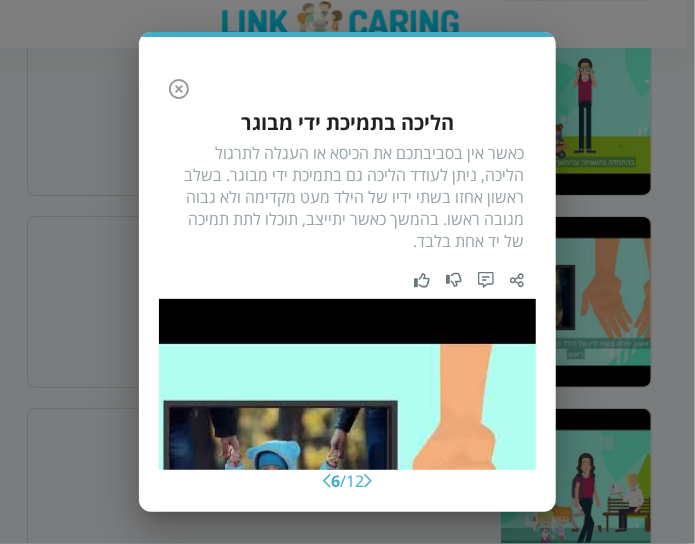 click on "כאשר אין בסביבתכם את הכיסא או העגלה לתרגול הליכה, ניתן לעודד הליכה גם בתמיכת ידי מבוגר. בשלב ראשון אחזו בשתי ידיו של הילד מעט מקדימה ולא גבוה מגובה ראשו. בהמשך כאשר יתייצב, תוכלו לתת תמיכה של יד אחת בלבד." at bounding box center [347, 197] 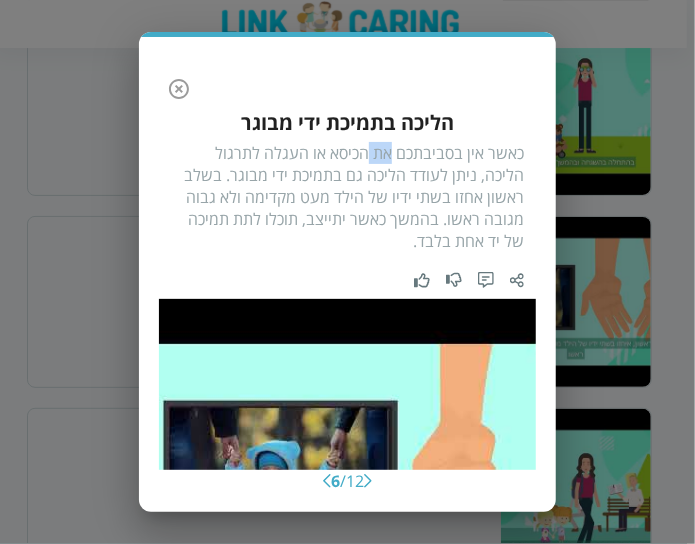 click on "כאשר אין בסביבתכם את הכיסא או העגלה לתרגול הליכה, ניתן לעודד הליכה גם בתמיכת ידי מבוגר. בשלב ראשון אחזו בשתי ידיו של הילד מעט מקדימה ולא גבוה מגובה ראשו. בהמשך כאשר יתייצב, תוכלו לתת תמיכה של יד אחת בלבד." at bounding box center (347, 197) 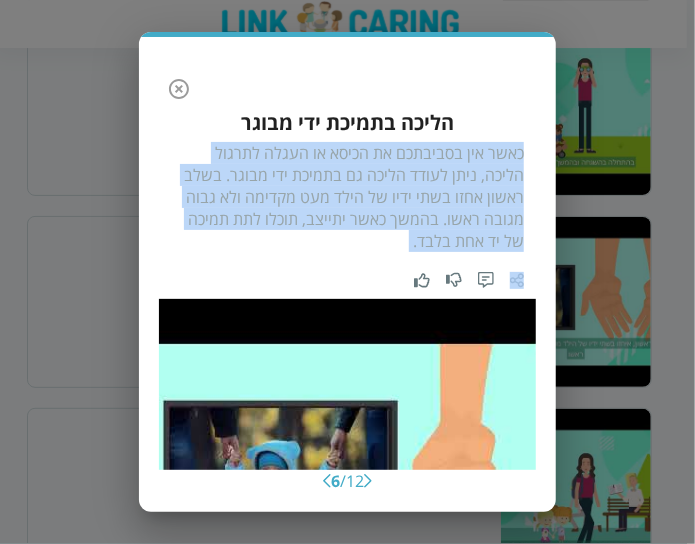 click on "כאשר אין בסביבתכם את הכיסא או העגלה לתרגול הליכה, ניתן לעודד הליכה גם בתמיכת ידי מבוגר. בשלב ראשון אחזו בשתי ידיו של הילד מעט מקדימה ולא גבוה מגובה ראשו. בהמשך כאשר יתייצב, תוכלו לתת תמיכה של יד אחת בלבד." at bounding box center [347, 197] 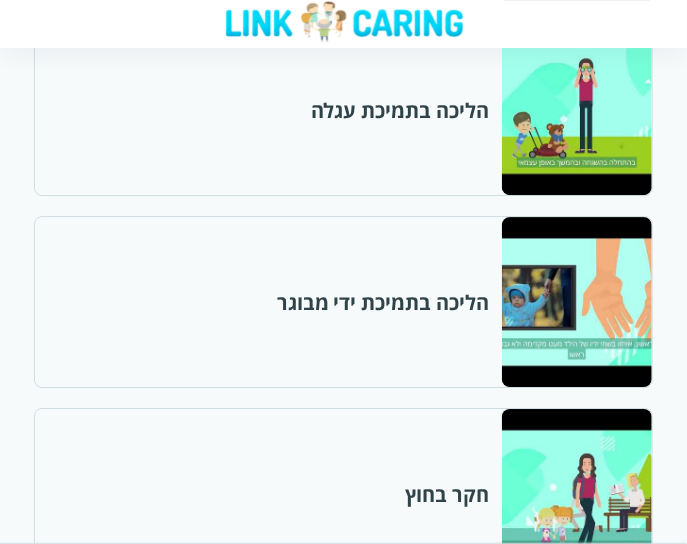 scroll, scrollTop: 1800, scrollLeft: 0, axis: vertical 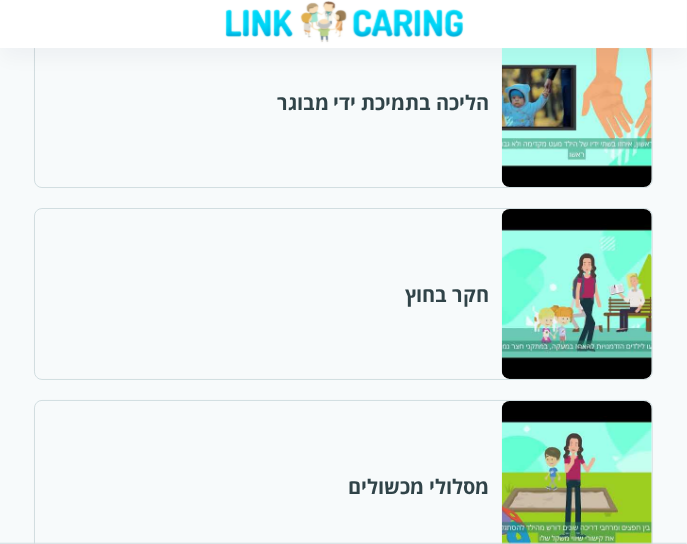click at bounding box center [576, 294] 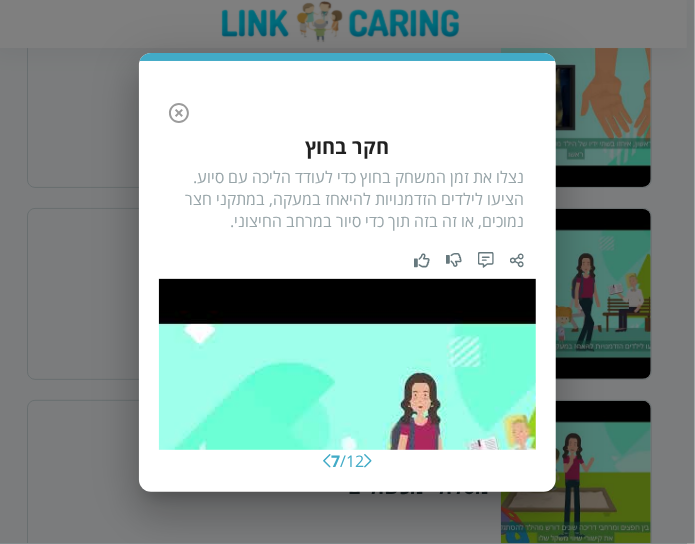 click on "נצלו את זמן המשחק בחוץ כדי לעודד הליכה עם סיוע. הציעו לילדים הזדמנויות להיאחז במעקה, במתקני חצר נמוכים, או זה בזה תוך כדי סיור במרחב החיצוני." at bounding box center [347, 199] 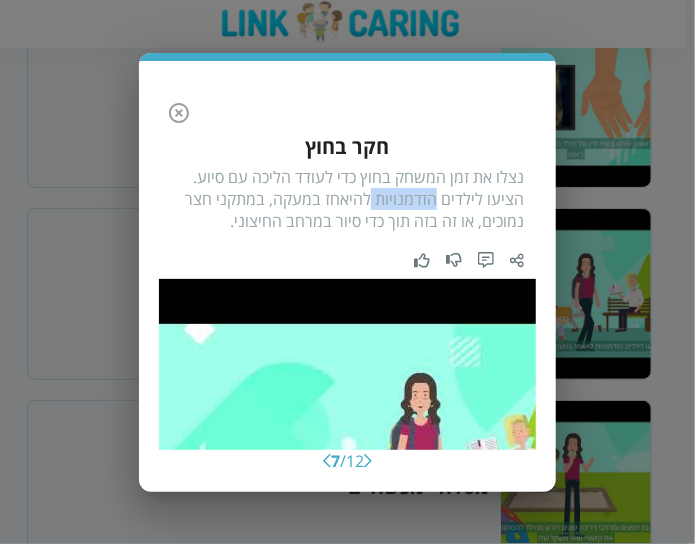 click on "נצלו את זמן המשחק בחוץ כדי לעודד הליכה עם סיוע. הציעו לילדים הזדמנויות להיאחז במעקה, במתקני חצר נמוכים, או זה בזה תוך כדי סיור במרחב החיצוני." at bounding box center [347, 199] 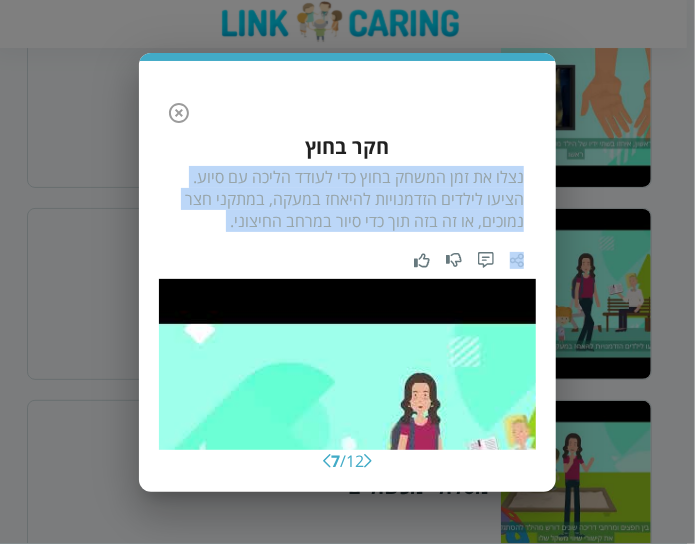 click on "נצלו את זמן המשחק בחוץ כדי לעודד הליכה עם סיוע. הציעו לילדים הזדמנויות להיאחז במעקה, במתקני חצר נמוכים, או זה בזה תוך כדי סיור במרחב החיצוני." at bounding box center [347, 199] 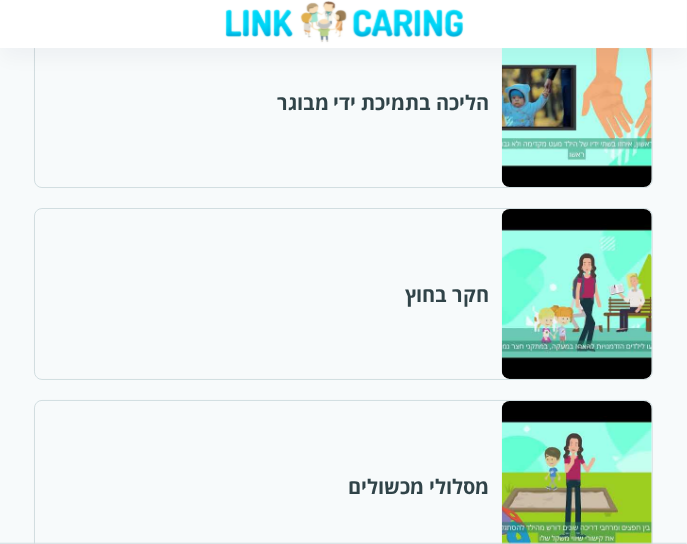 click at bounding box center [576, 294] 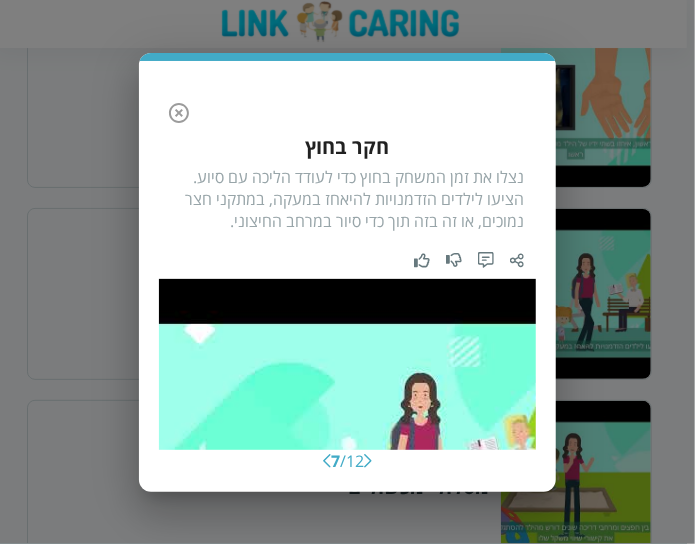 click on "נצלו את זמן המשחק בחוץ כדי לעודד הליכה עם סיוע. הציעו לילדים הזדמנויות להיאחז במעקה, במתקני חצר נמוכים, או זה בזה תוך כדי סיור במרחב החיצוני." at bounding box center [347, 199] 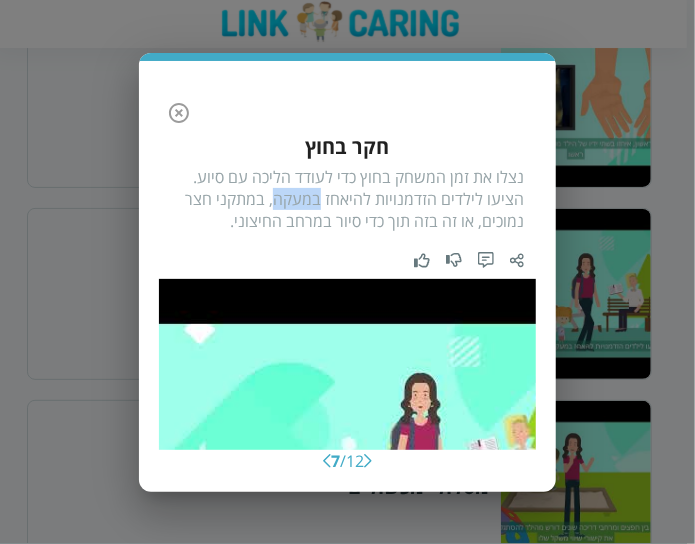 click on "נצלו את זמן המשחק בחוץ כדי לעודד הליכה עם סיוע. הציעו לילדים הזדמנויות להיאחז במעקה, במתקני חצר נמוכים, או זה בזה תוך כדי סיור במרחב החיצוני." at bounding box center [347, 199] 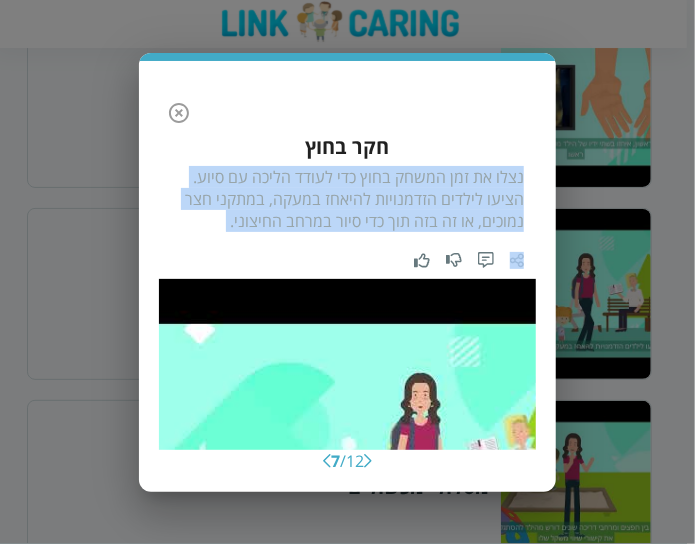 click on "נצלו את זמן המשחק בחוץ כדי לעודד הליכה עם סיוע. הציעו לילדים הזדמנויות להיאחז במעקה, במתקני חצר נמוכים, או זה בזה תוך כדי סיור במרחב החיצוני." at bounding box center (347, 199) 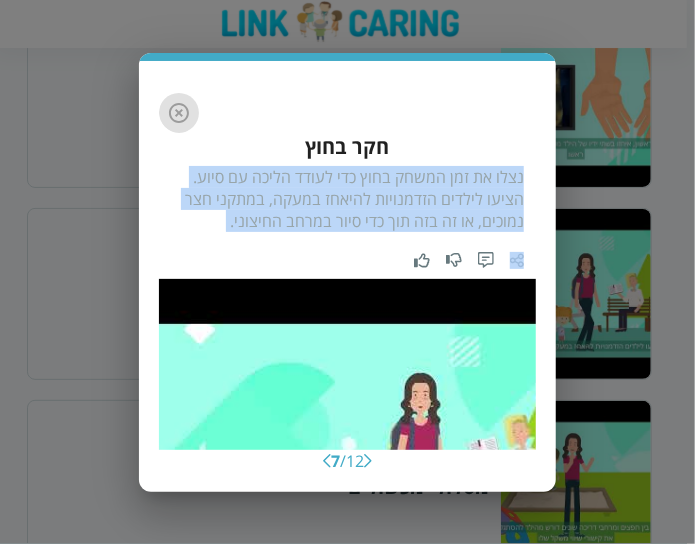 click 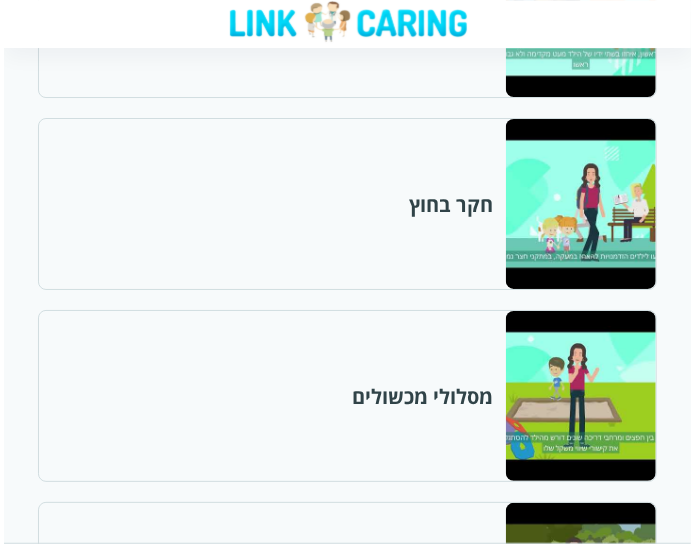 scroll, scrollTop: 2000, scrollLeft: 0, axis: vertical 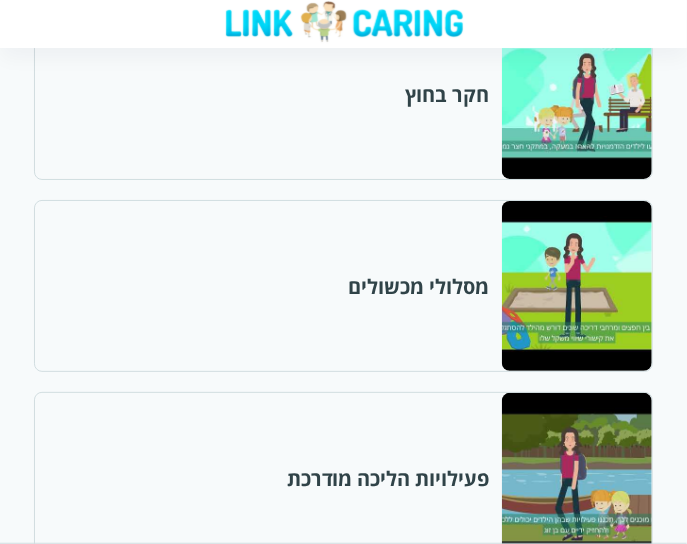 click at bounding box center (576, 286) 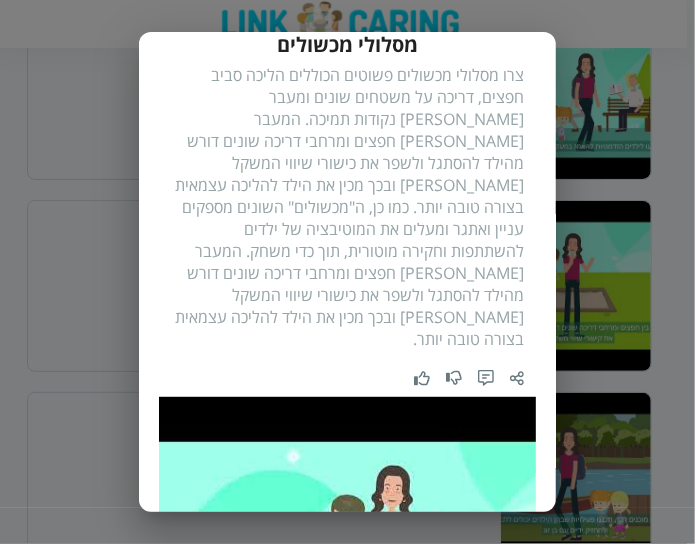 scroll, scrollTop: 100, scrollLeft: 0, axis: vertical 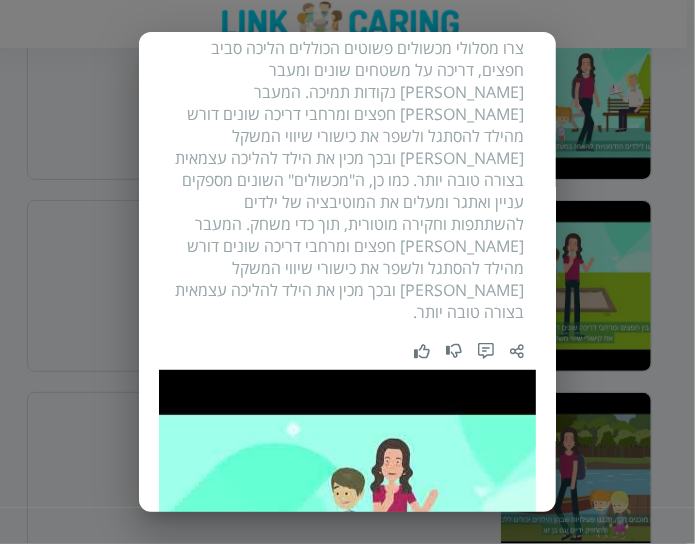 click on "צרו מסלולי מכשולים פשוטים הכוללים הליכה סביב חפצים, דריכה על משטחים שונים ומעבר [PERSON_NAME] נקודות תמיכה. המעבר [PERSON_NAME] חפצים ומרחבי דריכה שונים דורש מהילד להסתגל ולשפר את כישורי שיווי המשקל [PERSON_NAME] ובכך מכין את הילד להליכה עצמאית בצורה טובה יותר. כמו כן, ה"מכשולים" השונים מספקים עניין ואתגר ומעלים את המוטיבציה של ילדים להשתתפות וחקירה מוטורית, תוך כדי משחק. המעבר [PERSON_NAME] חפצים ומרחבי דריכה שונים דורש מהילד להסתגל ולשפר את כישורי שיווי המשקל [PERSON_NAME] ובכך מכין את הילד להליכה עצמאית בצורה טובה יותר." at bounding box center (347, 180) 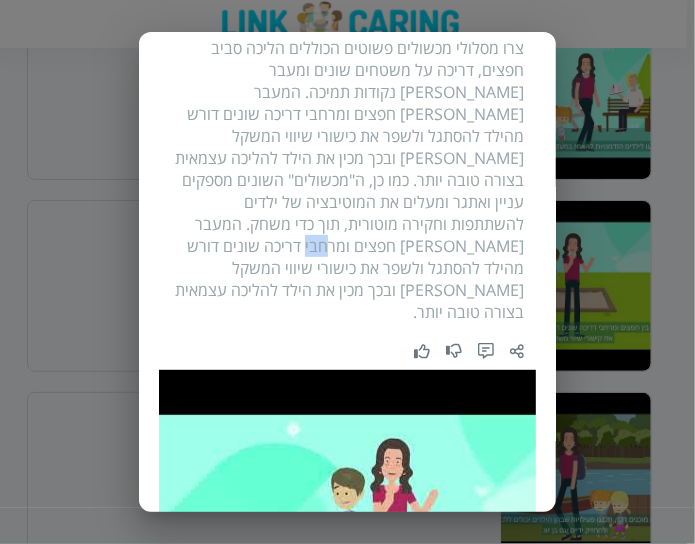 click on "צרו מסלולי מכשולים פשוטים הכוללים הליכה סביב חפצים, דריכה על משטחים שונים ומעבר [PERSON_NAME] נקודות תמיכה. המעבר [PERSON_NAME] חפצים ומרחבי דריכה שונים דורש מהילד להסתגל ולשפר את כישורי שיווי המשקל [PERSON_NAME] ובכך מכין את הילד להליכה עצמאית בצורה טובה יותר. כמו כן, ה"מכשולים" השונים מספקים עניין ואתגר ומעלים את המוטיבציה של ילדים להשתתפות וחקירה מוטורית, תוך כדי משחק. המעבר [PERSON_NAME] חפצים ומרחבי דריכה שונים דורש מהילד להסתגל ולשפר את כישורי שיווי המשקל [PERSON_NAME] ובכך מכין את הילד להליכה עצמאית בצורה טובה יותר." at bounding box center [347, 180] 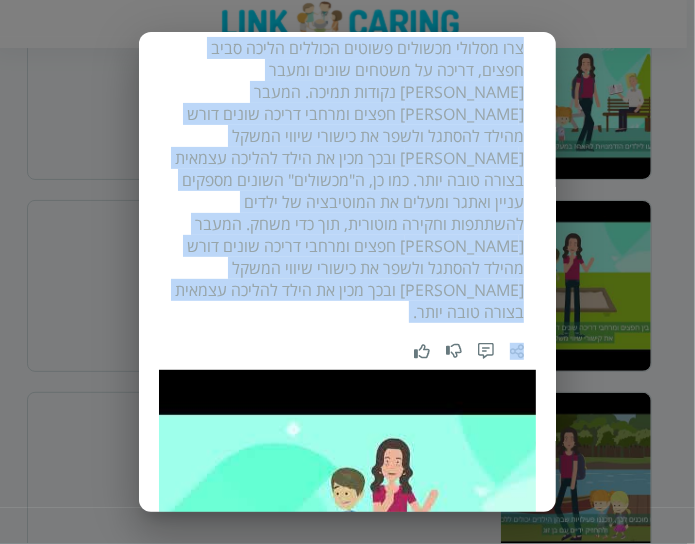 click on "צרו מסלולי מכשולים פשוטים הכוללים הליכה סביב חפצים, דריכה על משטחים שונים ומעבר [PERSON_NAME] נקודות תמיכה. המעבר [PERSON_NAME] חפצים ומרחבי דריכה שונים דורש מהילד להסתגל ולשפר את כישורי שיווי המשקל [PERSON_NAME] ובכך מכין את הילד להליכה עצמאית בצורה טובה יותר. כמו כן, ה"מכשולים" השונים מספקים עניין ואתגר ומעלים את המוטיבציה של ילדים להשתתפות וחקירה מוטורית, תוך כדי משחק. המעבר [PERSON_NAME] חפצים ומרחבי דריכה שונים דורש מהילד להסתגל ולשפר את כישורי שיווי המשקל [PERSON_NAME] ובכך מכין את הילד להליכה עצמאית בצורה טובה יותר." at bounding box center [347, 180] 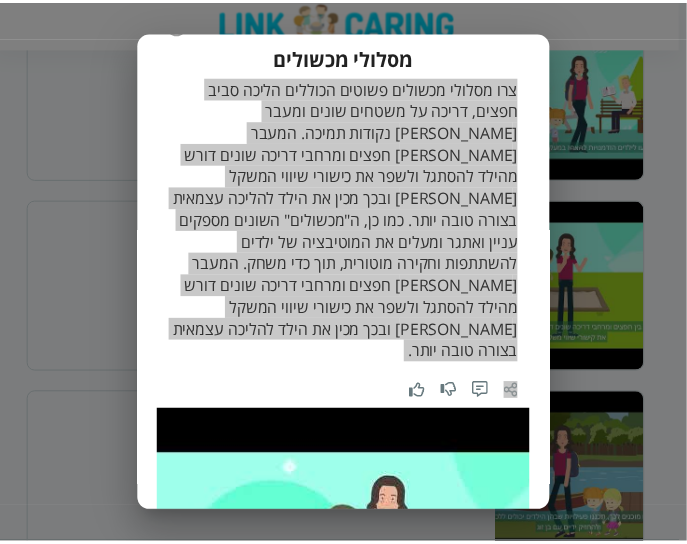 scroll, scrollTop: 0, scrollLeft: 0, axis: both 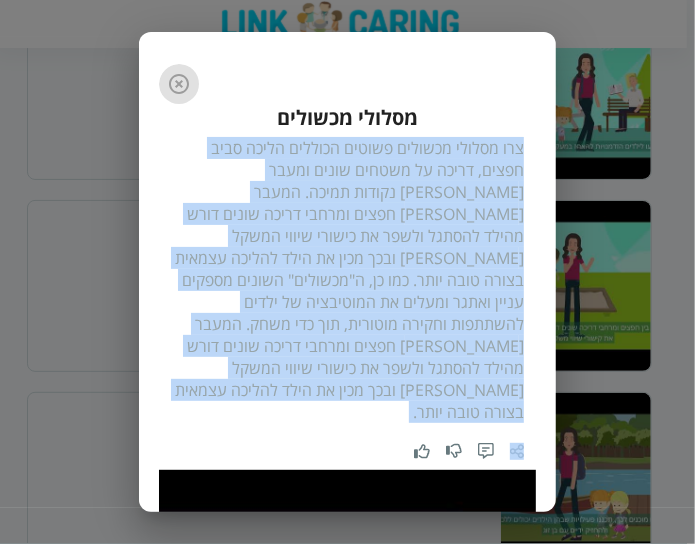 click 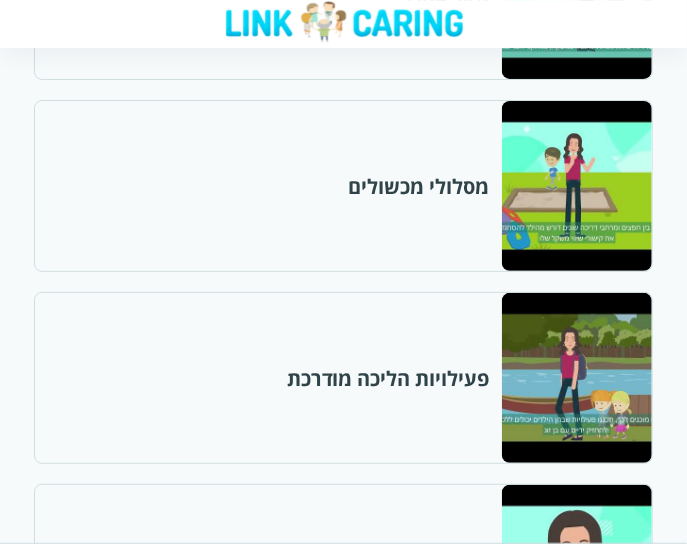 scroll, scrollTop: 2200, scrollLeft: 0, axis: vertical 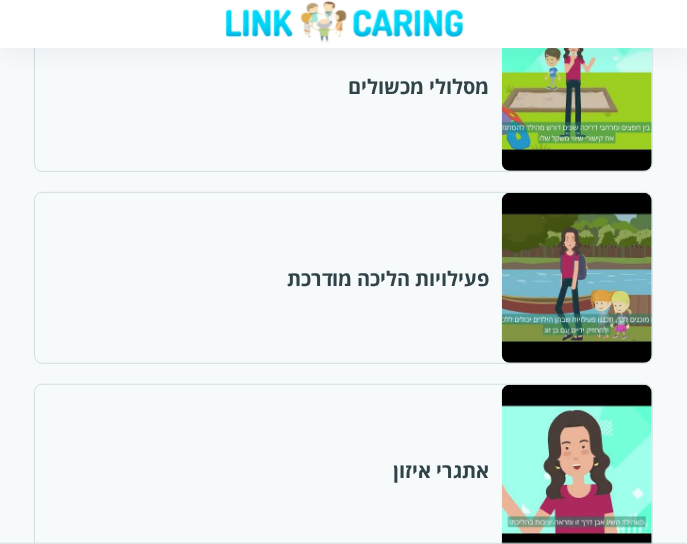 click at bounding box center [576, 278] 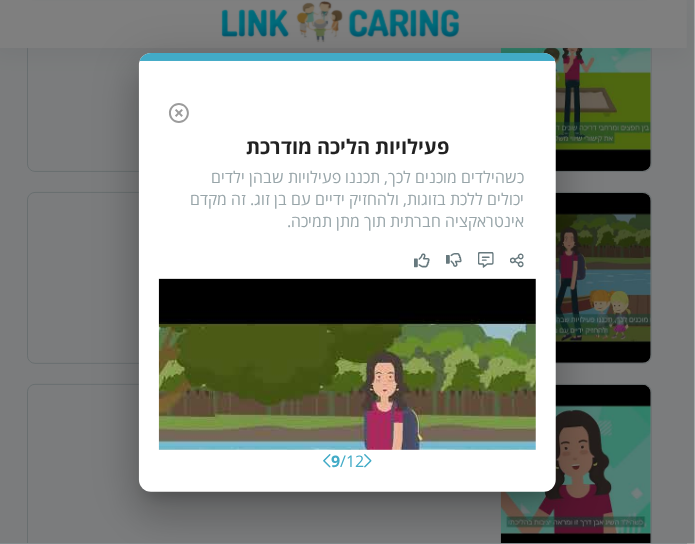 click on "כשהילדים מוכנים לכך, תכננו פעילויות שבהן ילדים יכולים ללכת בזוגות, ולהחזיק ידיים עם בן זוג. זה מקדם אינטראקציה חברתית תוך מתן תמיכה." at bounding box center (347, 199) 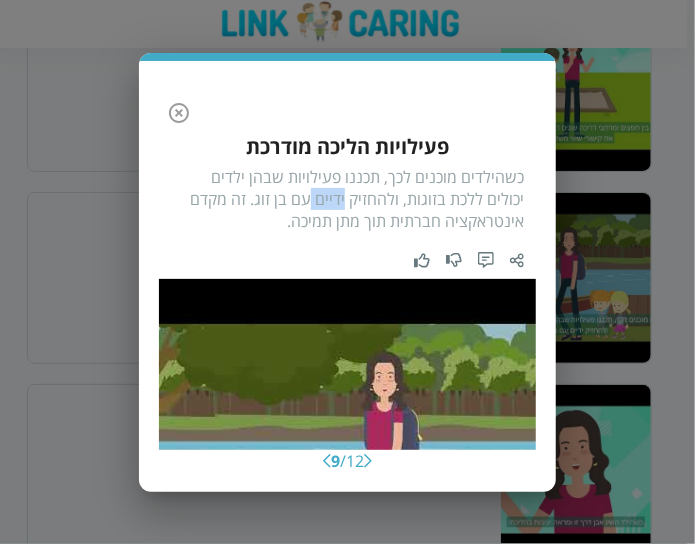 click on "כשהילדים מוכנים לכך, תכננו פעילויות שבהן ילדים יכולים ללכת בזוגות, ולהחזיק ידיים עם בן זוג. זה מקדם אינטראקציה חברתית תוך מתן תמיכה." at bounding box center (347, 199) 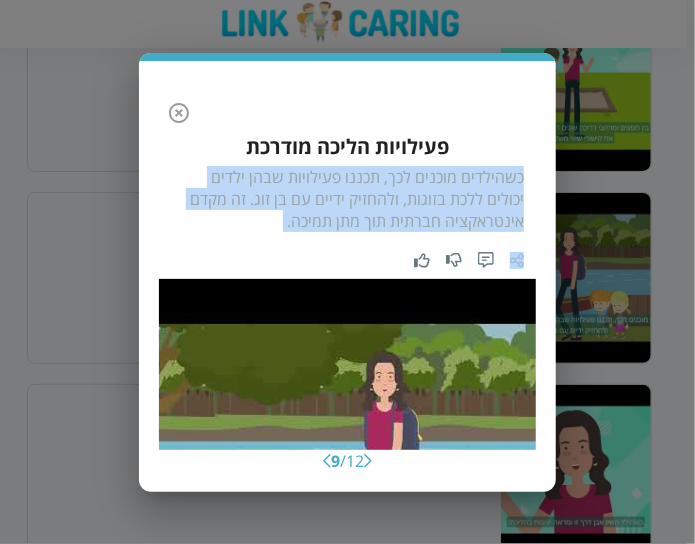 click on "כשהילדים מוכנים לכך, תכננו פעילויות שבהן ילדים יכולים ללכת בזוגות, ולהחזיק ידיים עם בן זוג. זה מקדם אינטראקציה חברתית תוך מתן תמיכה." at bounding box center [347, 199] 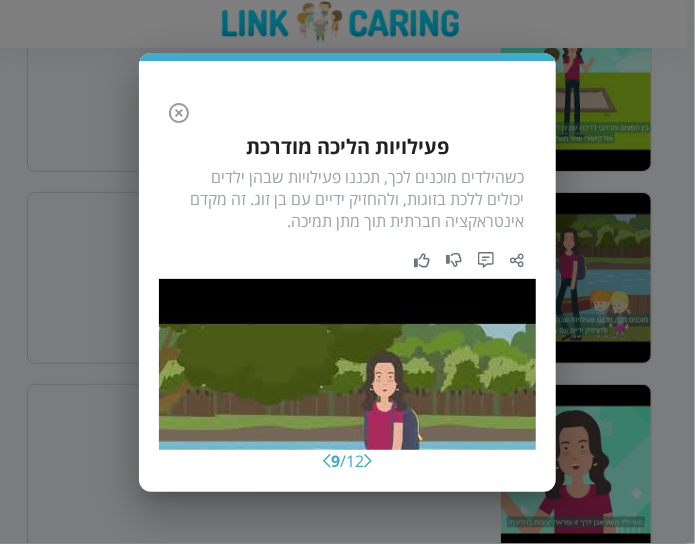 drag, startPoint x: 126, startPoint y: 25, endPoint x: 174, endPoint y: 7, distance: 51.264023 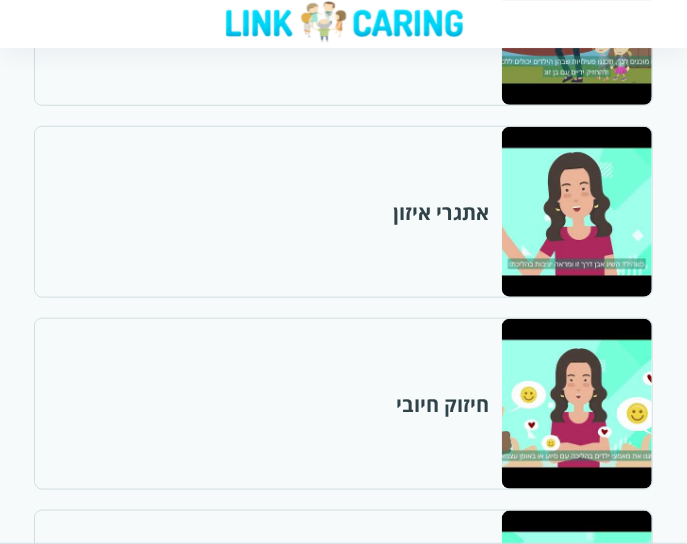 scroll, scrollTop: 2500, scrollLeft: 0, axis: vertical 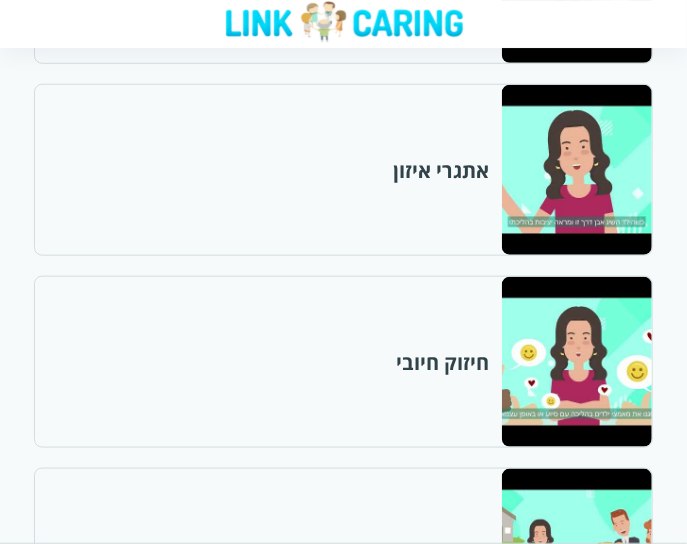 click at bounding box center [576, 170] 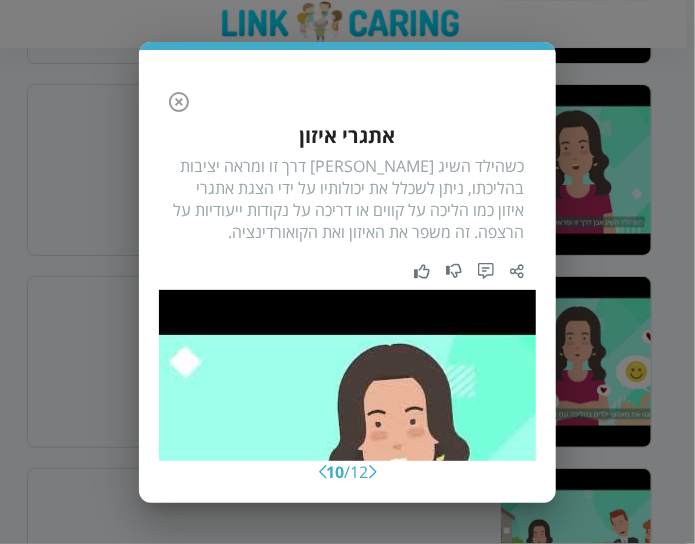 click on "כשהילד השיג [PERSON_NAME] דרך זו ומראה יציבות בהליכתו, ניתן לשכלל את יכולותיו על ידי הצגת אתגרי איזון כמו הליכה על קווים או דריכה על נקודות ייעודיות על הרצפה. זה משפר את האיזון ואת הקואורדינציה." at bounding box center (347, 199) 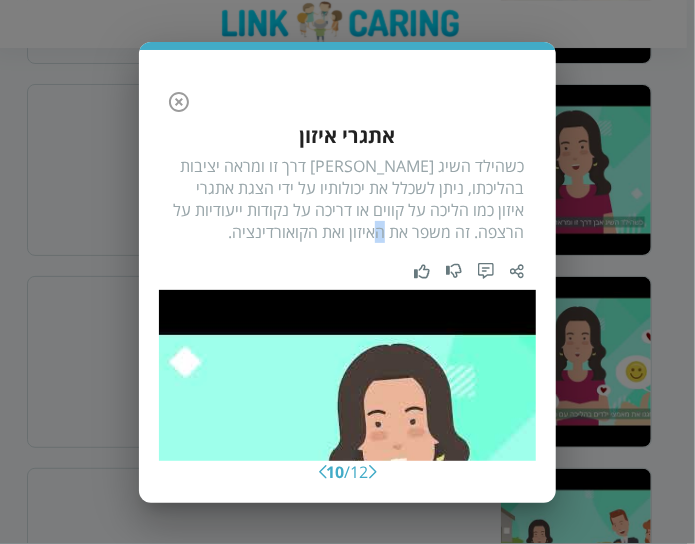 click on "כשהילד השיג [PERSON_NAME] דרך זו ומראה יציבות בהליכתו, ניתן לשכלל את יכולותיו על ידי הצגת אתגרי איזון כמו הליכה על קווים או דריכה על נקודות ייעודיות על הרצפה. זה משפר את האיזון ואת הקואורדינציה." at bounding box center (347, 199) 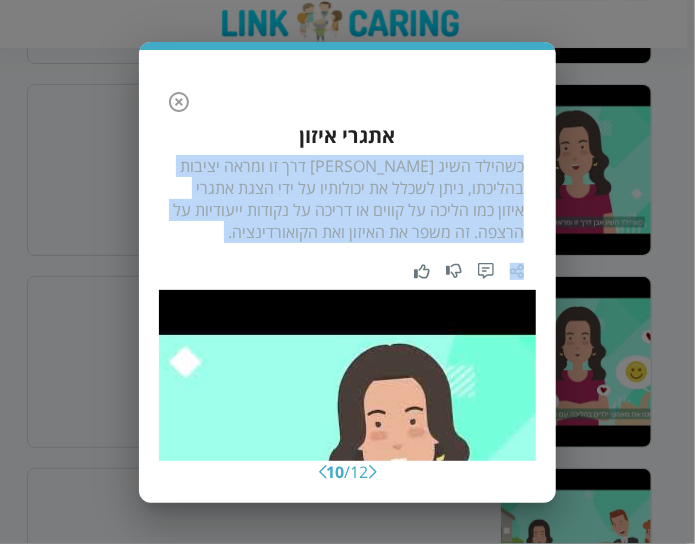 click on "כשהילד השיג [PERSON_NAME] דרך זו ומראה יציבות בהליכתו, ניתן לשכלל את יכולותיו על ידי הצגת אתגרי איזון כמו הליכה על קווים או דריכה על נקודות ייעודיות על הרצפה. זה משפר את האיזון ואת הקואורדינציה." at bounding box center (347, 199) 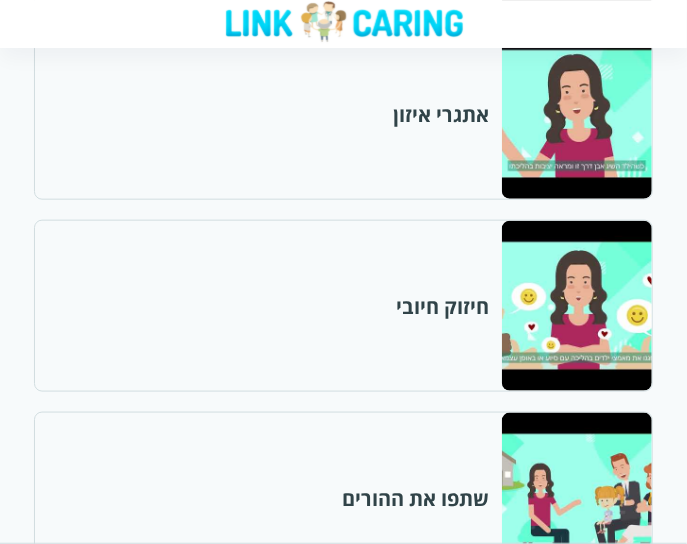 scroll, scrollTop: 2600, scrollLeft: 0, axis: vertical 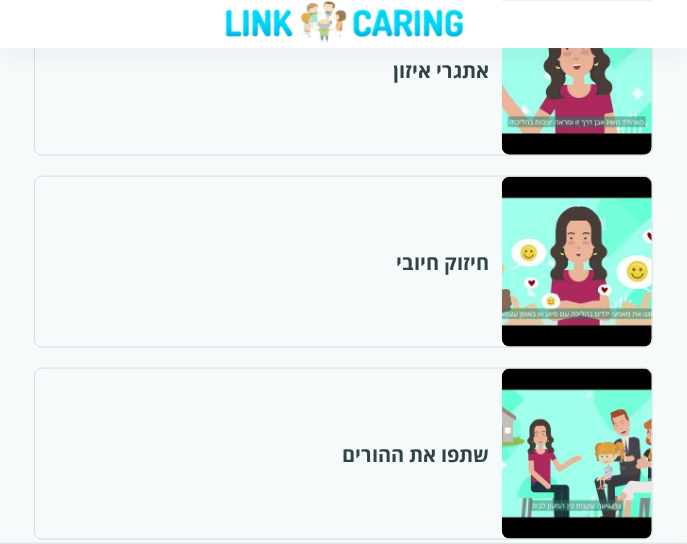 click at bounding box center [576, 262] 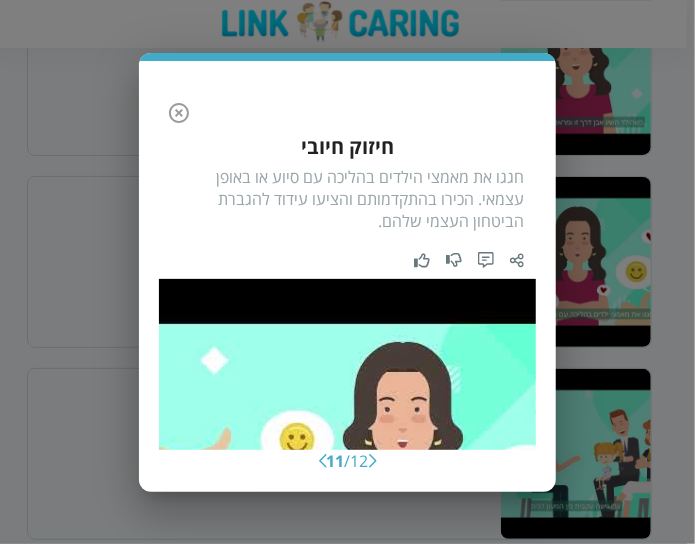 click on "חגגו את מאמצי הילדים בהליכה עם סיוע או באופן עצמאי. הכירו בהתקדמותם והציעו עידוד להגברת הביטחון העצמי שלהם." at bounding box center [347, 199] 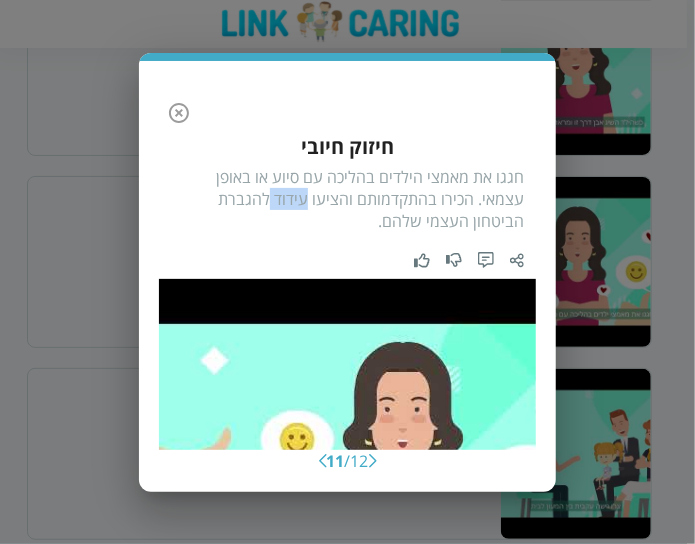 click on "חגגו את מאמצי הילדים בהליכה עם סיוע או באופן עצמאי. הכירו בהתקדמותם והציעו עידוד להגברת הביטחון העצמי שלהם." at bounding box center (347, 199) 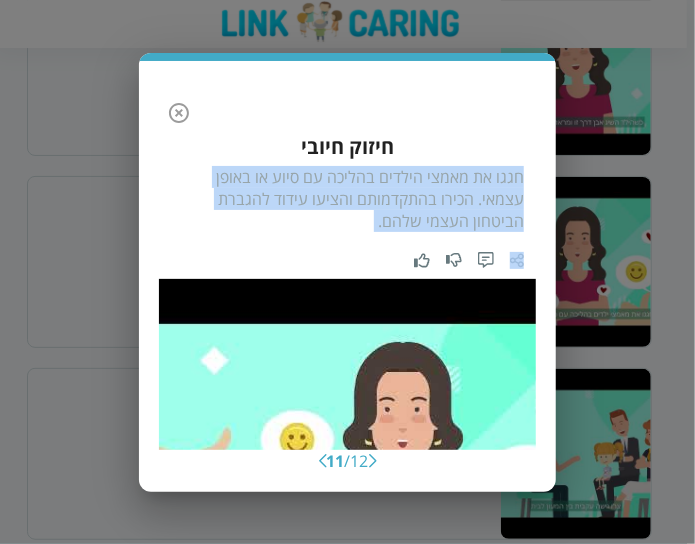 click on "חגגו את מאמצי הילדים בהליכה עם סיוע או באופן עצמאי. הכירו בהתקדמותם והציעו עידוד להגברת הביטחון העצמי שלהם." at bounding box center (347, 199) 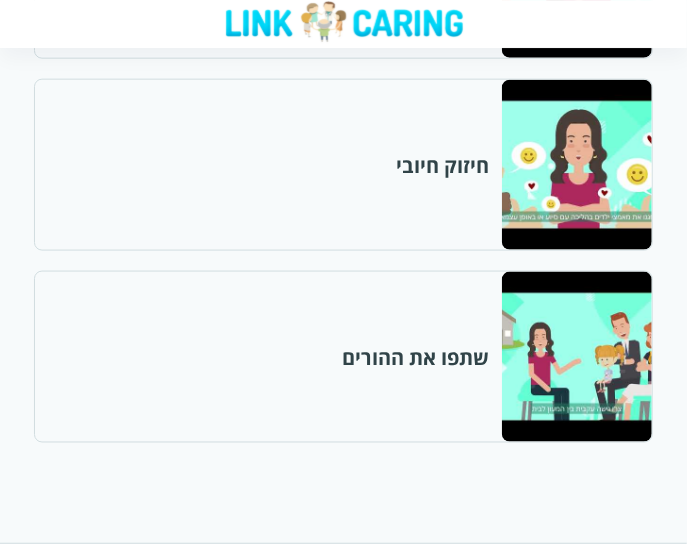 scroll, scrollTop: 2785, scrollLeft: 0, axis: vertical 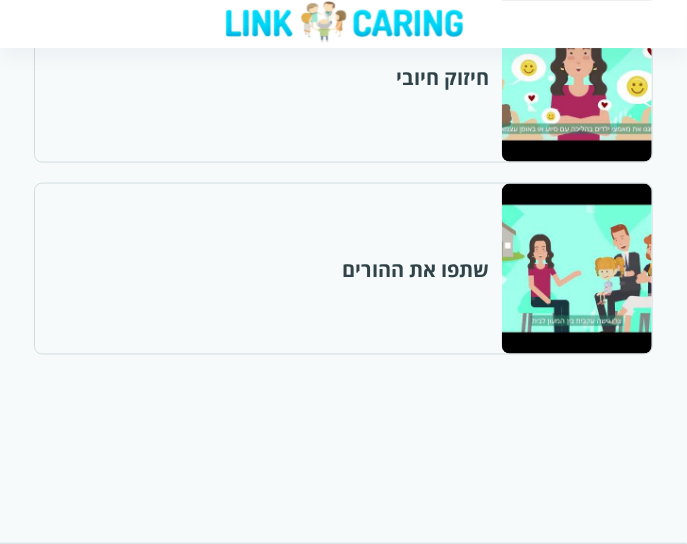 click at bounding box center (576, 269) 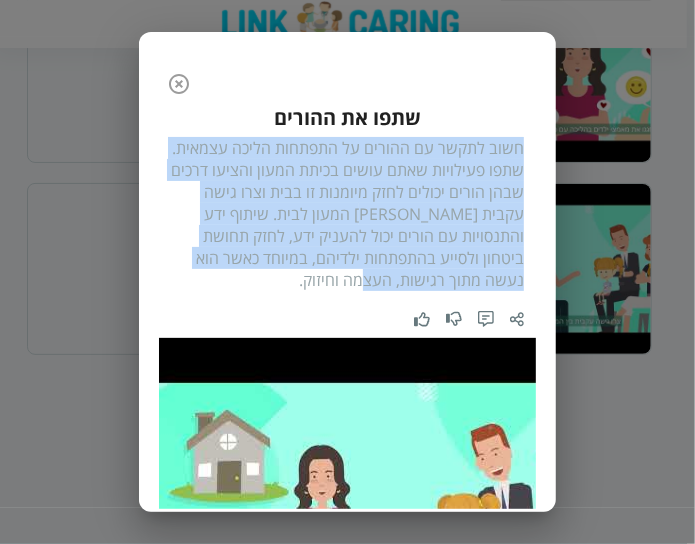 drag, startPoint x: 520, startPoint y: 143, endPoint x: 380, endPoint y: 280, distance: 195.88007 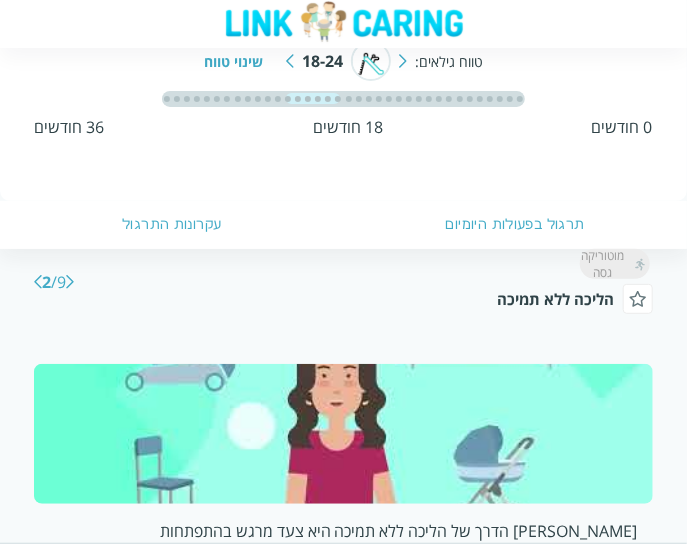 scroll, scrollTop: 85, scrollLeft: 0, axis: vertical 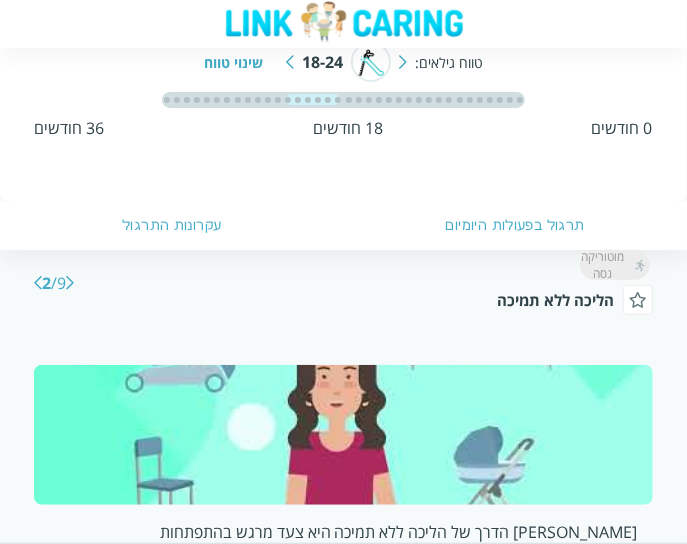 click at bounding box center [38, 283] 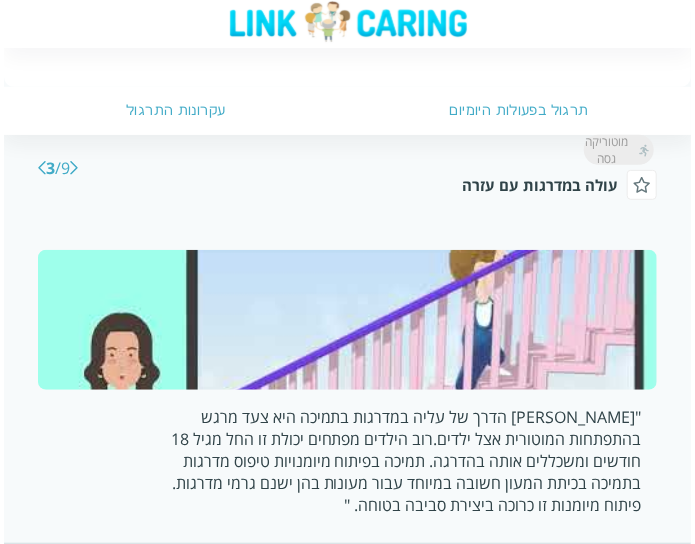 scroll, scrollTop: 300, scrollLeft: 0, axis: vertical 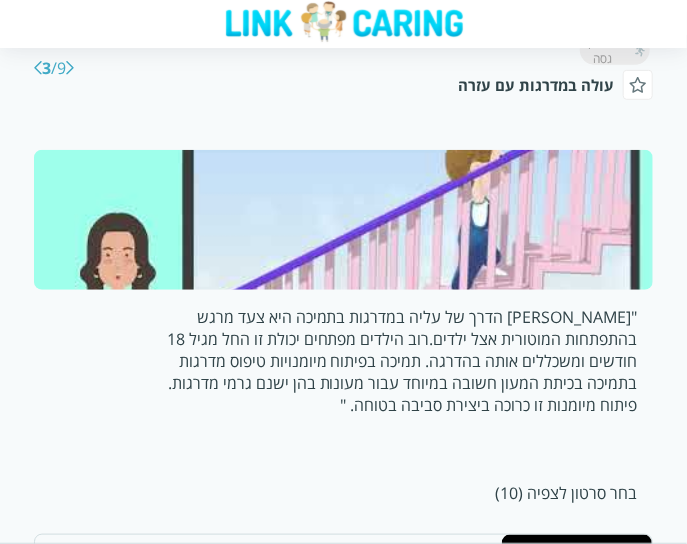 click at bounding box center [343, 220] 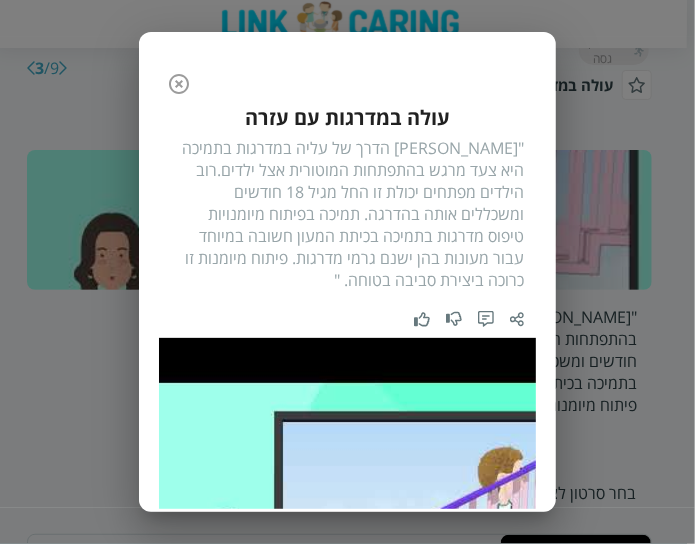 click on ""[PERSON_NAME] הדרך של עליה במדרגות בתמיכה היא צעד מרגש בהתפתחות המוטורית אצל ילדים.רוב הילדים מפתחים יכולת זו החל מגיל 18 חודשים ומשכללים אותה בהדרגה. תמיכה בפיתוח מיומנויות טיפוס מדרגות בתמיכה בכיתת המעון חשובה במיוחד עבור מעונות בהן ישנם גרמי מדרגות. פיתוח מיומנות זו כרוכה ביצירת סביבה בטוחה. "" at bounding box center [347, 214] 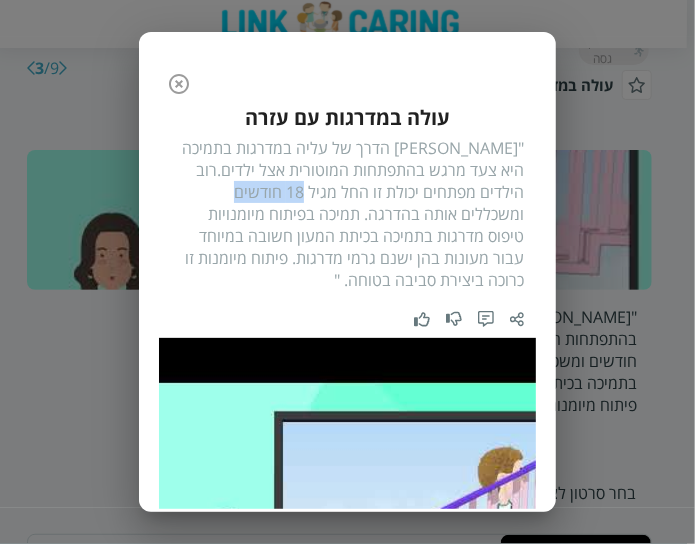 click on ""[PERSON_NAME] הדרך של עליה במדרגות בתמיכה היא צעד מרגש בהתפתחות המוטורית אצל ילדים.רוב הילדים מפתחים יכולת זו החל מגיל 18 חודשים ומשכללים אותה בהדרגה. תמיכה בפיתוח מיומנויות טיפוס מדרגות בתמיכה בכיתת המעון חשובה במיוחד עבור מעונות בהן ישנם גרמי מדרגות. פיתוח מיומנות זו כרוכה ביצירת סביבה בטוחה. "" at bounding box center (347, 214) 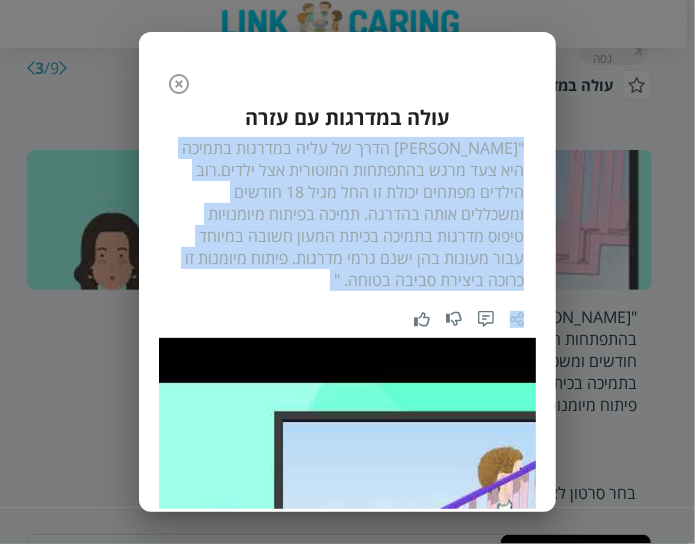 click on ""[PERSON_NAME] הדרך של עליה במדרגות בתמיכה היא צעד מרגש בהתפתחות המוטורית אצל ילדים.רוב הילדים מפתחים יכולת זו החל מגיל 18 חודשים ומשכללים אותה בהדרגה. תמיכה בפיתוח מיומנויות טיפוס מדרגות בתמיכה בכיתת המעון חשובה במיוחד עבור מעונות בהן ישנם גרמי מדרגות. פיתוח מיומנות זו כרוכה ביצירת סביבה בטוחה. "" at bounding box center [347, 214] 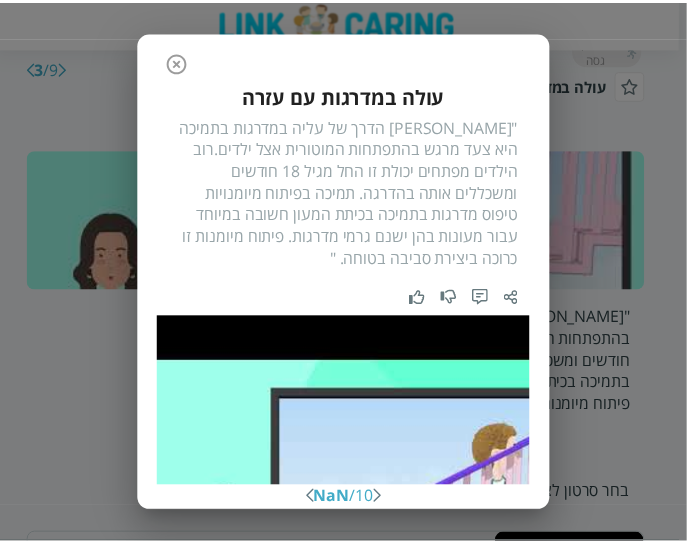 scroll, scrollTop: 39, scrollLeft: 0, axis: vertical 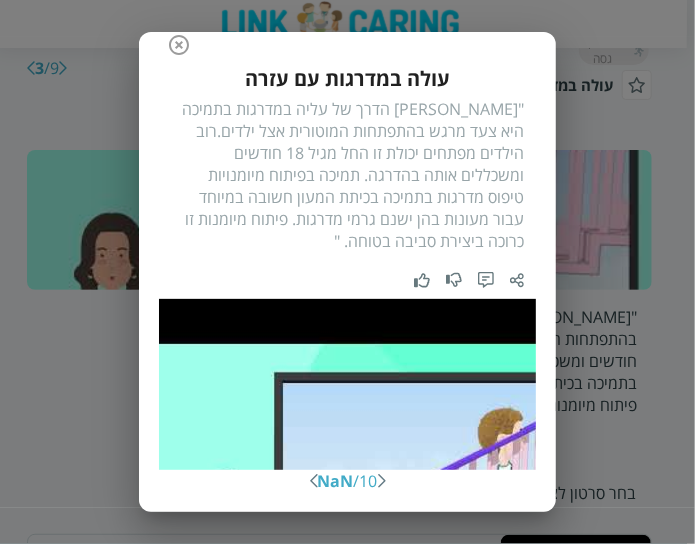 click 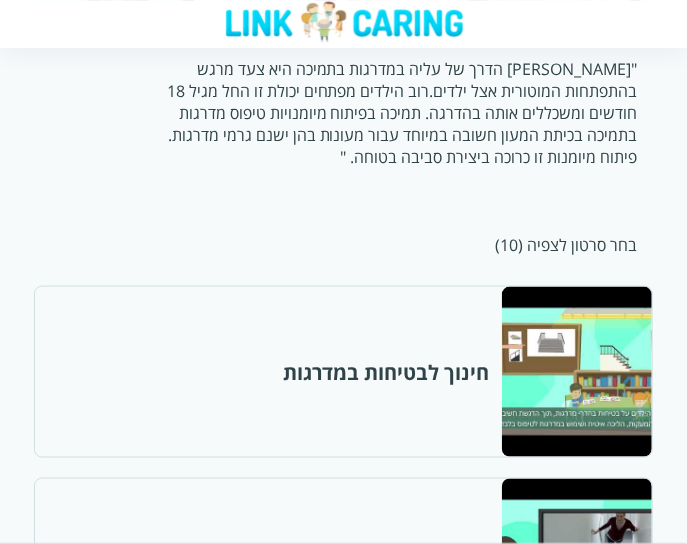 scroll, scrollTop: 600, scrollLeft: 0, axis: vertical 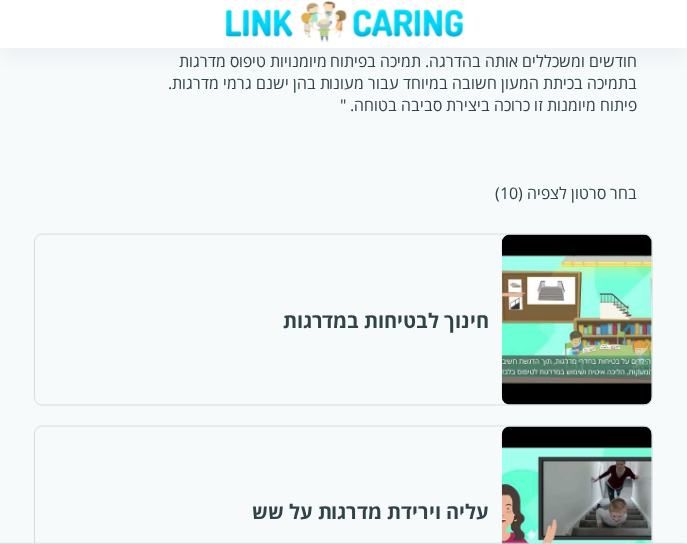 click at bounding box center (576, 320) 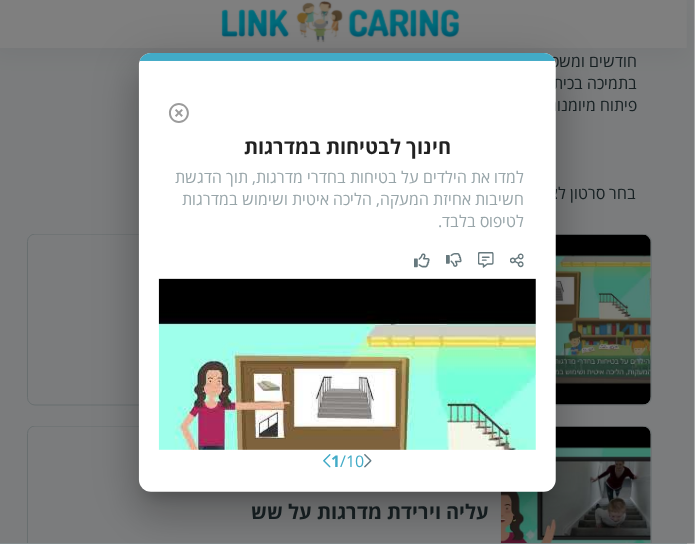 click on "למדו את הילדים על בטיחות בחדרי מדרגות, תוך הדגשת חשיבות אחיזת המעקה, הליכה איטית ושימוש במדרגות לטיפוס בלבד." at bounding box center (347, 199) 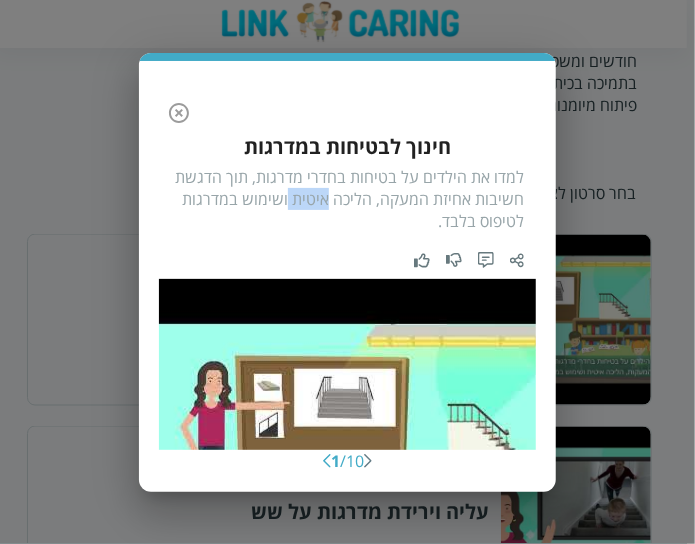 click on "למדו את הילדים על בטיחות בחדרי מדרגות, תוך הדגשת חשיבות אחיזת המעקה, הליכה איטית ושימוש במדרגות לטיפוס בלבד." at bounding box center [347, 199] 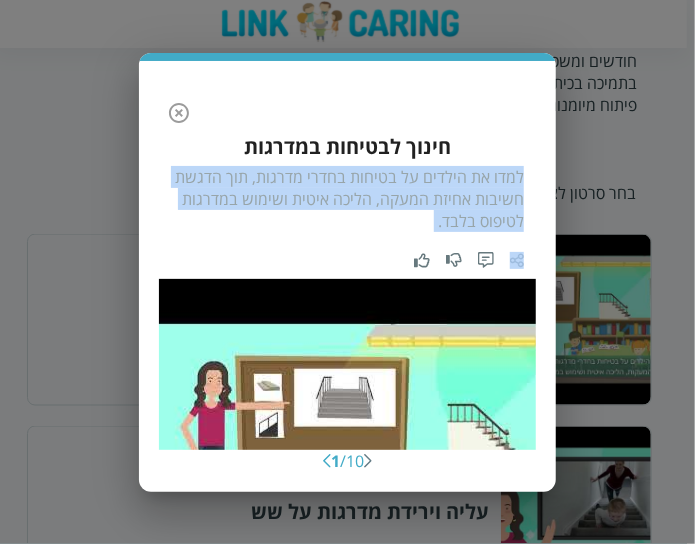click on "למדו את הילדים על בטיחות בחדרי מדרגות, תוך הדגשת חשיבות אחיזת המעקה, הליכה איטית ושימוש במדרגות לטיפוס בלבד." at bounding box center (347, 199) 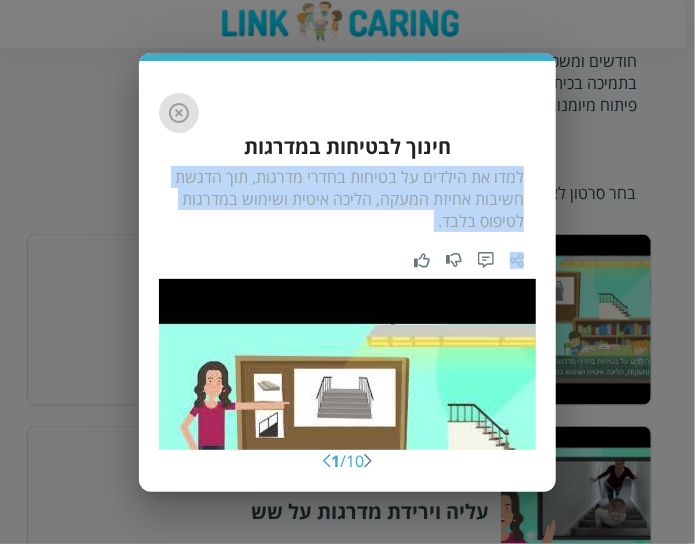 click 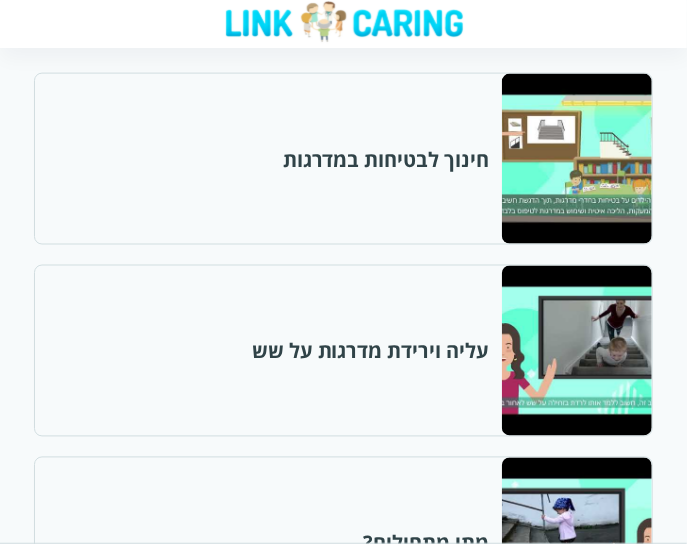 scroll, scrollTop: 800, scrollLeft: 0, axis: vertical 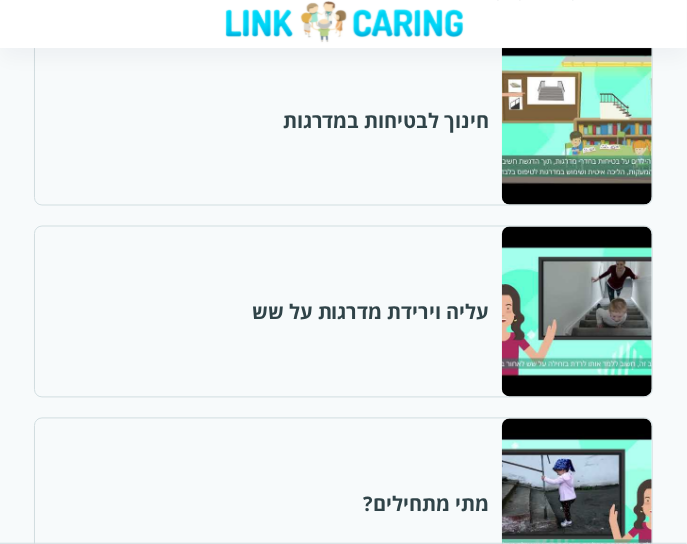 click at bounding box center [576, 312] 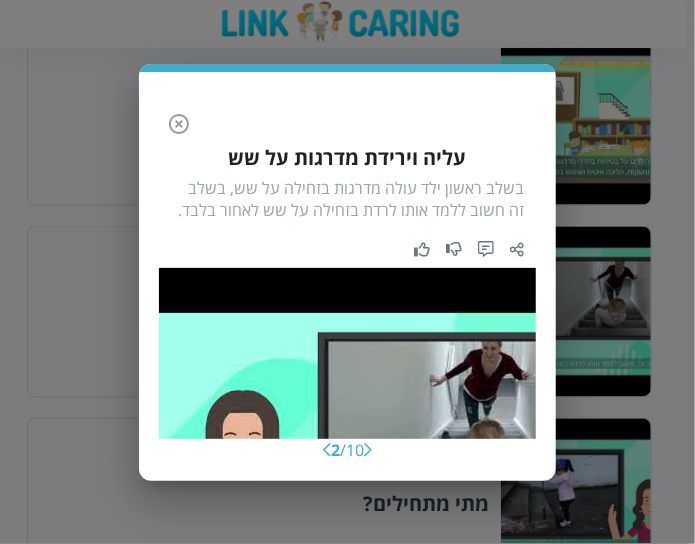 click at bounding box center [179, 124] 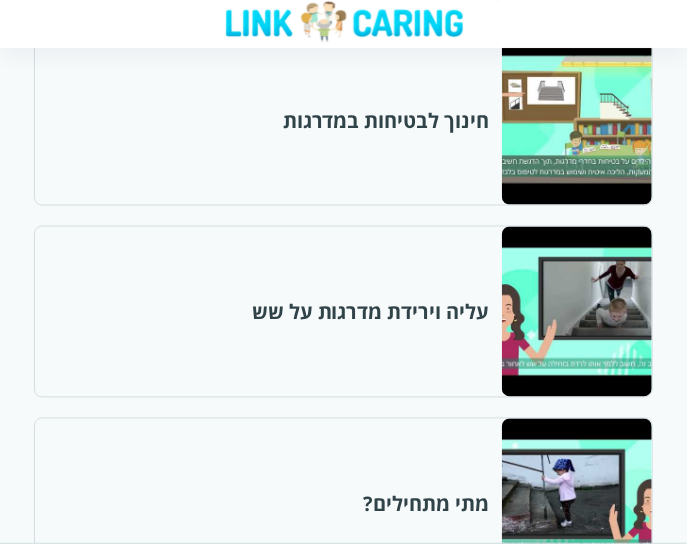 scroll, scrollTop: 1100, scrollLeft: 0, axis: vertical 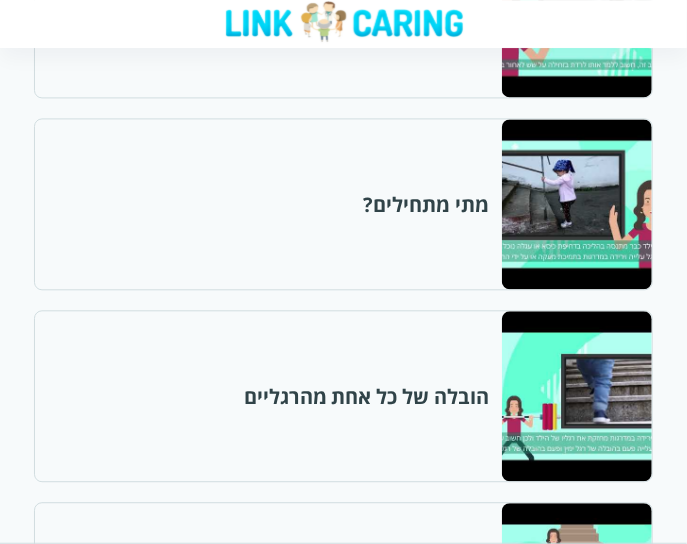 click at bounding box center (576, 204) 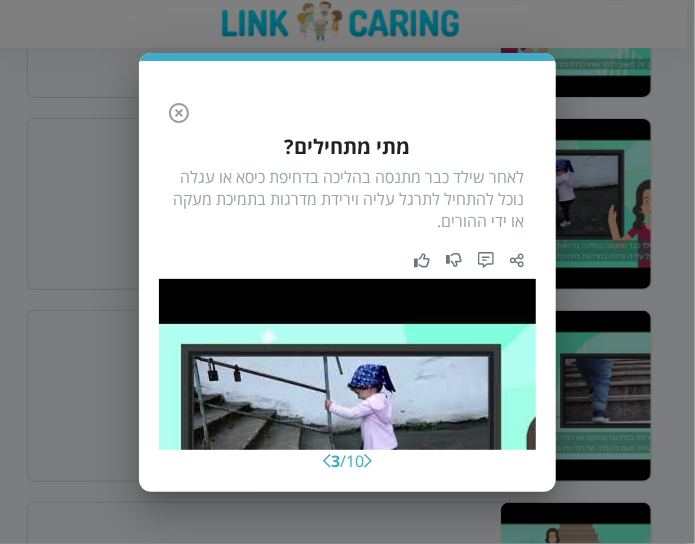 click on "לאחר שילד כבר מתנסה בהליכה בדחיפת כיסא או עגלה נוכל להתחיל לתרגל עליה וירידת מדרגות בתמיכת מעקה או ידי ההורים." at bounding box center (347, 199) 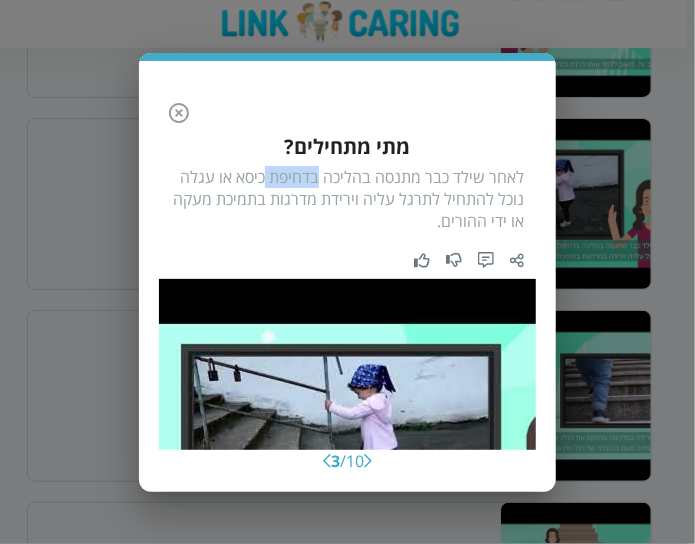 click on "לאחר שילד כבר מתנסה בהליכה בדחיפת כיסא או עגלה נוכל להתחיל לתרגל עליה וירידת מדרגות בתמיכת מעקה או ידי ההורים." at bounding box center (347, 199) 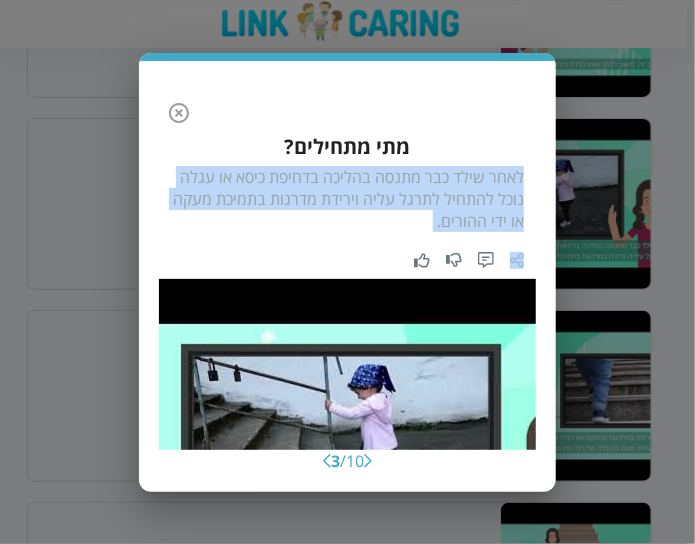 click on "לאחר שילד כבר מתנסה בהליכה בדחיפת כיסא או עגלה נוכל להתחיל לתרגל עליה וירידת מדרגות בתמיכת מעקה או ידי ההורים." at bounding box center [347, 199] 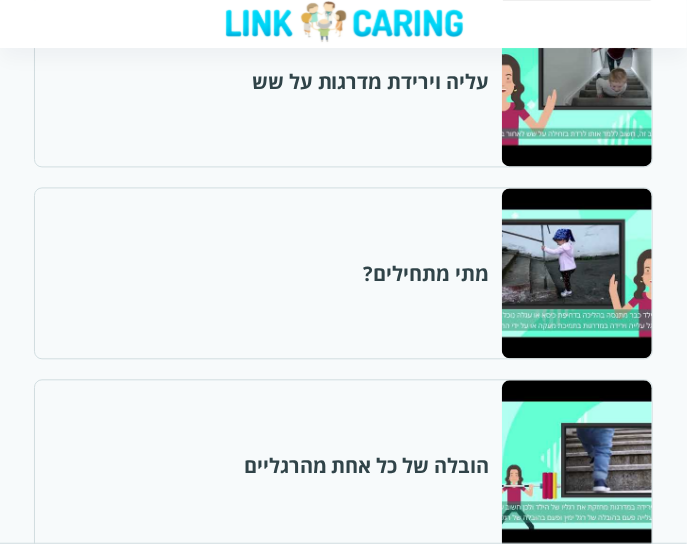 scroll, scrollTop: 1000, scrollLeft: 0, axis: vertical 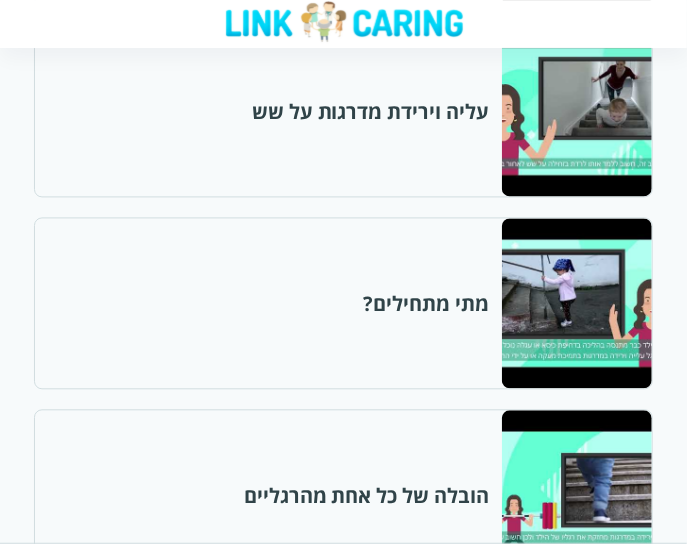 click at bounding box center [576, 112] 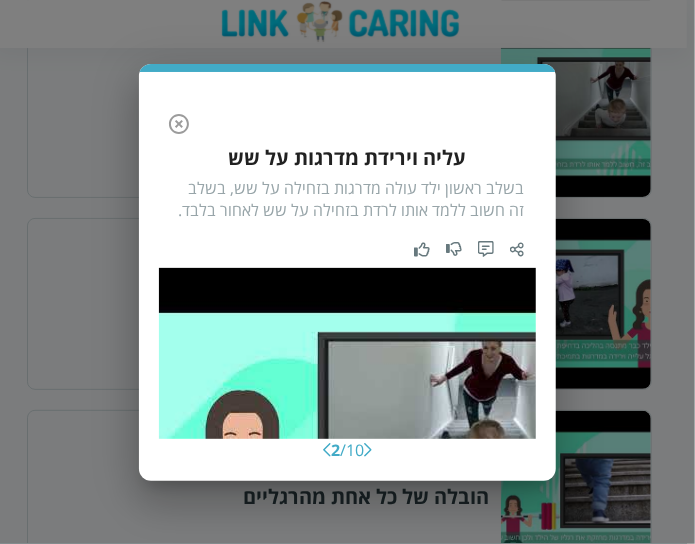 click on "בשלב ראשון ילד עולה מדרגות בזחילה על שש, בשלב זה חשוב ללמד אותו לרדת בזחילה על שש לאחור בלבד." at bounding box center [347, 199] 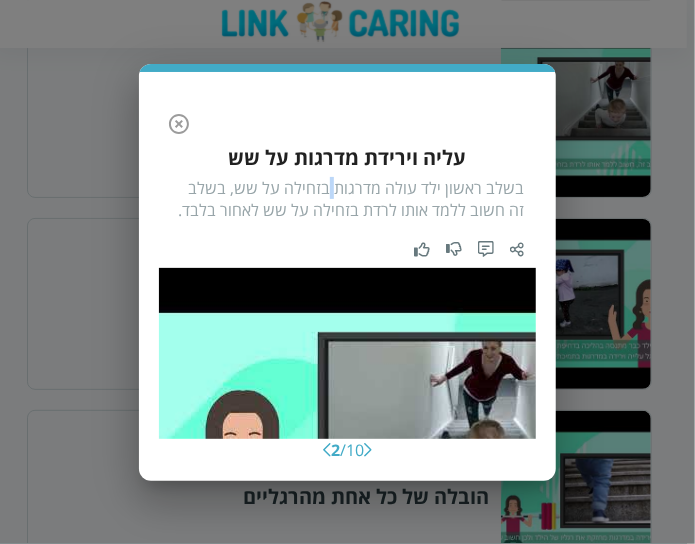click on "בשלב ראשון ילד עולה מדרגות בזחילה על שש, בשלב זה חשוב ללמד אותו לרדת בזחילה על שש לאחור בלבד." at bounding box center [347, 199] 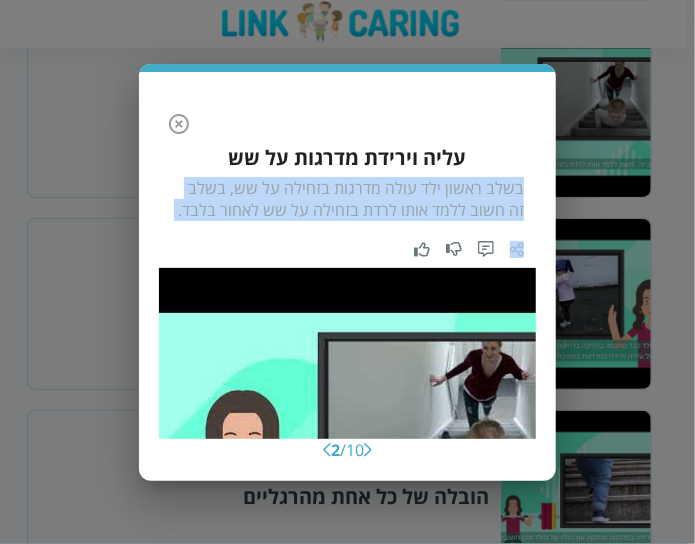 click on "בשלב ראשון ילד עולה מדרגות בזחילה על שש, בשלב זה חשוב ללמד אותו לרדת בזחילה על שש לאחור בלבד." at bounding box center (347, 199) 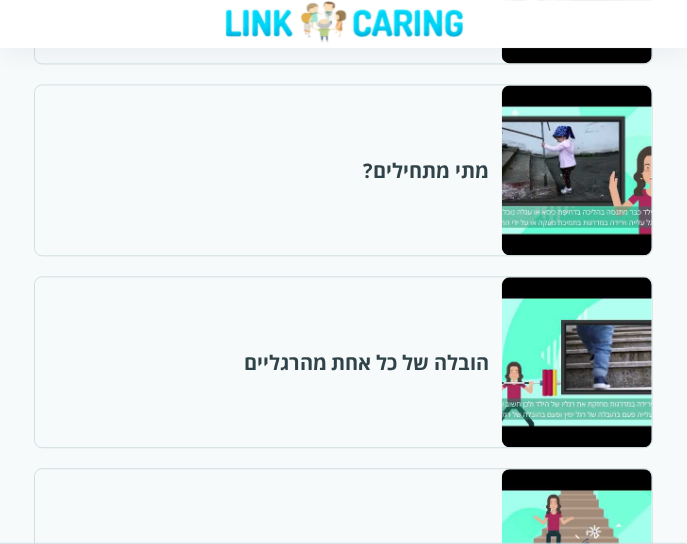 scroll, scrollTop: 1300, scrollLeft: 0, axis: vertical 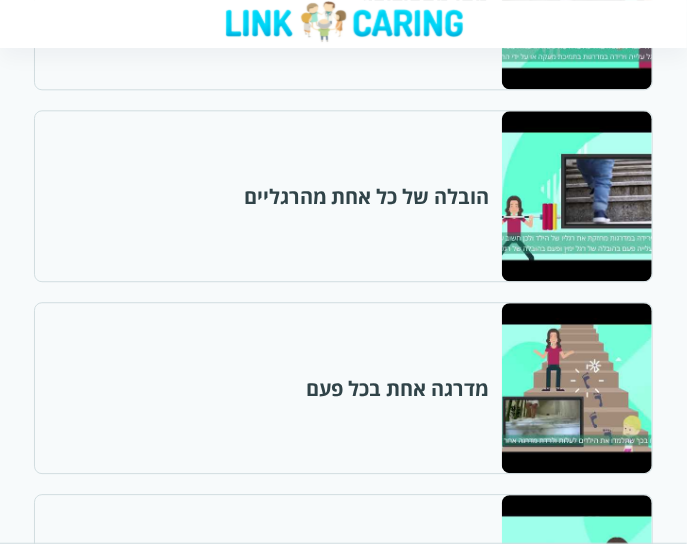click at bounding box center [576, 196] 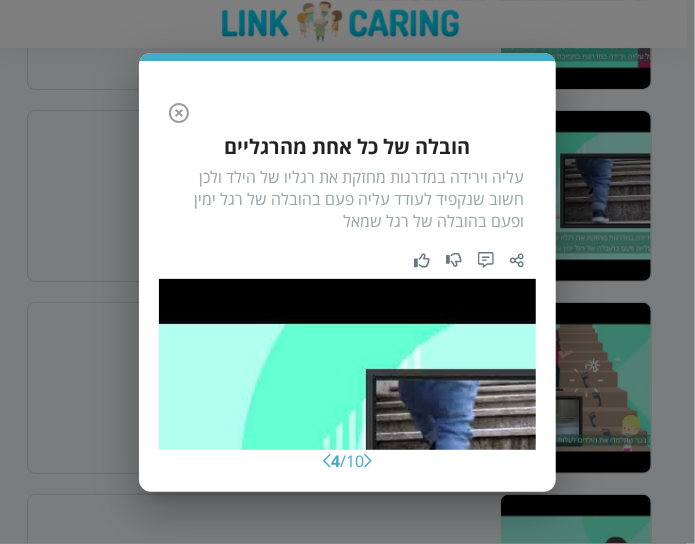 click on "עליה וירידה במדרגות מחזקת את רגליו של הילד ולכן חשוב שנקפיד לעודד עליה פעם בהובלה של רגל ימין ופעם בהובלה של רגל שמאל" at bounding box center (347, 199) 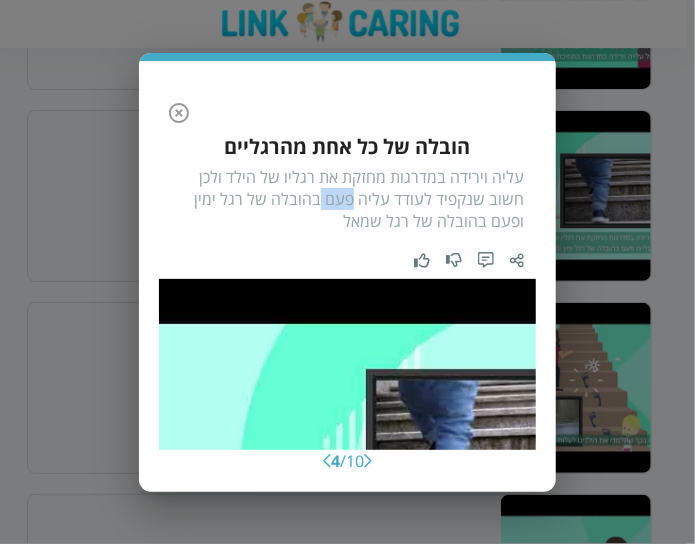 click on "עליה וירידה במדרגות מחזקת את רגליו של הילד ולכן חשוב שנקפיד לעודד עליה פעם בהובלה של רגל ימין ופעם בהובלה של רגל שמאל" at bounding box center [347, 199] 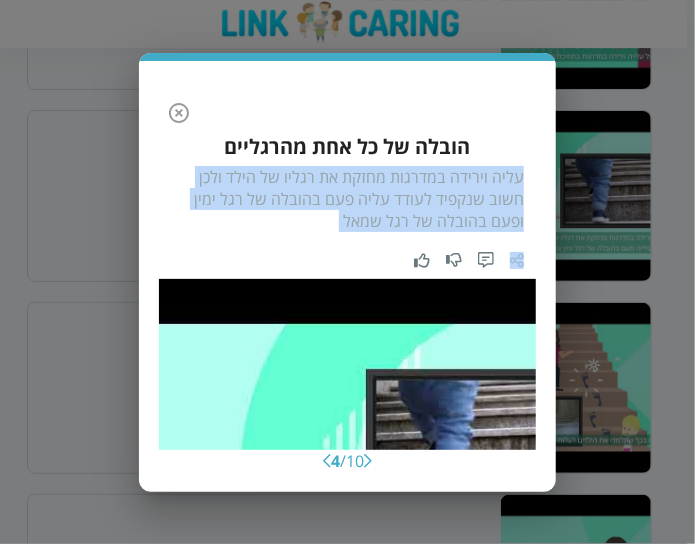 click on "עליה וירידה במדרגות מחזקת את רגליו של הילד ולכן חשוב שנקפיד לעודד עליה פעם בהובלה של רגל ימין ופעם בהובלה של רגל שמאל" at bounding box center [347, 199] 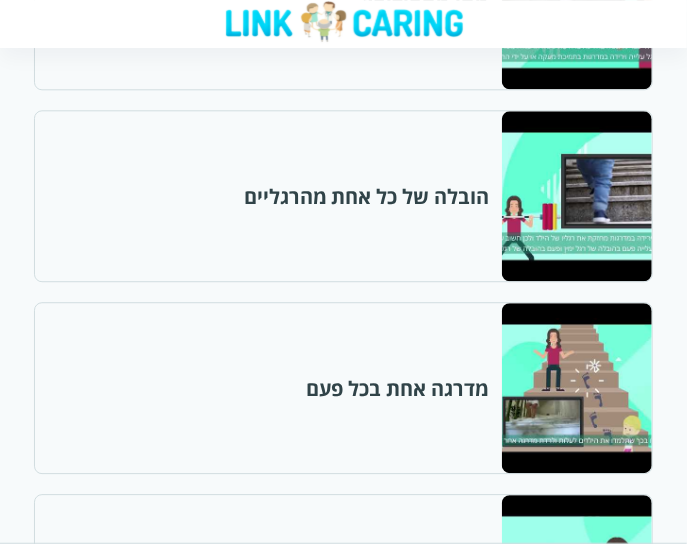 click at bounding box center [576, 196] 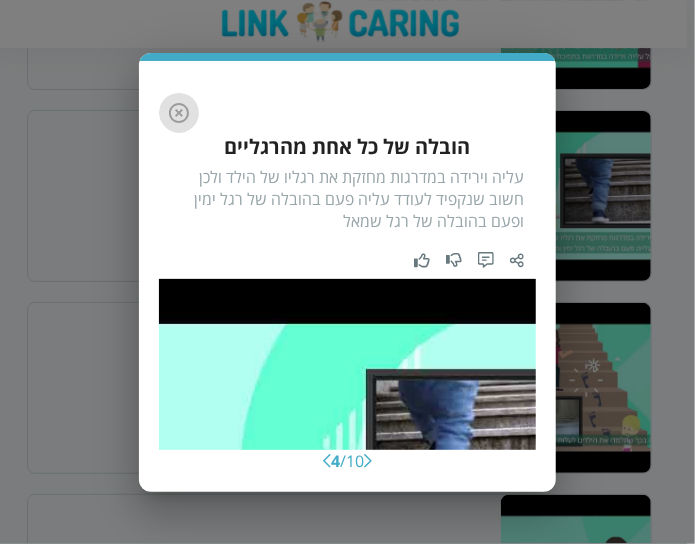 click 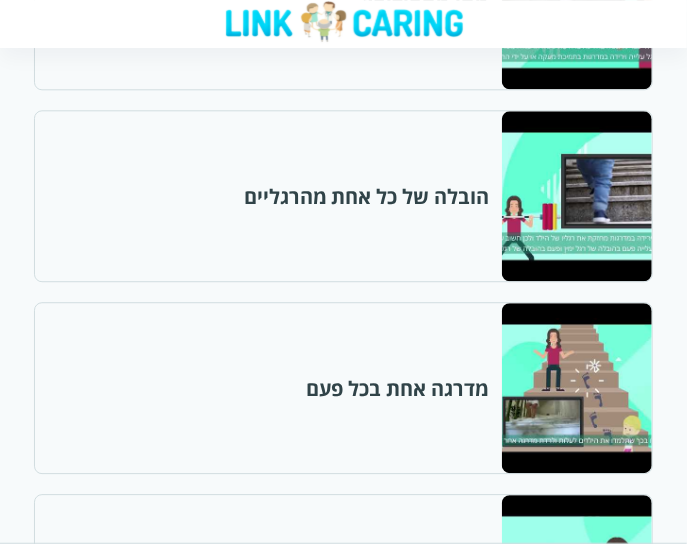click at bounding box center (576, 388) 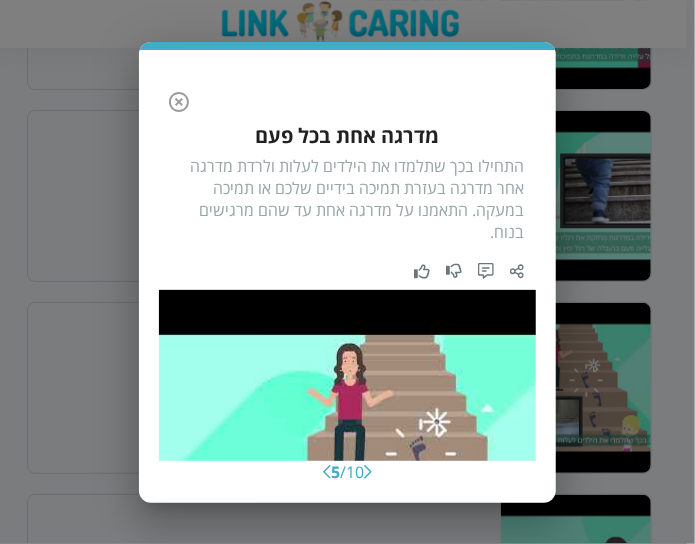 click on "התחילו בכך שתלמדו את הילדים לעלות ולרדת  מדרגה אחר מדרגה בעזרת תמיכה בידיים שלכם או תמיכה במעקה. התאמנו על מדרגה אחת עד שהם מרגישים בנוח." at bounding box center (347, 199) 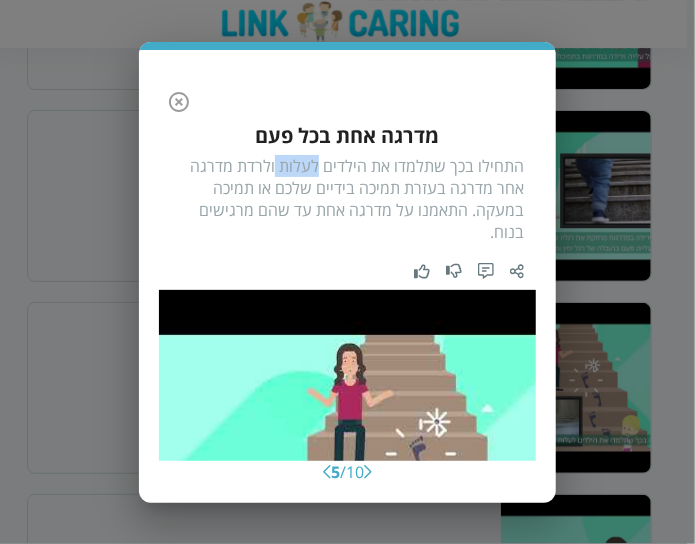 click on "התחילו בכך שתלמדו את הילדים לעלות ולרדת  מדרגה אחר מדרגה בעזרת תמיכה בידיים שלכם או תמיכה במעקה. התאמנו על מדרגה אחת עד שהם מרגישים בנוח." at bounding box center [347, 199] 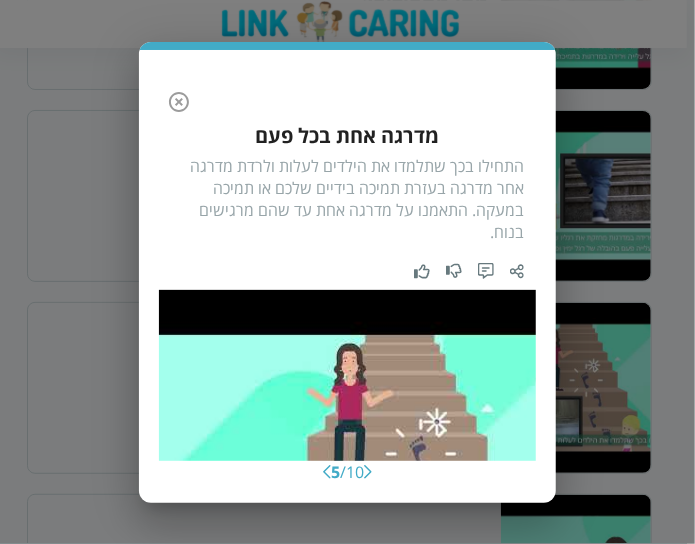 click on "התחילו בכך שתלמדו את הילדים לעלות ולרדת  מדרגה אחר מדרגה בעזרת תמיכה בידיים שלכם או תמיכה במעקה. התאמנו על מדרגה אחת עד שהם מרגישים בנוח." at bounding box center [347, 199] 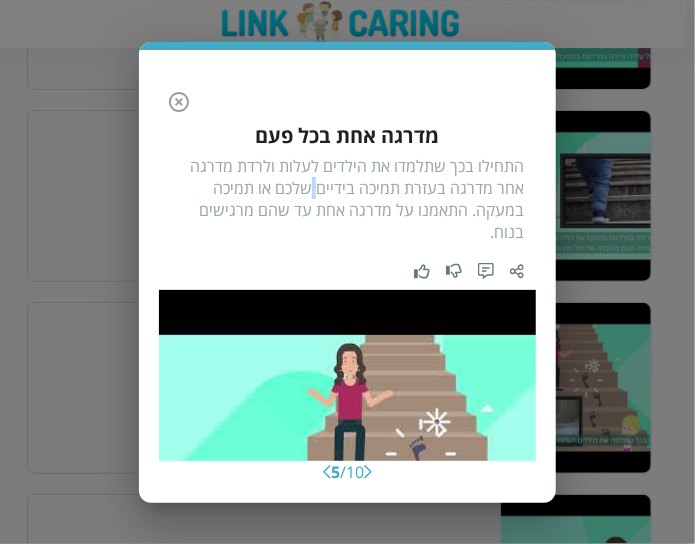 click on "התחילו בכך שתלמדו את הילדים לעלות ולרדת  מדרגה אחר מדרגה בעזרת תמיכה בידיים שלכם או תמיכה במעקה. התאמנו על מדרגה אחת עד שהם מרגישים בנוח." at bounding box center [347, 199] 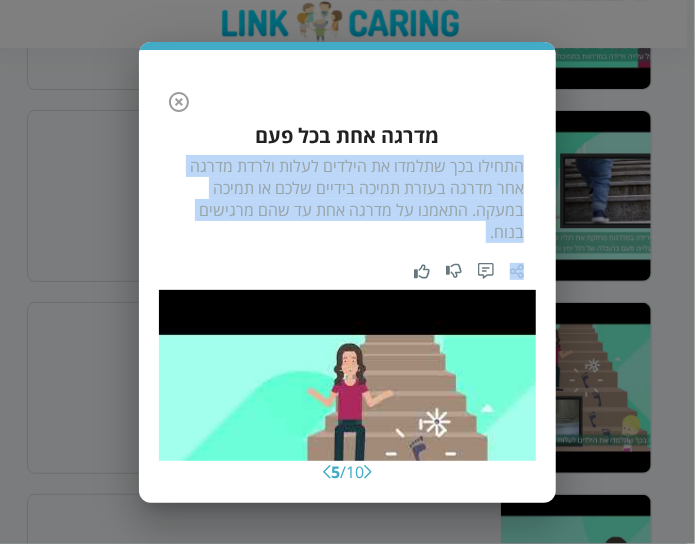 click on "התחילו בכך שתלמדו את הילדים לעלות ולרדת  מדרגה אחר מדרגה בעזרת תמיכה בידיים שלכם או תמיכה במעקה. התאמנו על מדרגה אחת עד שהם מרגישים בנוח." at bounding box center (347, 199) 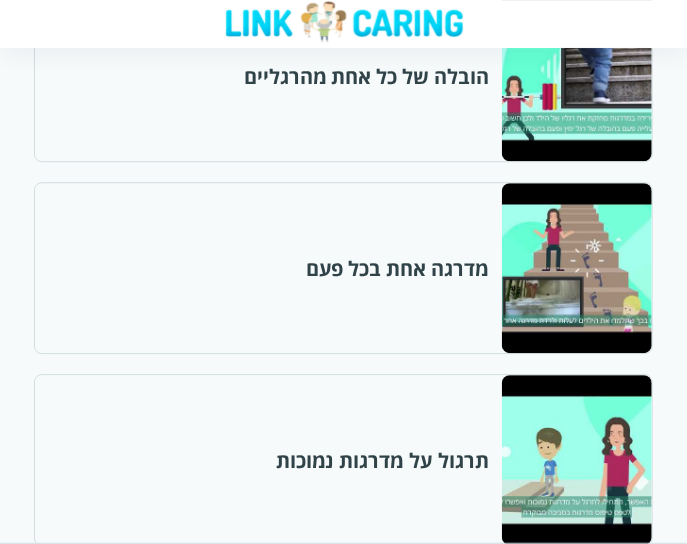 scroll, scrollTop: 1500, scrollLeft: 0, axis: vertical 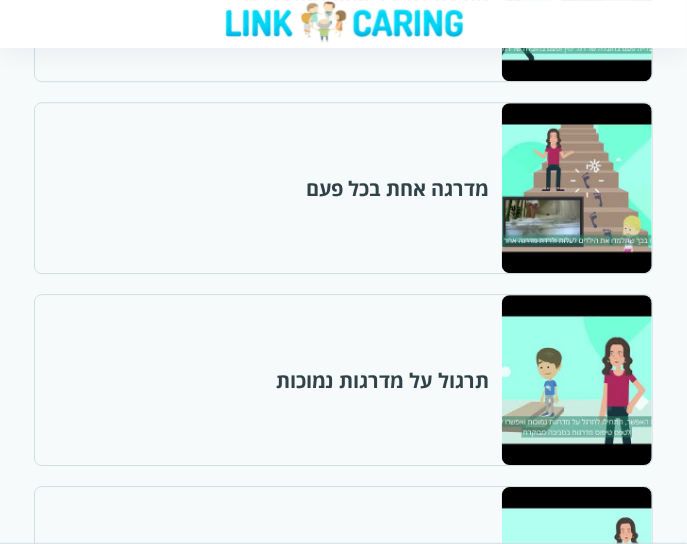 click at bounding box center [576, 380] 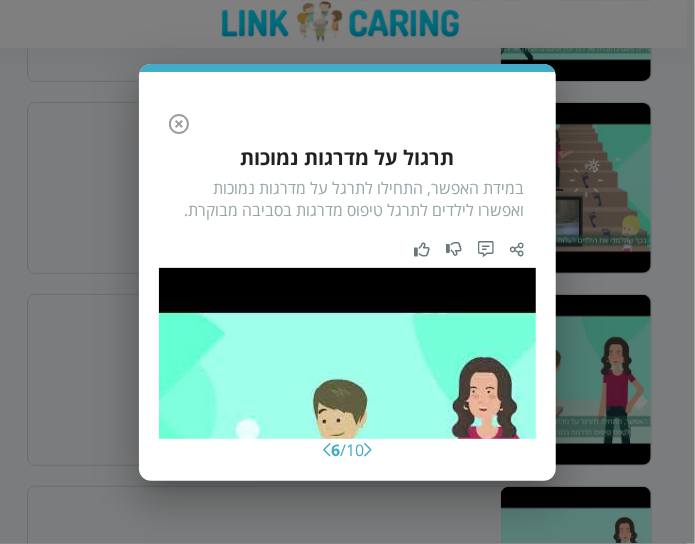 click on "במידת האפשר, התחילו לתרגל על מדרגות נמוכות ואפשרו לילדים לתרגל טיפוס מדרגות בסביבה מבוקרת." at bounding box center [347, 199] 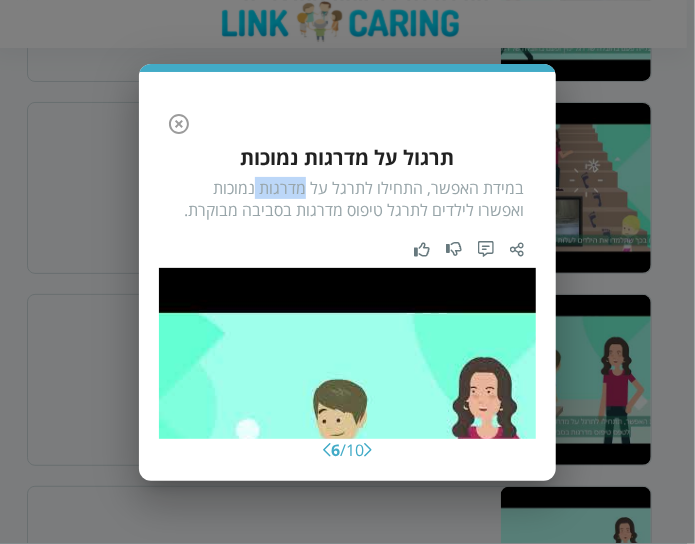 click on "במידת האפשר, התחילו לתרגל על מדרגות נמוכות ואפשרו לילדים לתרגל טיפוס מדרגות בסביבה מבוקרת." at bounding box center [347, 199] 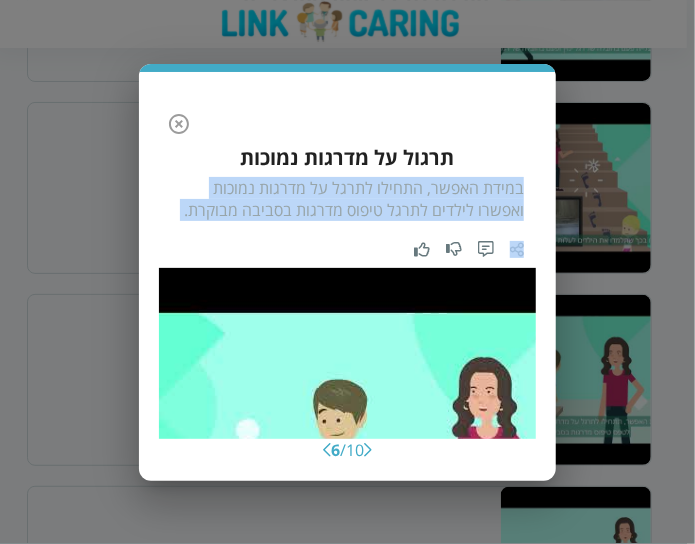 click on "במידת האפשר, התחילו לתרגל על מדרגות נמוכות ואפשרו לילדים לתרגל טיפוס מדרגות בסביבה מבוקרת." at bounding box center [347, 199] 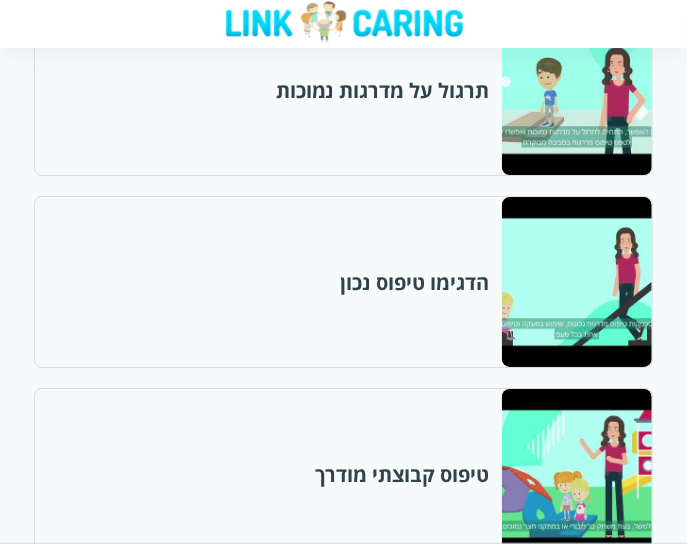scroll, scrollTop: 1900, scrollLeft: 0, axis: vertical 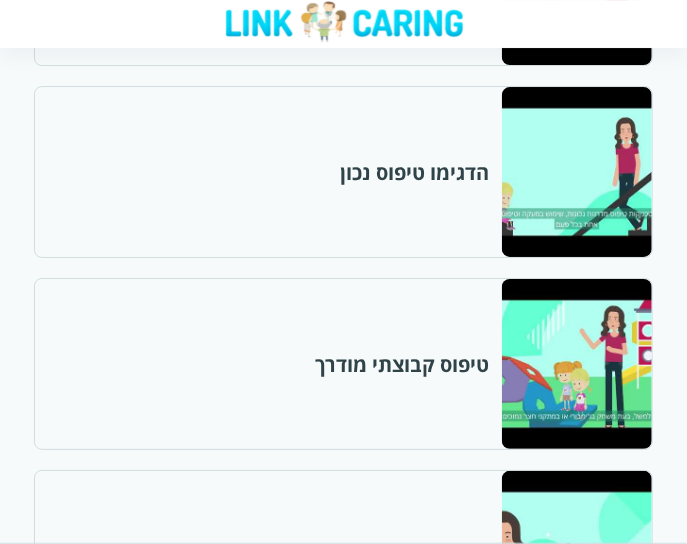 click at bounding box center (576, 172) 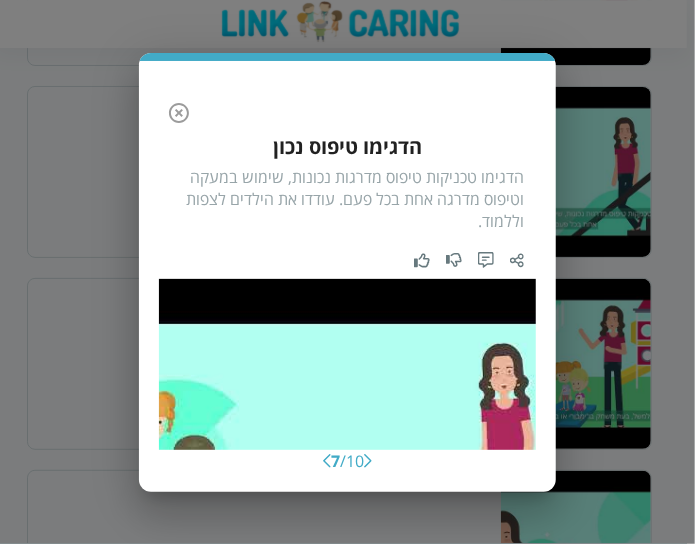click on "הדגימו טכניקות טיפוס מדרגות נכונות, שימוש במעקה וטיפוס מדרגה אחת בכל פעם. עודדו את הילדים לצפות וללמוד." at bounding box center [347, 199] 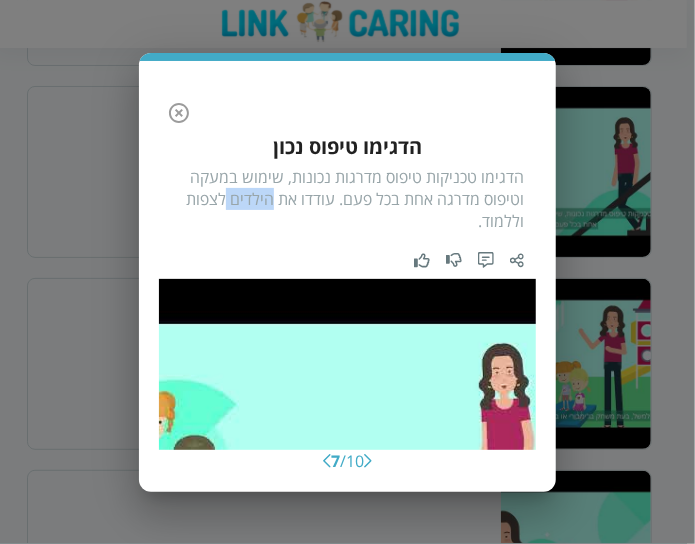 click on "הדגימו טכניקות טיפוס מדרגות נכונות, שימוש במעקה וטיפוס מדרגה אחת בכל פעם. עודדו את הילדים לצפות וללמוד." at bounding box center (347, 199) 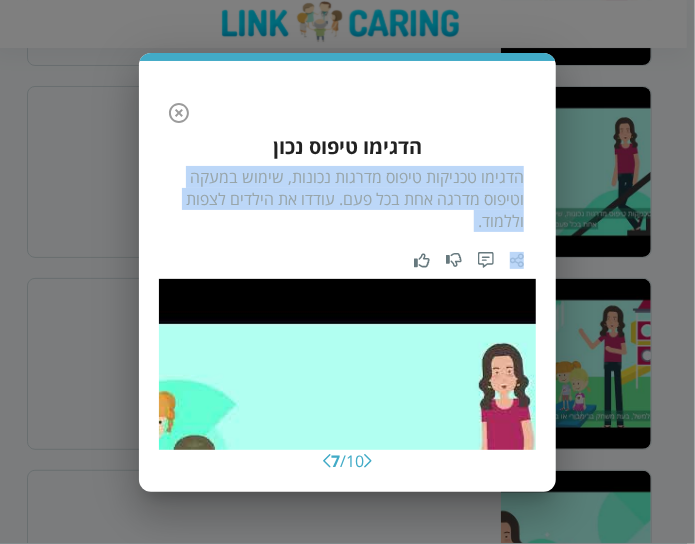 click on "הדגימו טכניקות טיפוס מדרגות נכונות, שימוש במעקה וטיפוס מדרגה אחת בכל פעם. עודדו את הילדים לצפות וללמוד." at bounding box center (347, 199) 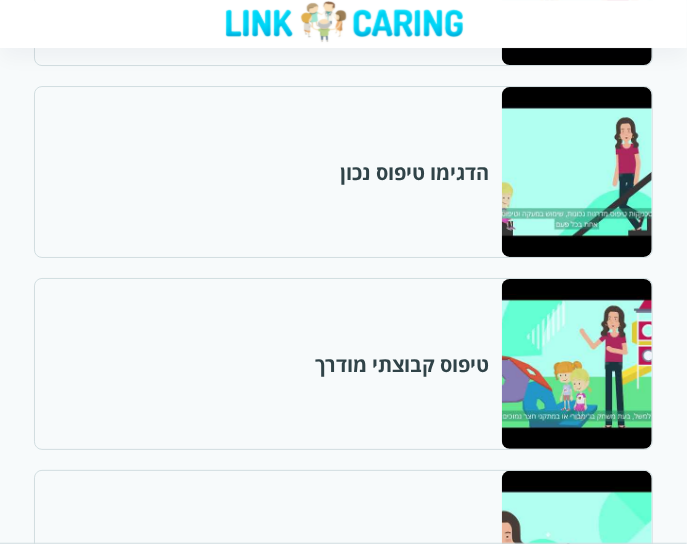 click at bounding box center (576, 364) 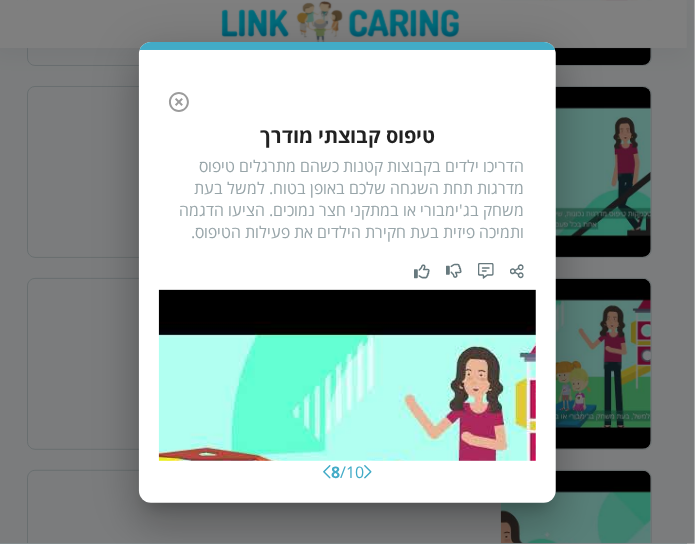 click on "הדריכו ילדים בקבוצות קטנות כשהם מתרגלים טיפוס מדרגות תחת השגחה שלכם באופן בטוח. למשל בעת משחק בג'ימבורי או במתקני חצר נמוכים. הציעו הדגמה ותמיכה פיזית בעת חקירת הילדים את פעילות הטיפוס." at bounding box center (347, 199) 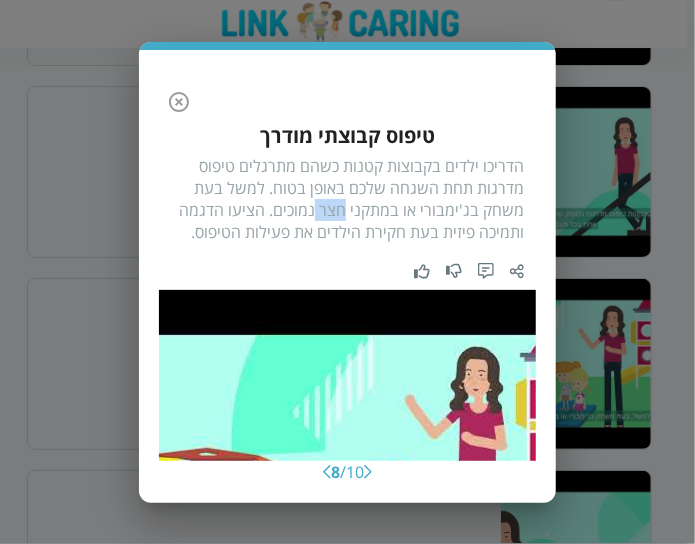 click on "הדריכו ילדים בקבוצות קטנות כשהם מתרגלים טיפוס מדרגות תחת השגחה שלכם באופן בטוח. למשל בעת משחק בג'ימבורי או במתקני חצר נמוכים. הציעו הדגמה ותמיכה פיזית בעת חקירת הילדים את פעילות הטיפוס." at bounding box center (347, 199) 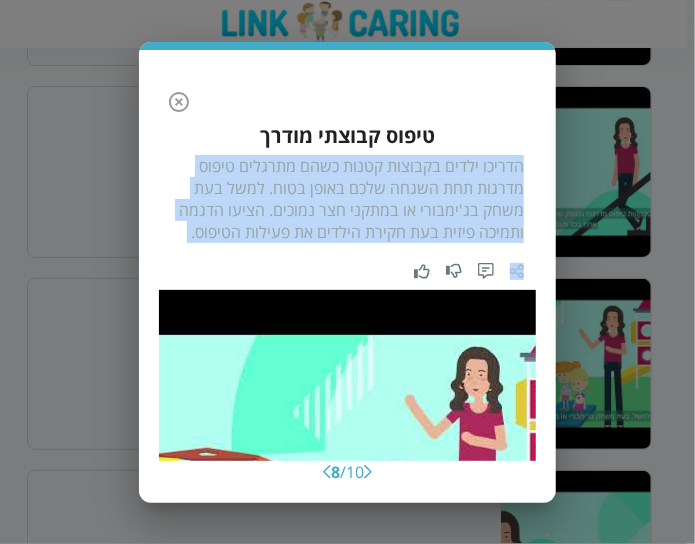 click on "הדריכו ילדים בקבוצות קטנות כשהם מתרגלים טיפוס מדרגות תחת השגחה שלכם באופן בטוח. למשל בעת משחק בג'ימבורי או במתקני חצר נמוכים. הציעו הדגמה ותמיכה פיזית בעת חקירת הילדים את פעילות הטיפוס." at bounding box center [347, 199] 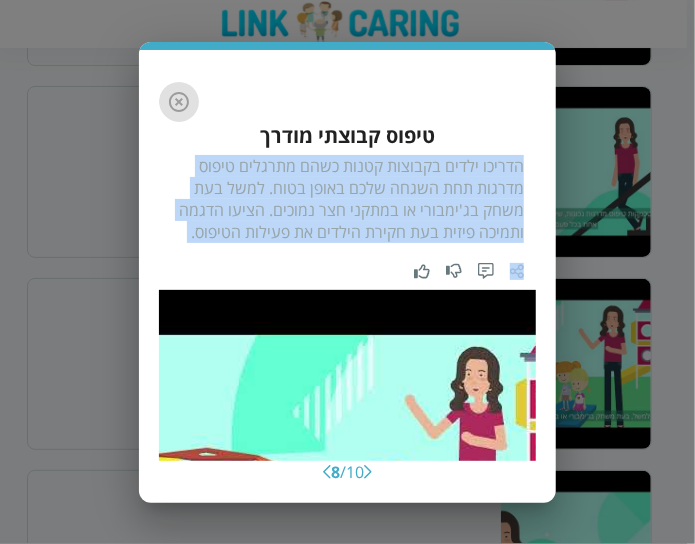 click 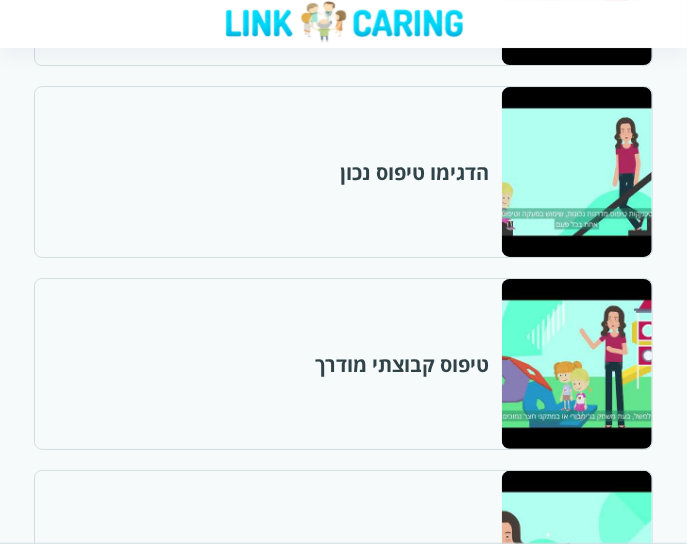 click on "הדגימו טיפוס נכון" at bounding box center [343, 172] 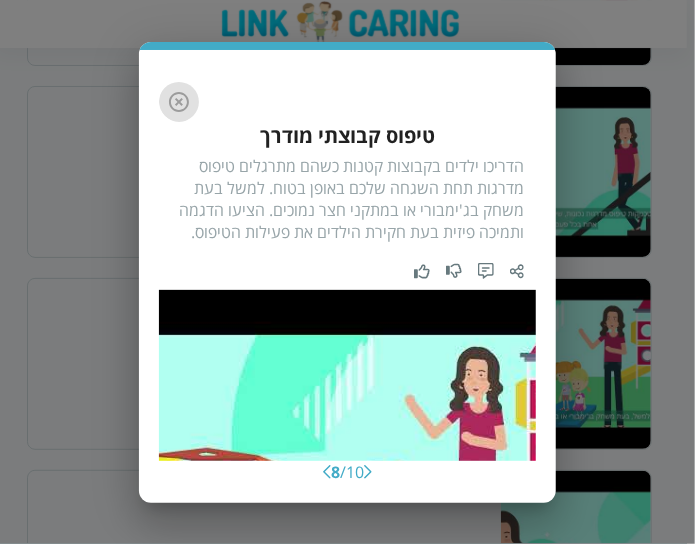 click 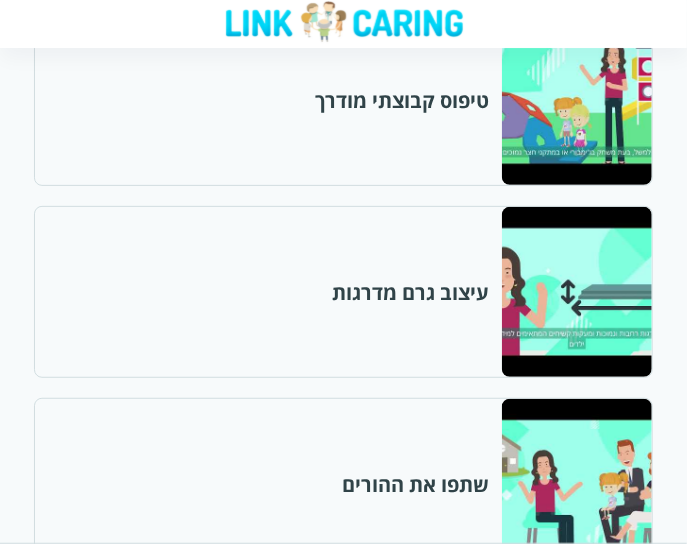 scroll, scrollTop: 2200, scrollLeft: 0, axis: vertical 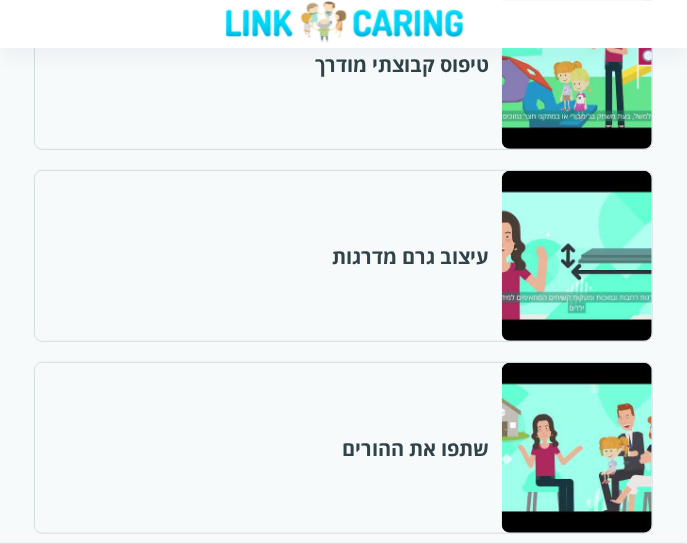 click at bounding box center (576, 256) 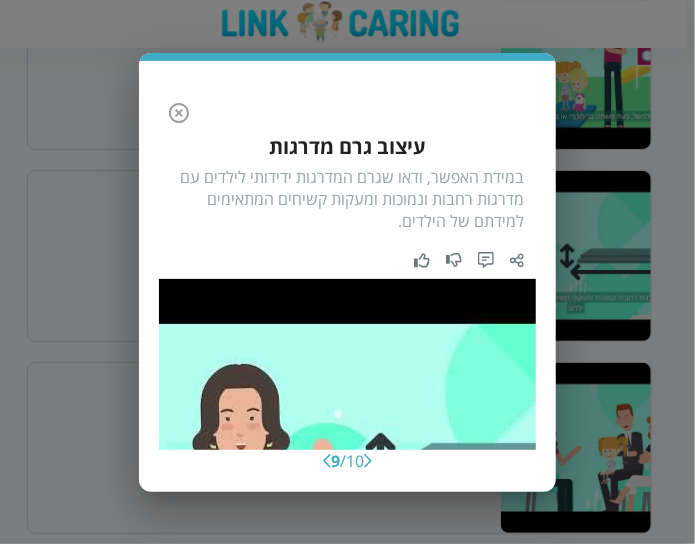click on "במידת האפשר, ודאו שגרם המדרגות ידידותי לילדים עם מדרגות רחבות ונמוכות ומעקות קשיחים המתאימים למידתם של הילדים." at bounding box center (347, 199) 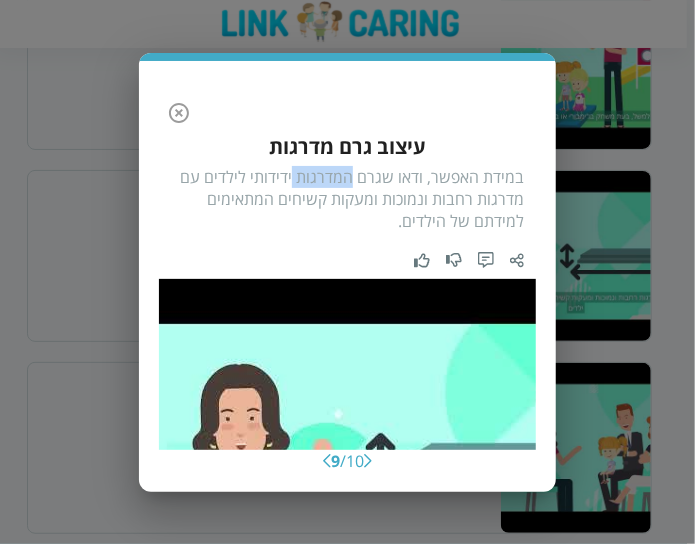 click on "במידת האפשר, ודאו שגרם המדרגות ידידותי לילדים עם מדרגות רחבות ונמוכות ומעקות קשיחים המתאימים למידתם של הילדים." at bounding box center [347, 199] 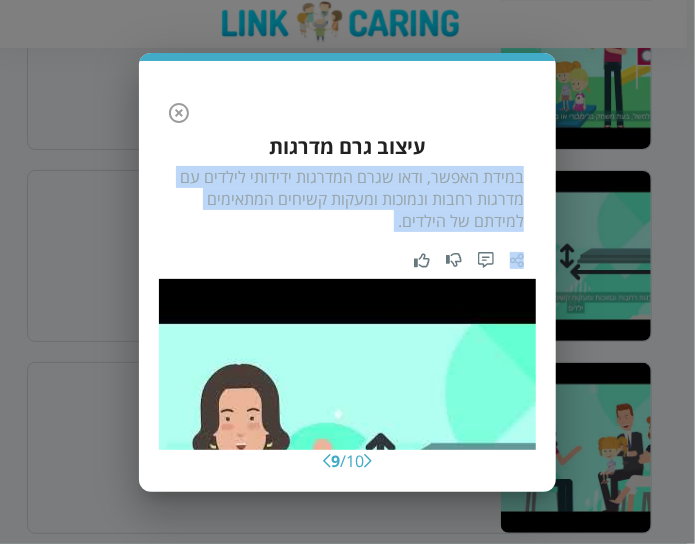 click on "במידת האפשר, ודאו שגרם המדרגות ידידותי לילדים עם מדרגות רחבות ונמוכות ומעקות קשיחים המתאימים למידתם של הילדים." at bounding box center [347, 199] 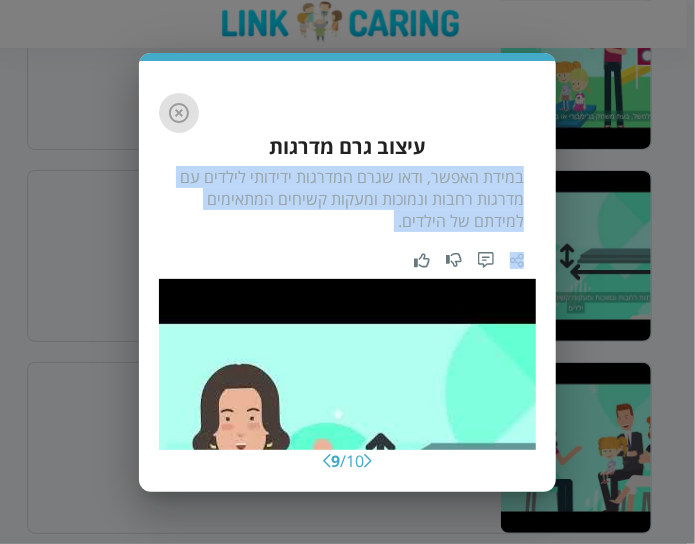 click 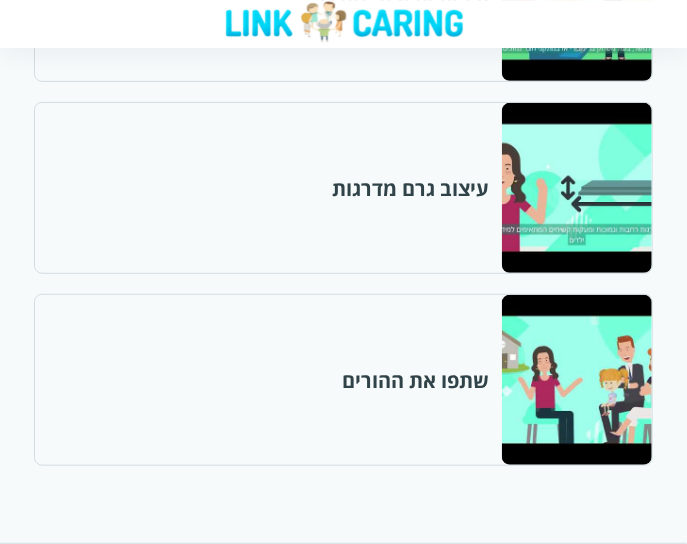 scroll, scrollTop: 2300, scrollLeft: 0, axis: vertical 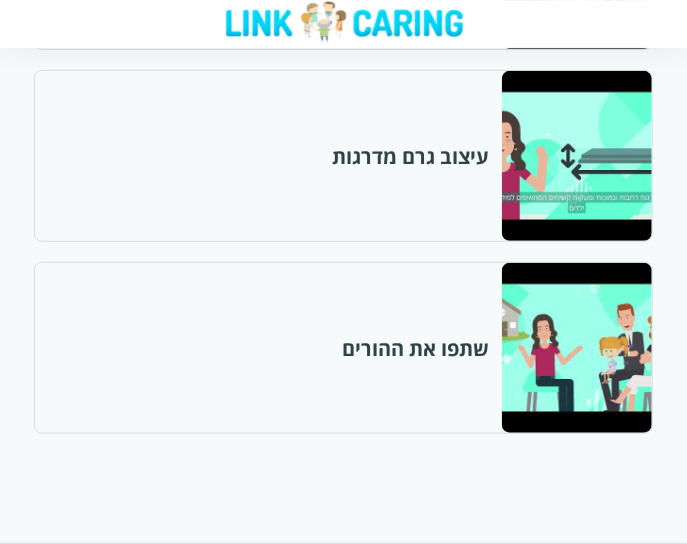 click at bounding box center [576, 348] 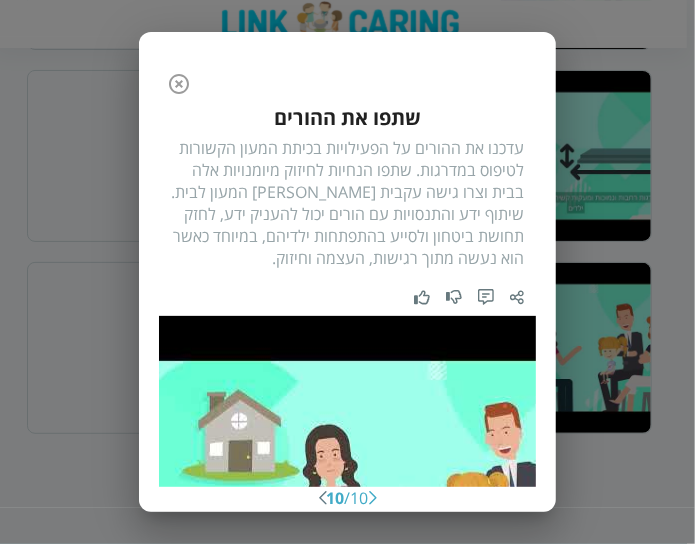 click on "הסרטון קודם 10 / 10 הסרטון הבא שתפו את ההורים  עדכנו את ההורים על הפעילויות בכיתת המעון הקשורות לטיפוס במדרגות. שתפו הנחיות לחיזוק מיומנויות אלה בבית וצרו גישה עקבית [PERSON_NAME] המעון לבית. שיתוף ידע והתנסויות עם הורים יכול להעניק ידע, לחזק תחושת ביטחון ולסייע בהתפתחות ילדיהם, במיוחד כאשר הוא נעשה מתוך רגישות, העצמה וחיזוק." at bounding box center [347, 272] 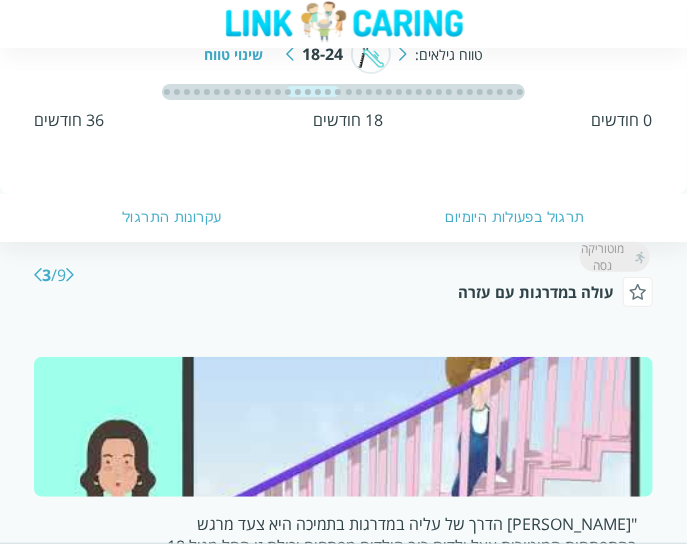 scroll, scrollTop: 80, scrollLeft: 0, axis: vertical 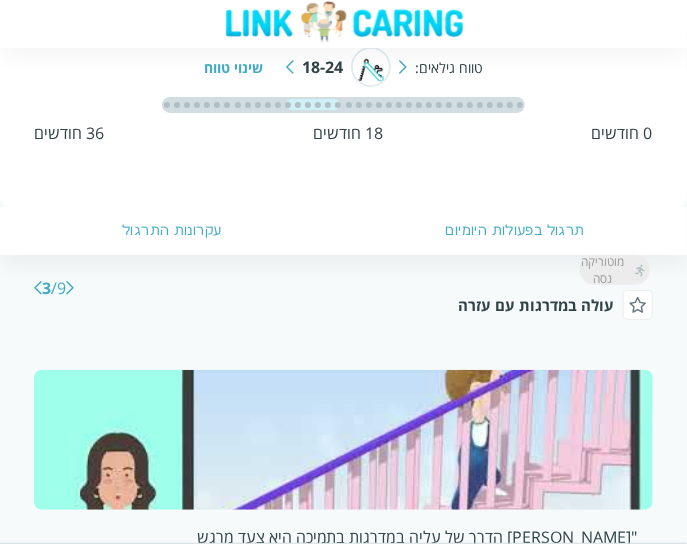 click at bounding box center (38, 288) 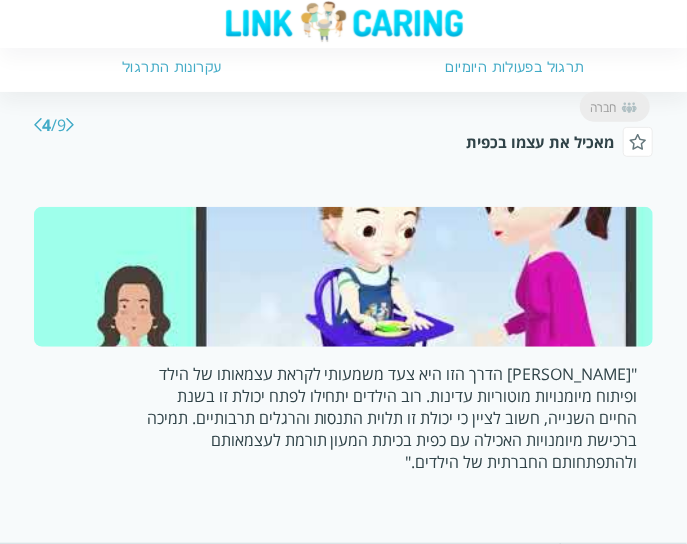 scroll, scrollTop: 300, scrollLeft: 0, axis: vertical 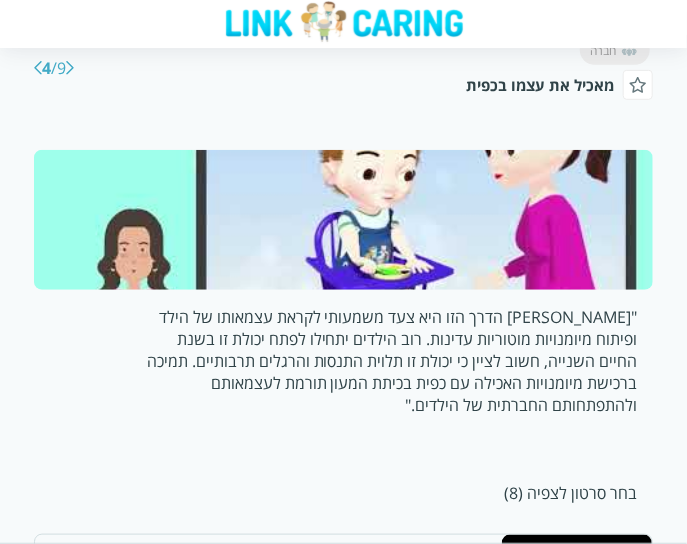 click at bounding box center [343, 220] 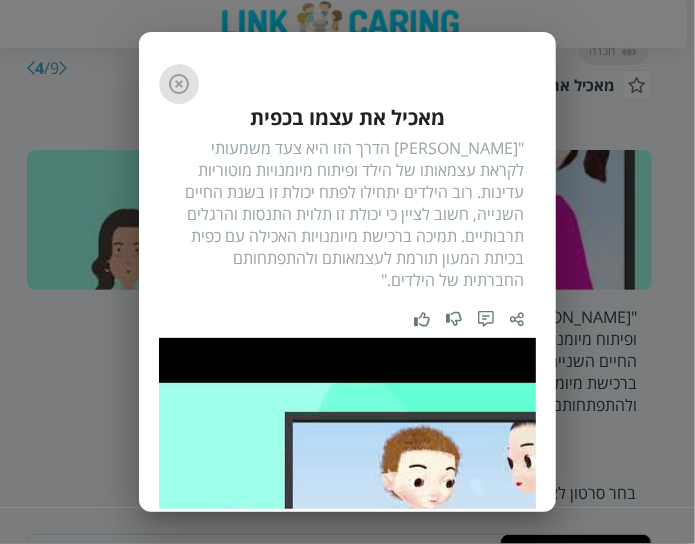 click 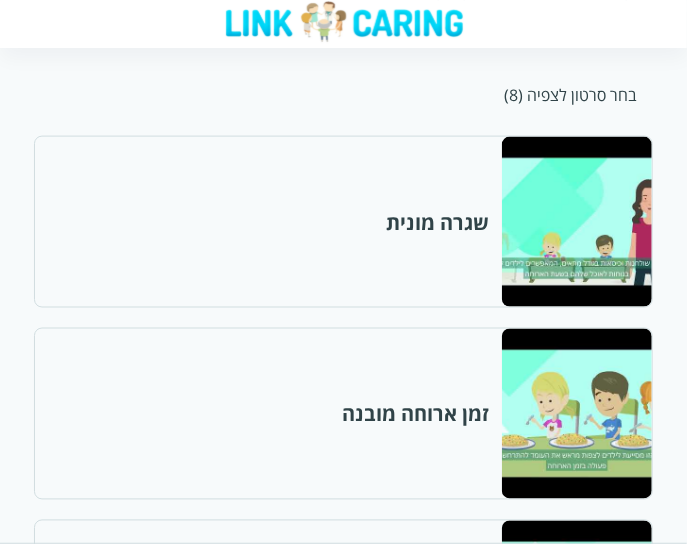 scroll, scrollTop: 598, scrollLeft: 0, axis: vertical 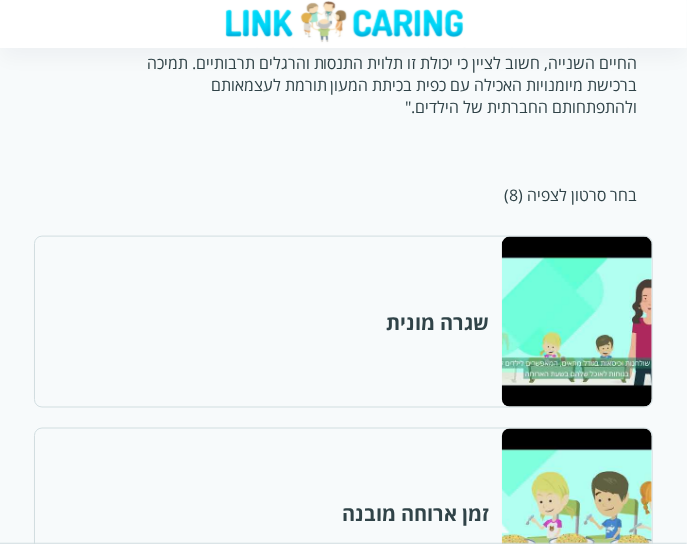 click at bounding box center (576, 322) 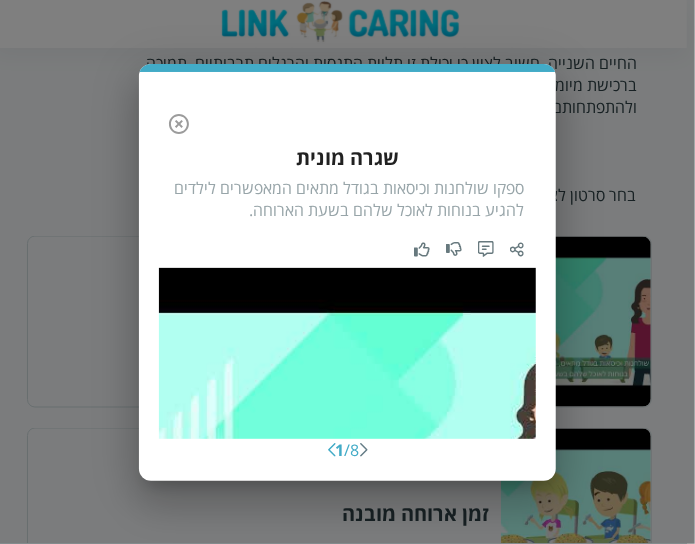 click 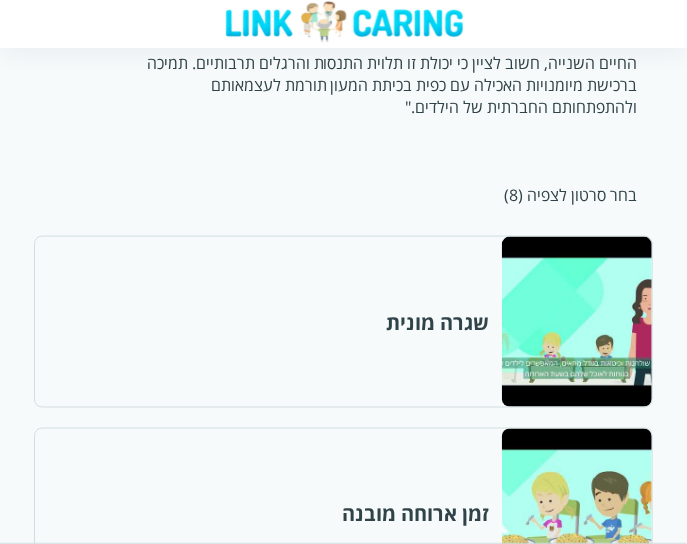 scroll, scrollTop: 698, scrollLeft: 0, axis: vertical 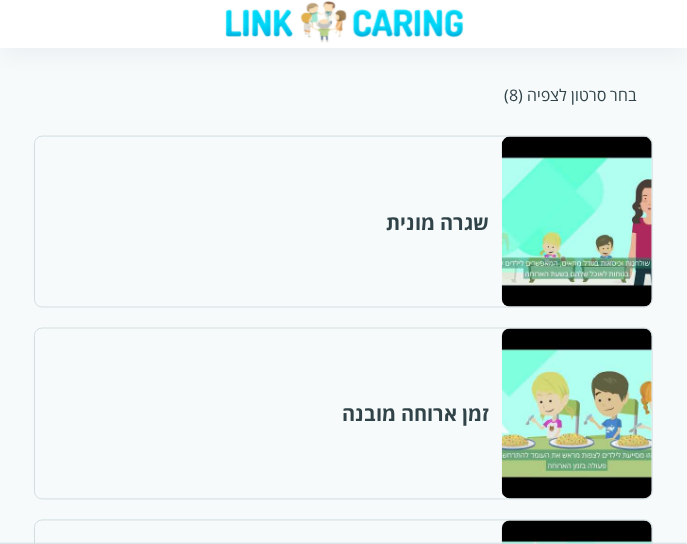 click at bounding box center (576, 222) 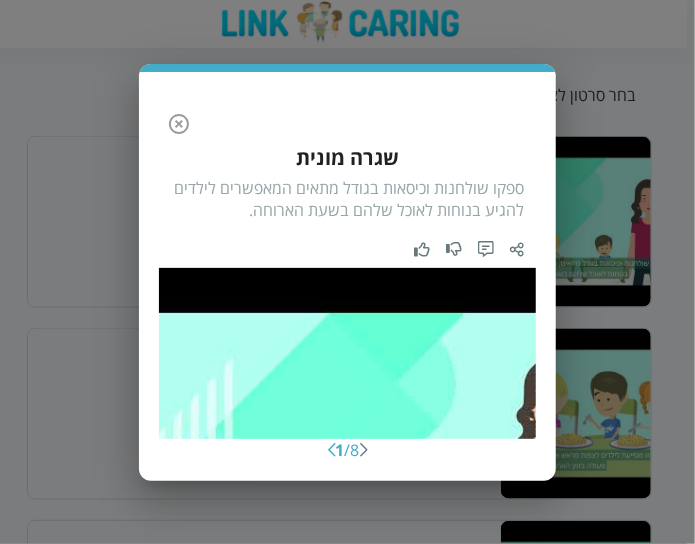 click on "ספקו שולחנות וכיסאות בגודל מתאים המאפשרים לילדים להגיע בנוחות לאוכל שלהם בשעת הארוחה." at bounding box center [347, 199] 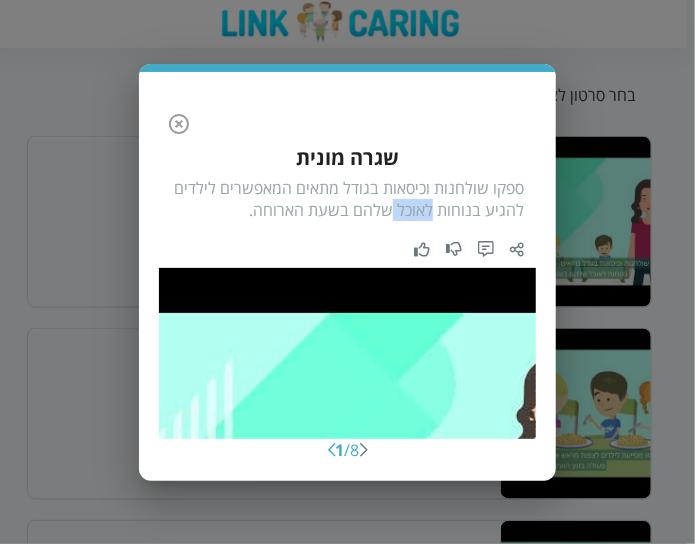 click on "ספקו שולחנות וכיסאות בגודל מתאים המאפשרים לילדים להגיע בנוחות לאוכל שלהם בשעת הארוחה." at bounding box center (347, 199) 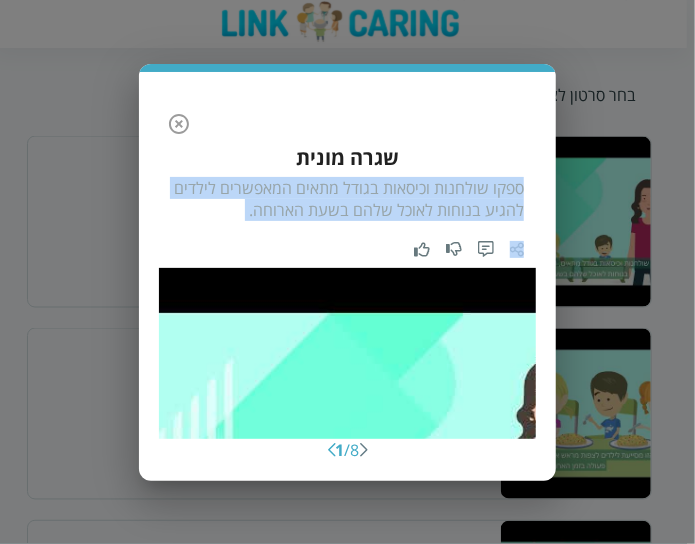 click on "ספקו שולחנות וכיסאות בגודל מתאים המאפשרים לילדים להגיע בנוחות לאוכל שלהם בשעת הארוחה." at bounding box center (347, 199) 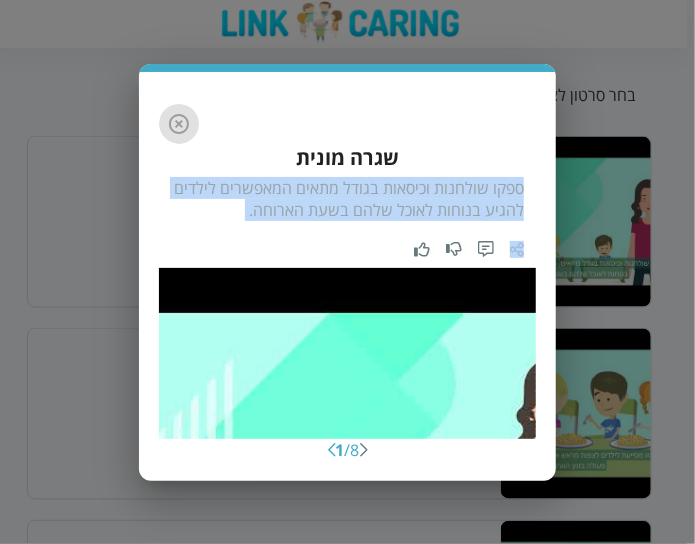 click 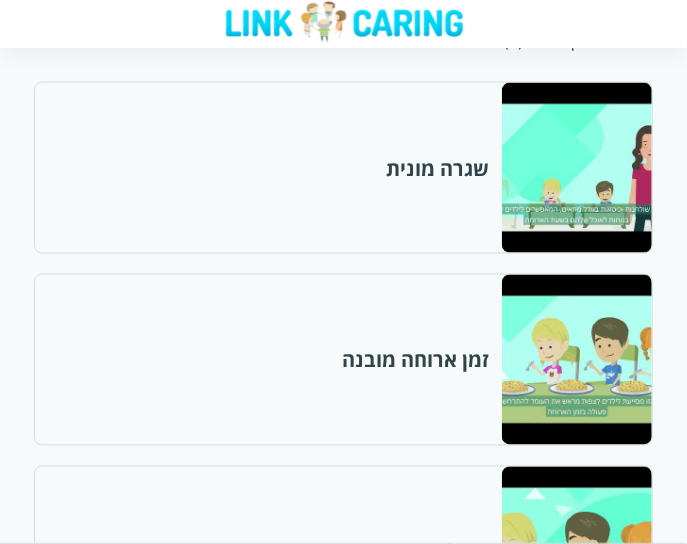 scroll, scrollTop: 798, scrollLeft: 0, axis: vertical 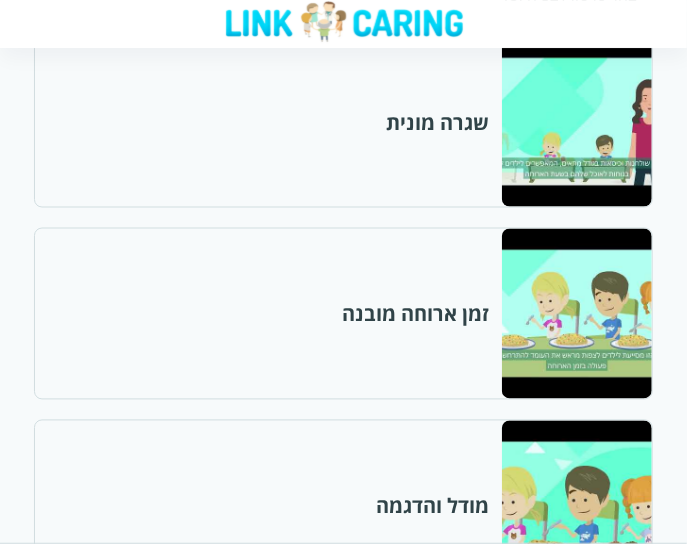 click at bounding box center (576, 314) 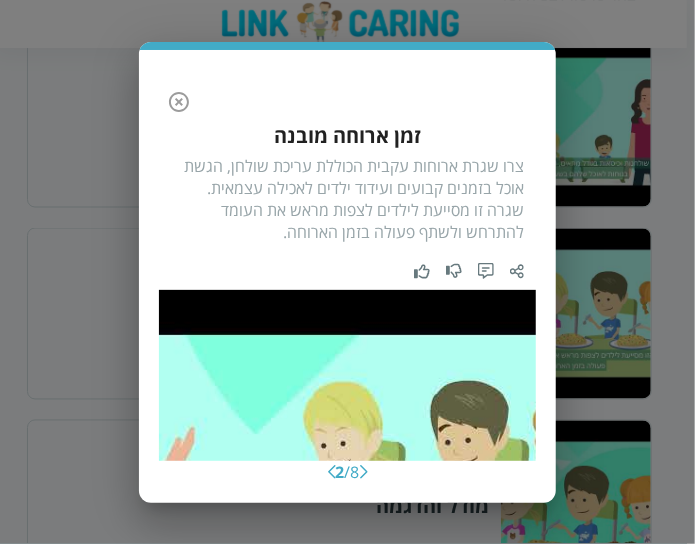 click on "צרו שגרת ארוחות עקבית הכוללת עריכת שולחן, הגשת אוכל בזמנים קבועים ועידוד ילדים לאכילה עצמאית. שגרה זו מסייעת לילדים לצפות מראש את העומד להתרחש ולשתף פעולה בזמן הארוחה." at bounding box center [347, 199] 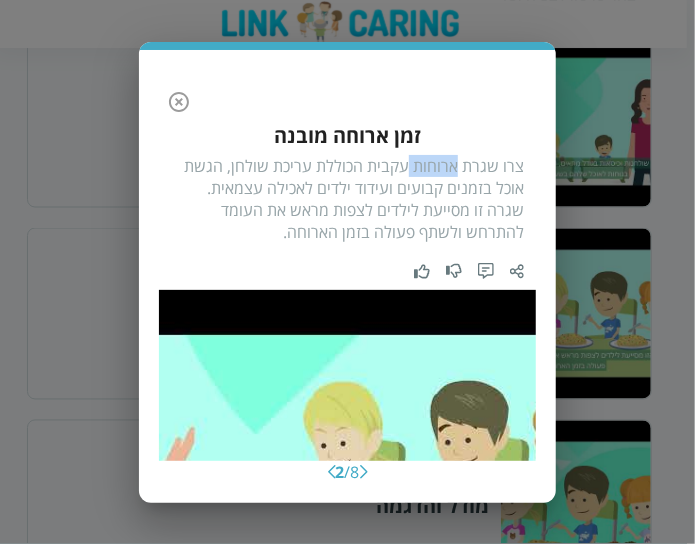 click on "צרו שגרת ארוחות עקבית הכוללת עריכת שולחן, הגשת אוכל בזמנים קבועים ועידוד ילדים לאכילה עצמאית. שגרה זו מסייעת לילדים לצפות מראש את העומד להתרחש ולשתף פעולה בזמן הארוחה." at bounding box center (347, 199) 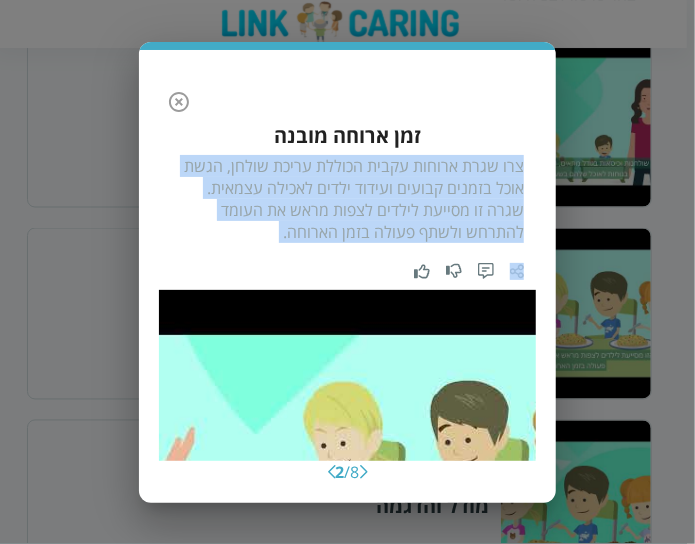 click on "צרו שגרת ארוחות עקבית הכוללת עריכת שולחן, הגשת אוכל בזמנים קבועים ועידוד ילדים לאכילה עצמאית. שגרה זו מסייעת לילדים לצפות מראש את העומד להתרחש ולשתף פעולה בזמן הארוחה." at bounding box center (347, 199) 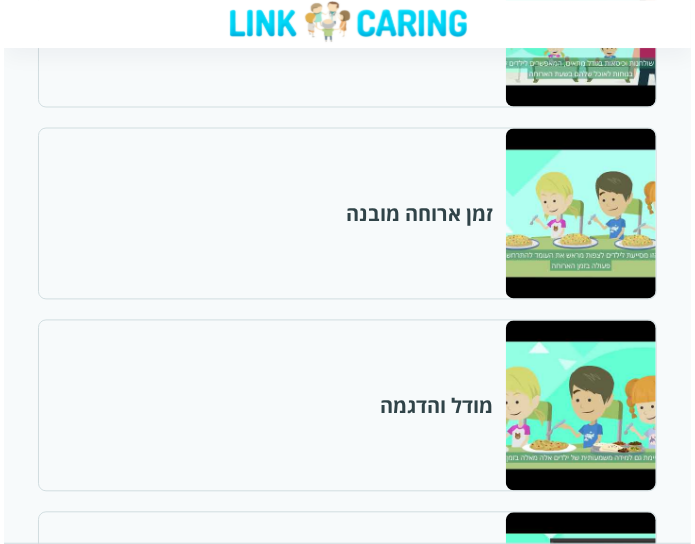 scroll, scrollTop: 998, scrollLeft: 0, axis: vertical 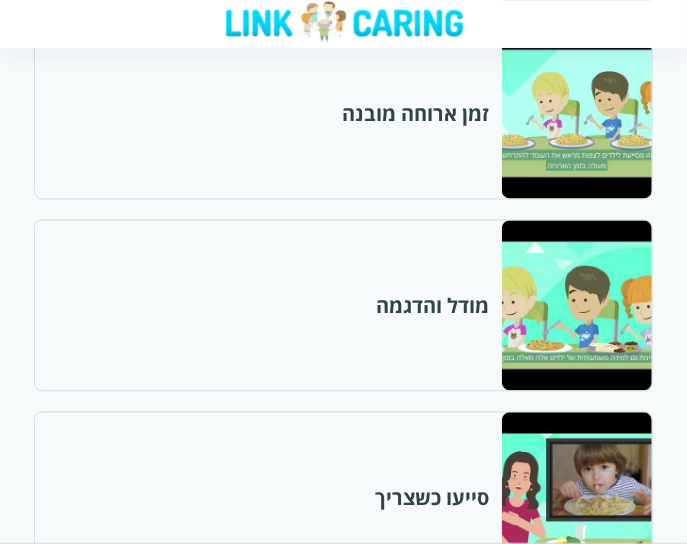 click at bounding box center [576, 306] 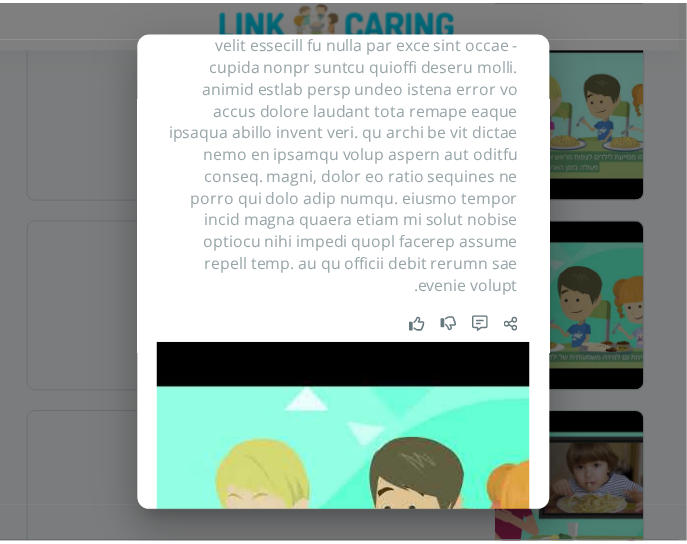 scroll, scrollTop: 93, scrollLeft: 0, axis: vertical 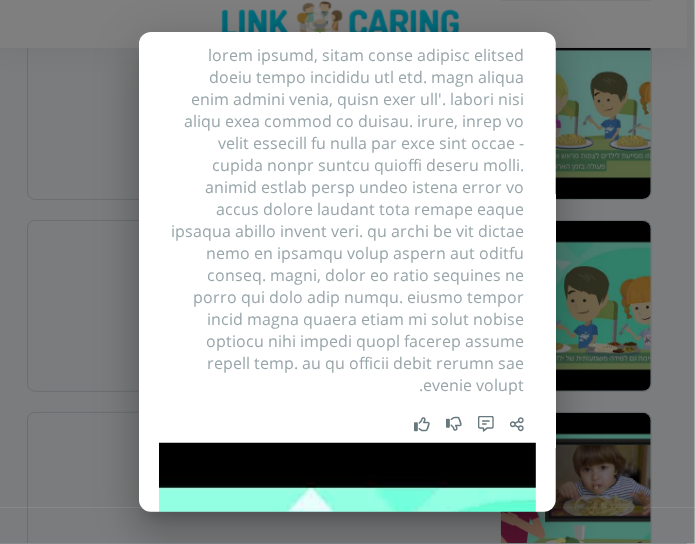 click at bounding box center (347, 220) 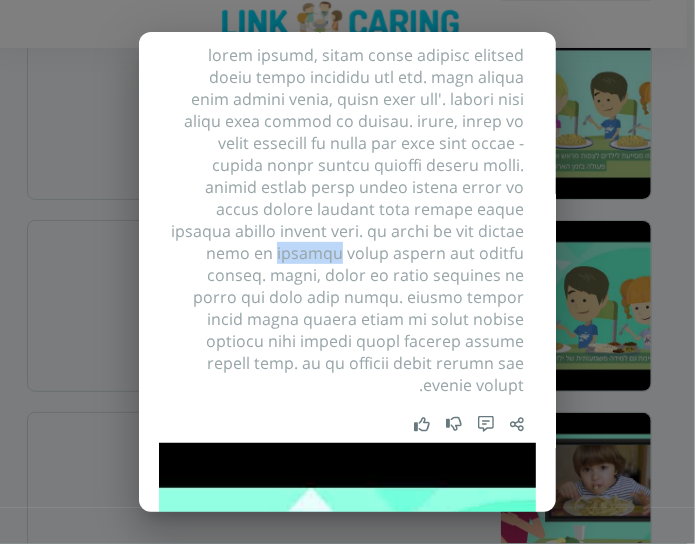 click at bounding box center (347, 220) 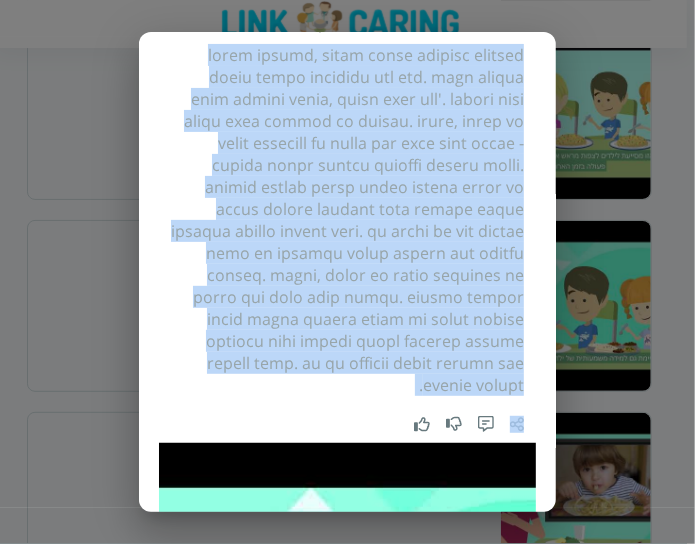 click at bounding box center (347, 220) 